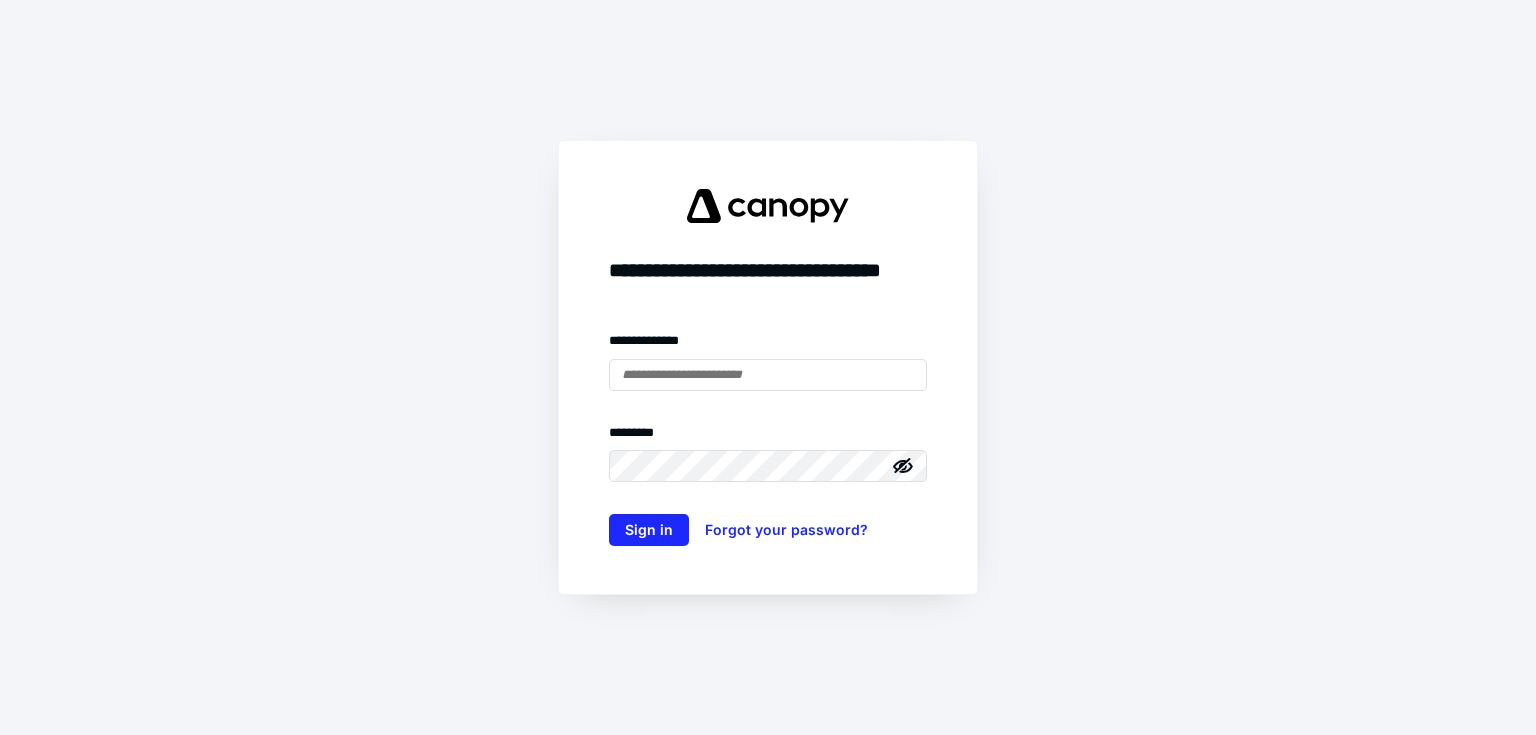 scroll, scrollTop: 0, scrollLeft: 0, axis: both 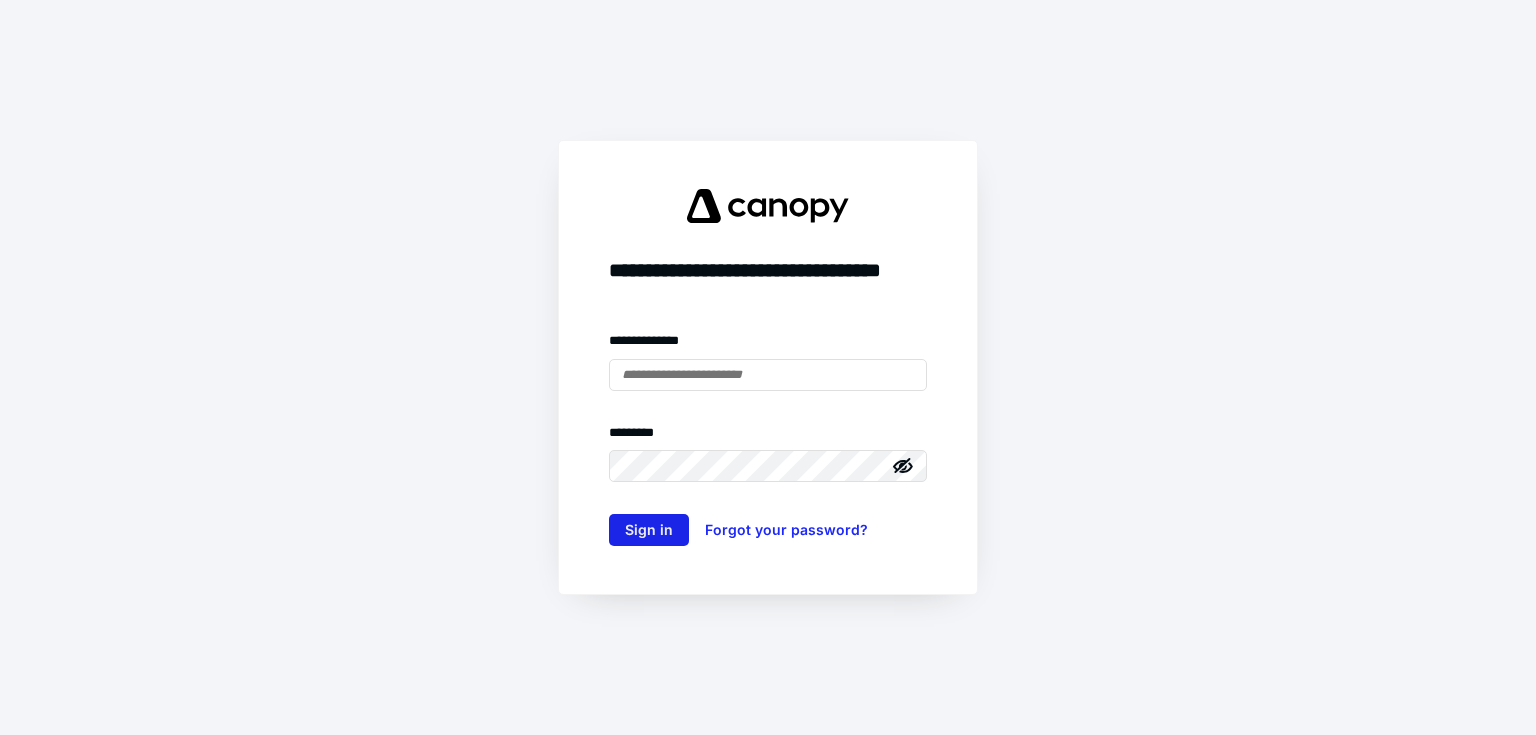 type on "**********" 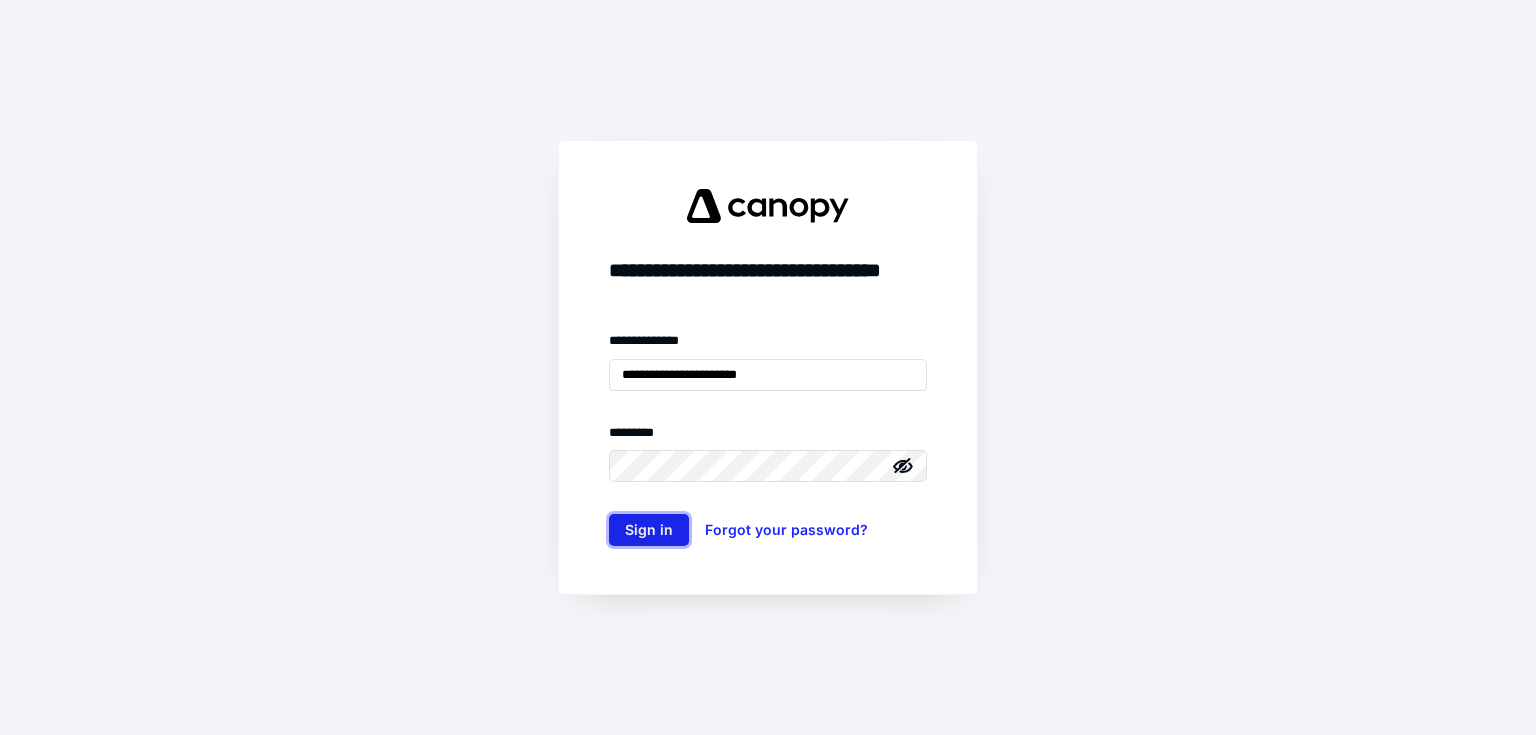 click on "Sign in" at bounding box center [649, 530] 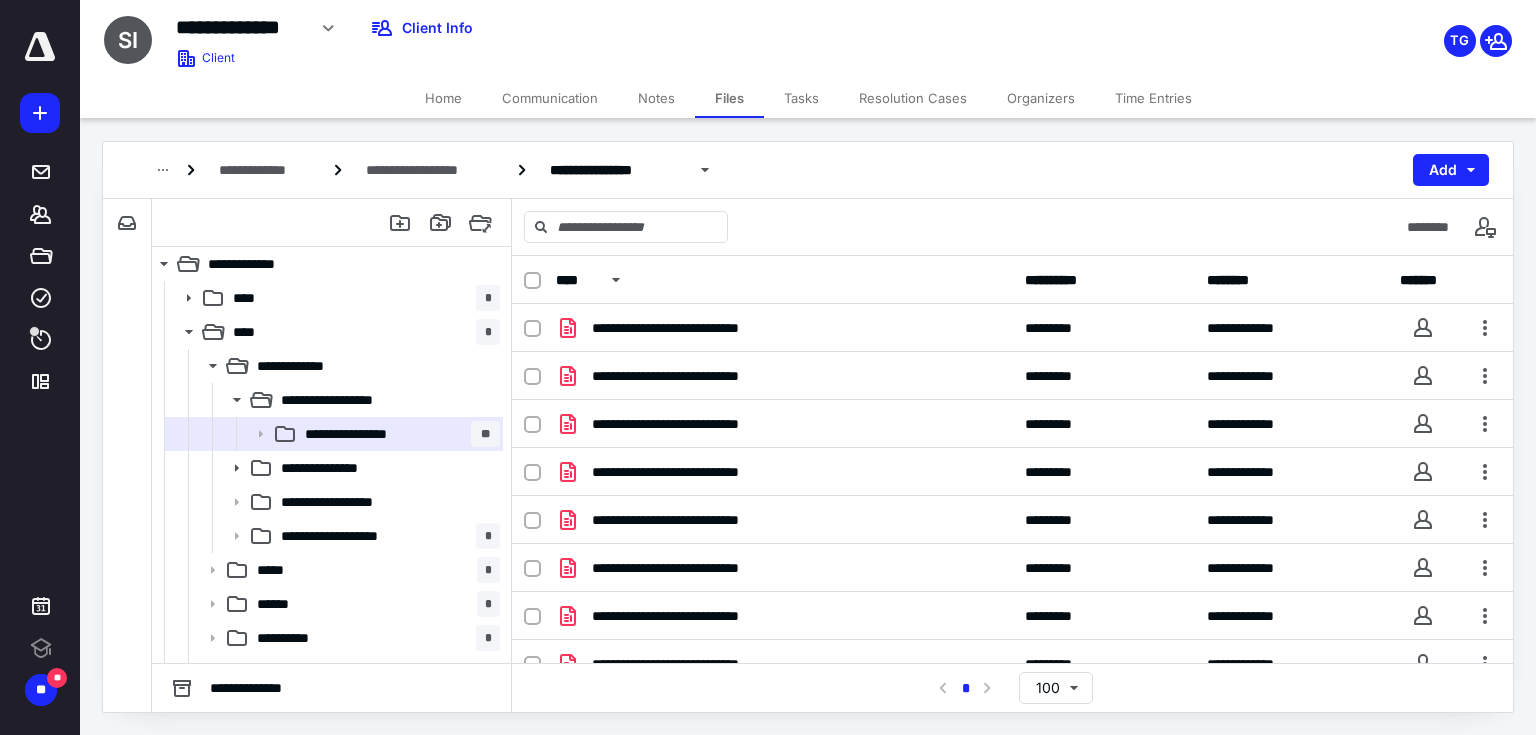scroll, scrollTop: 0, scrollLeft: 0, axis: both 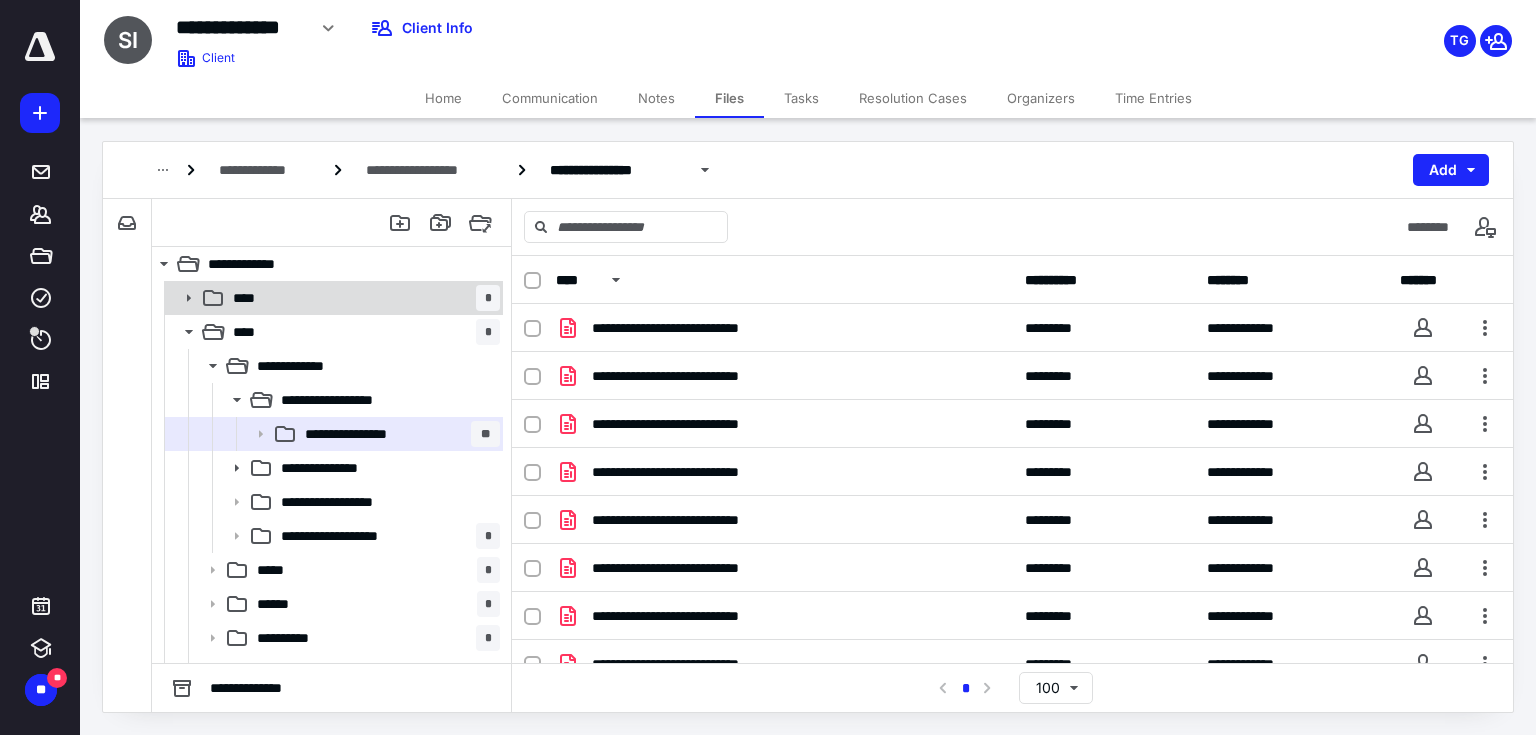 click 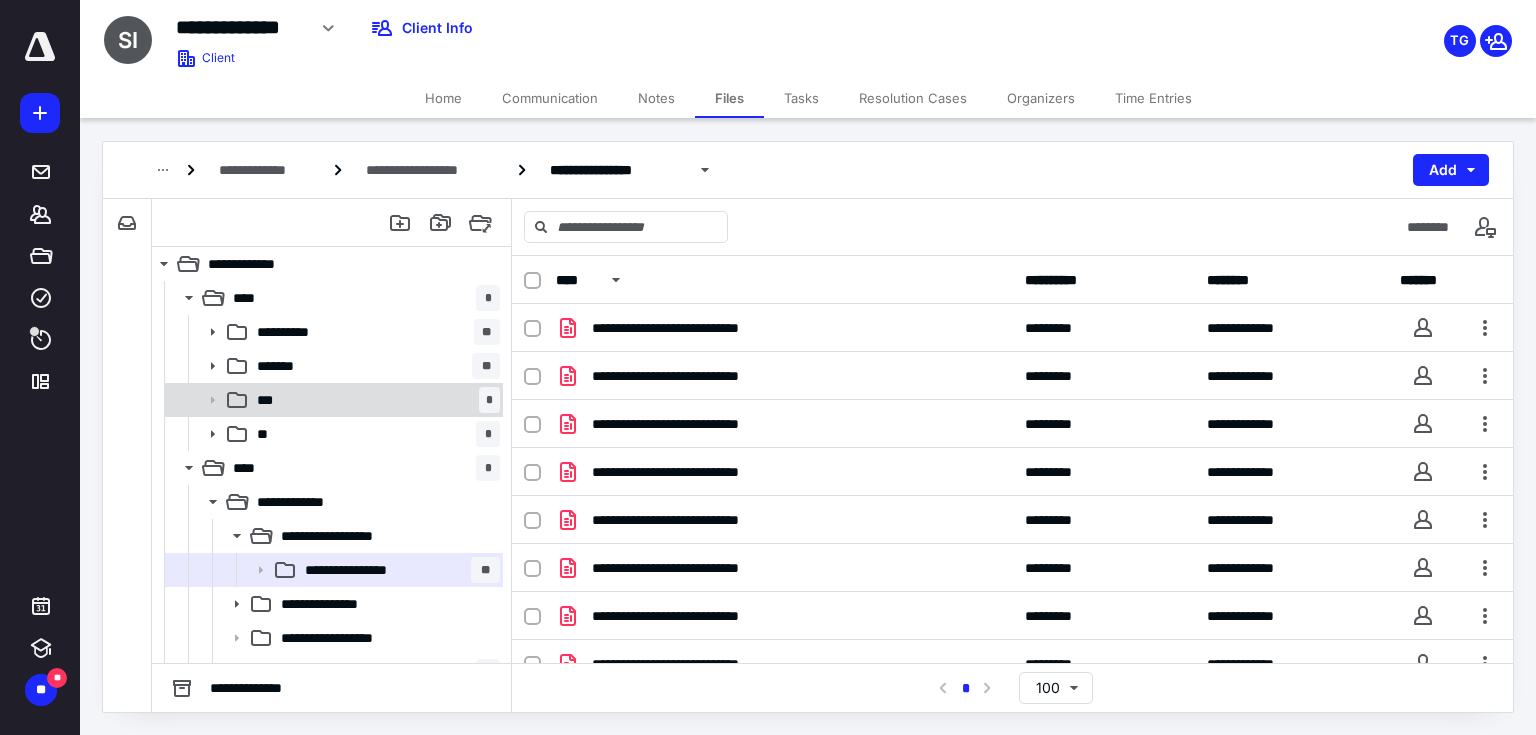 click on "*** *" at bounding box center [374, 400] 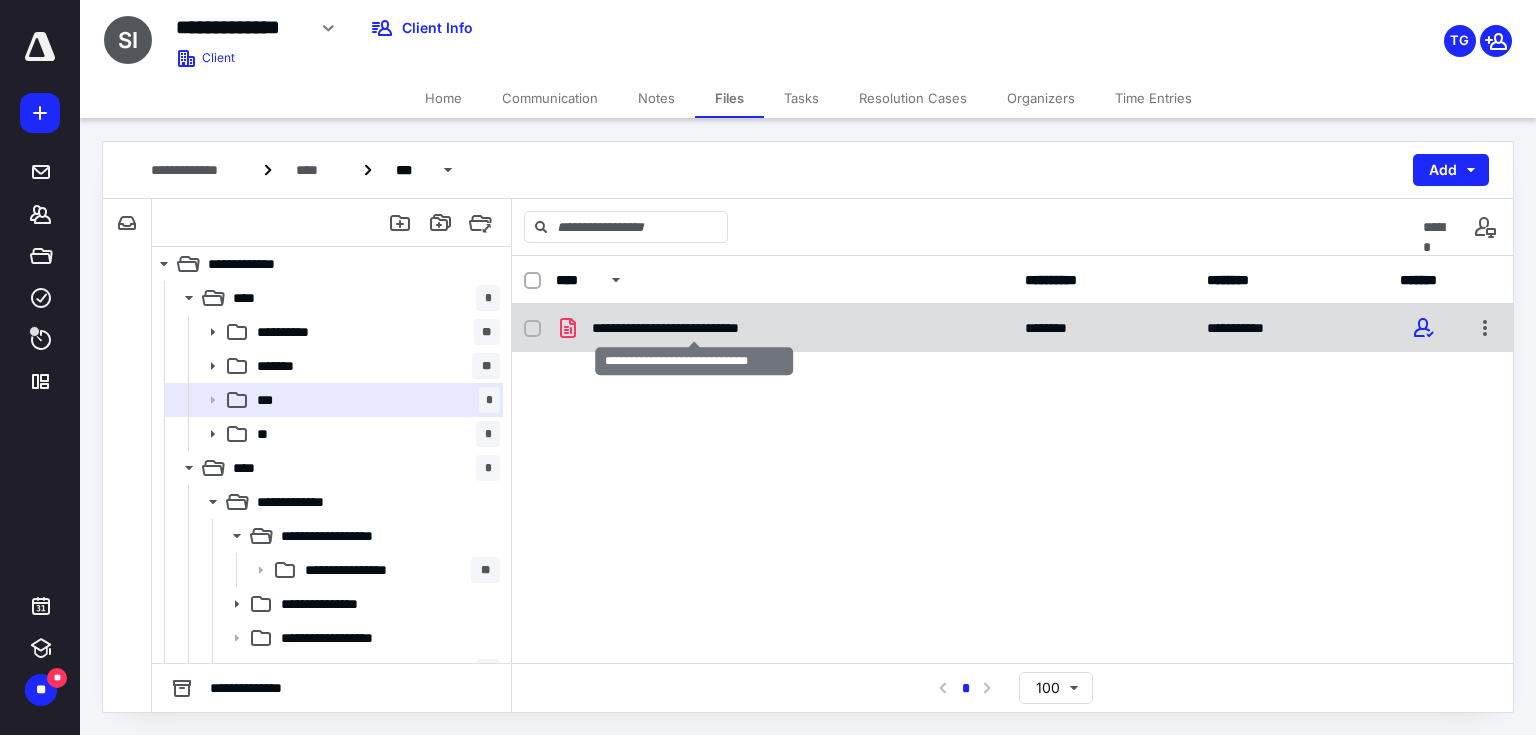 click on "**********" at bounding box center [694, 328] 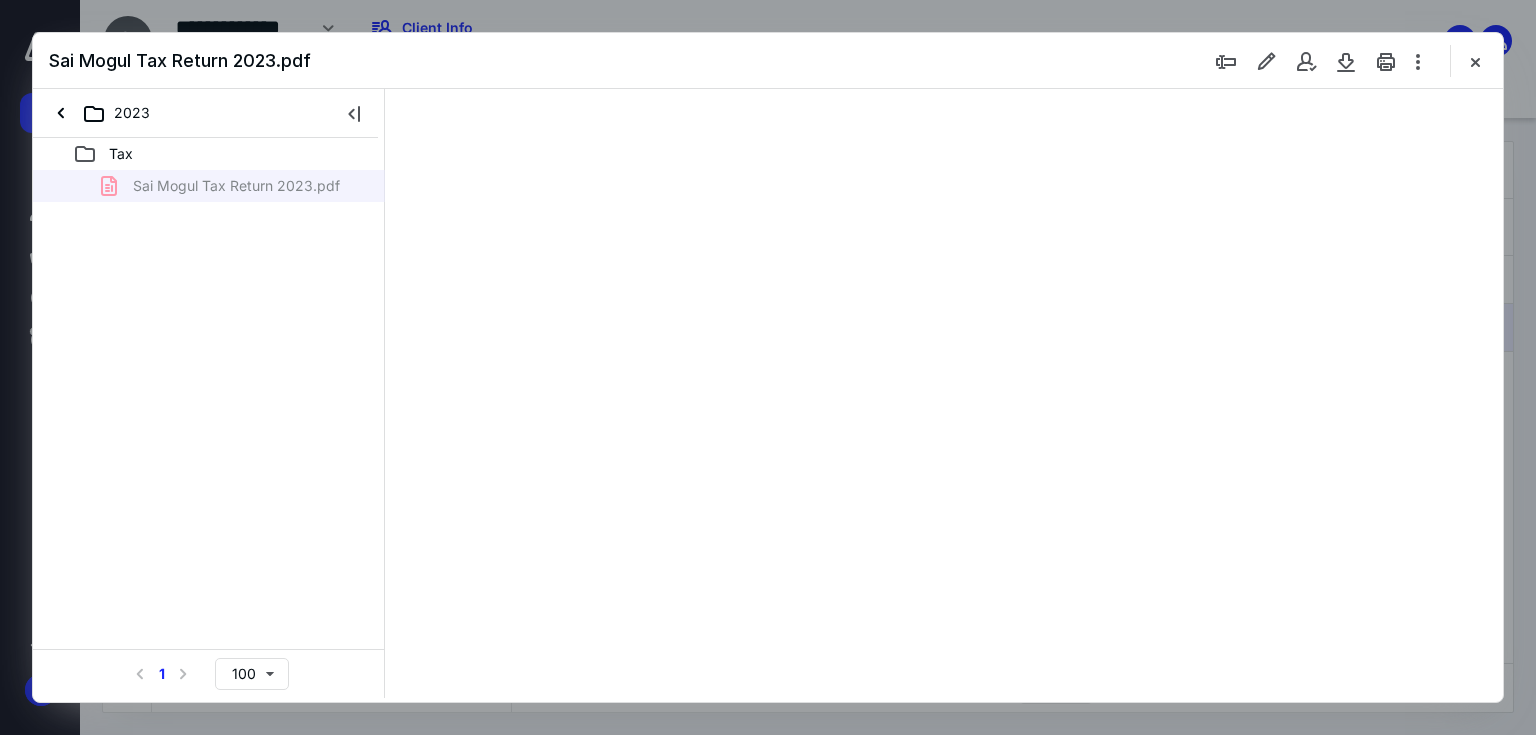 scroll, scrollTop: 0, scrollLeft: 0, axis: both 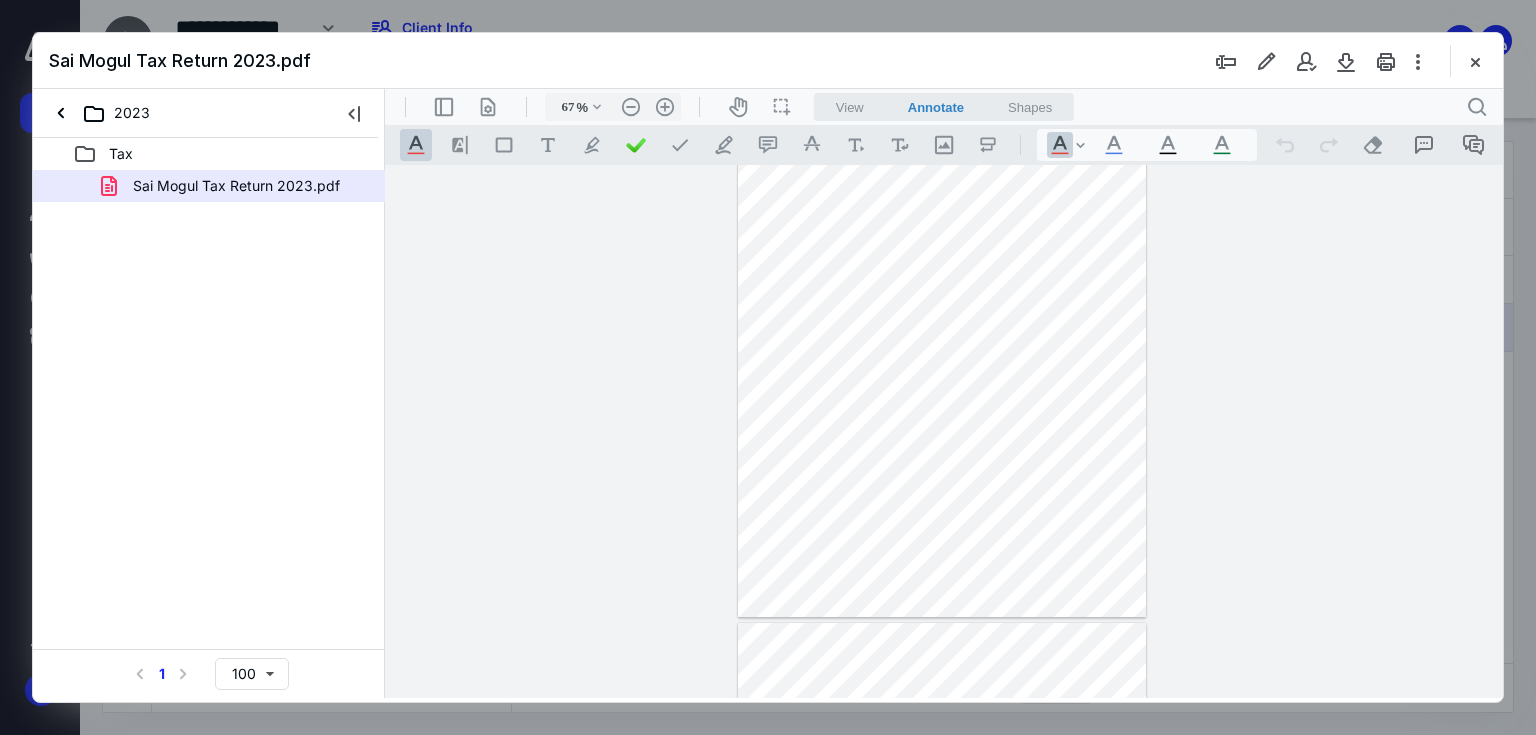 click at bounding box center (944, 432) 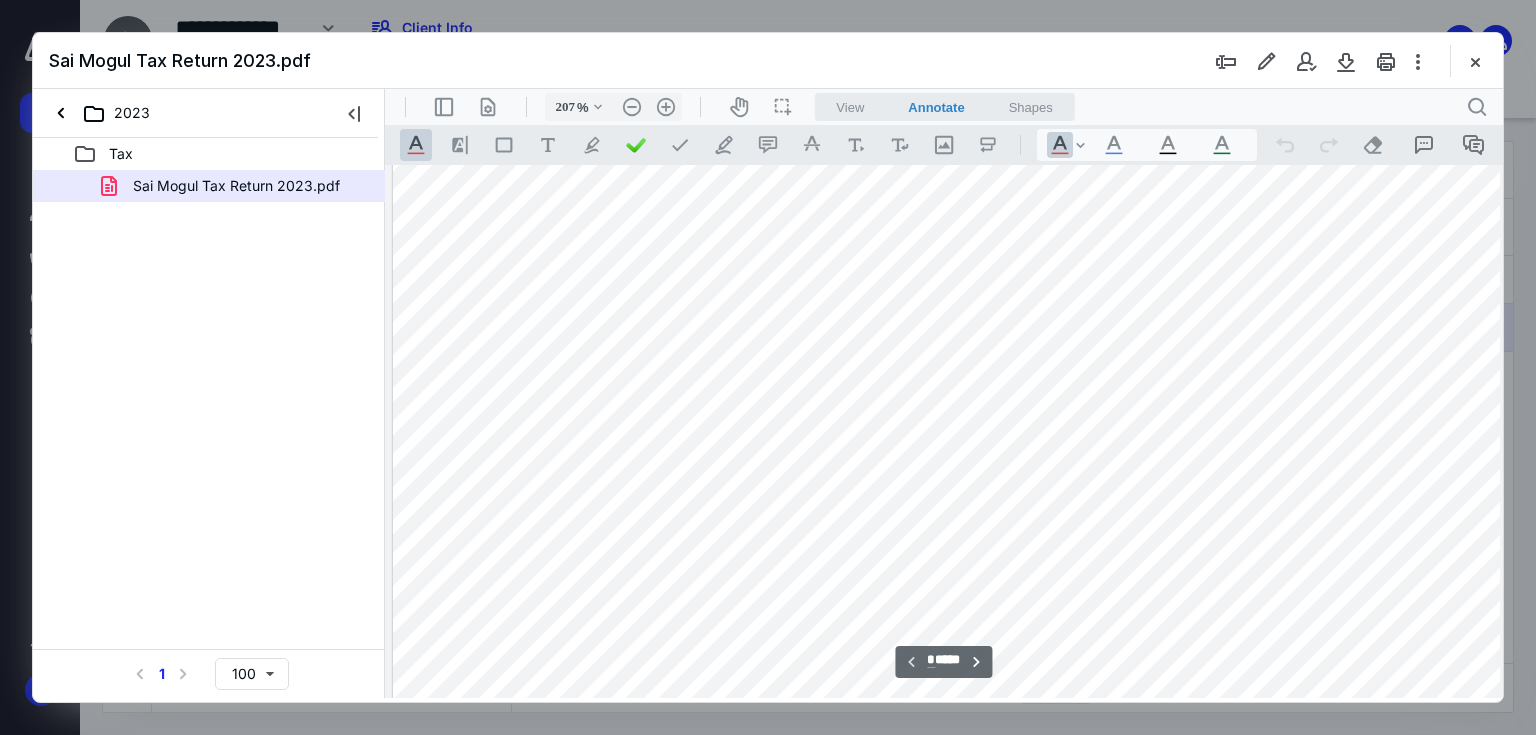 scroll, scrollTop: 679, scrollLeft: 40, axis: both 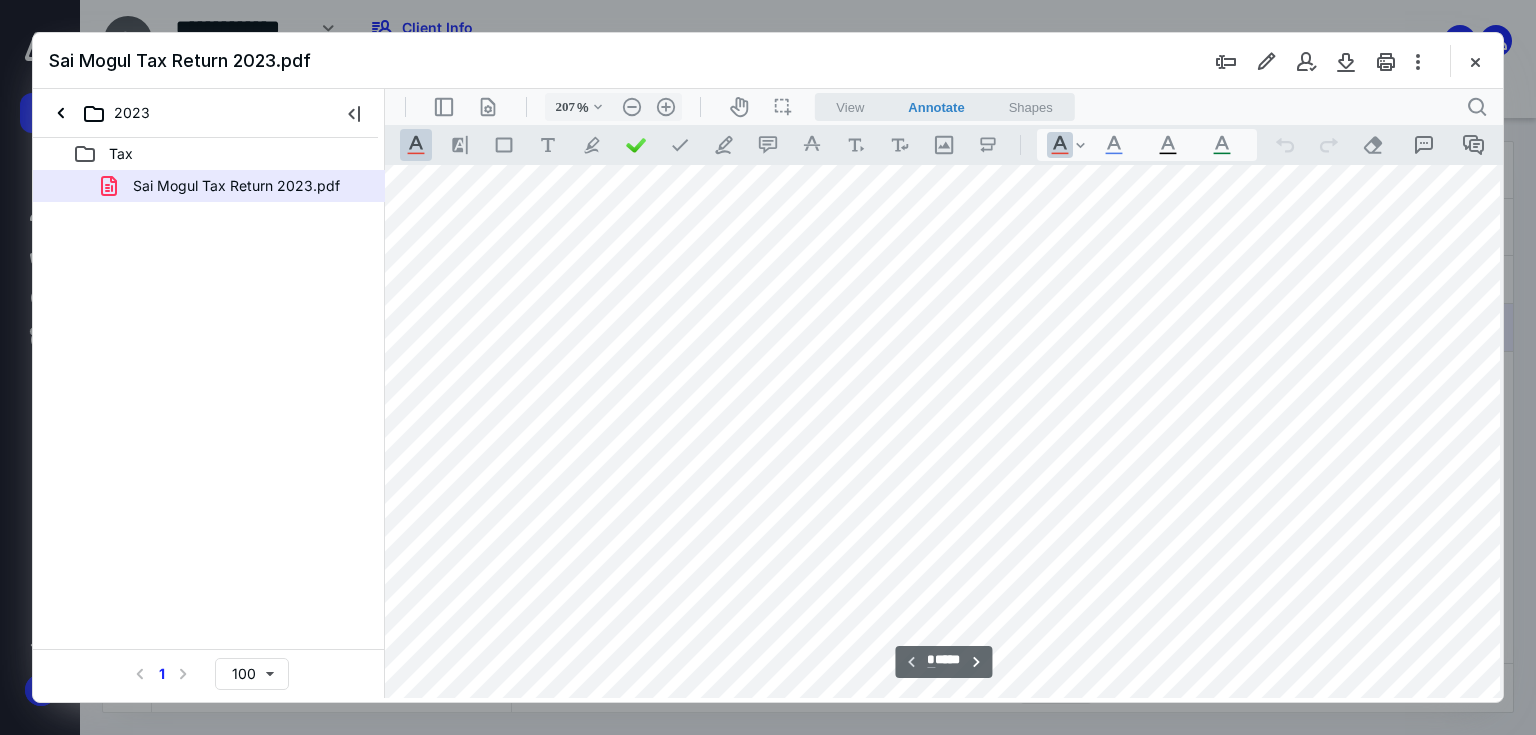 type on "157" 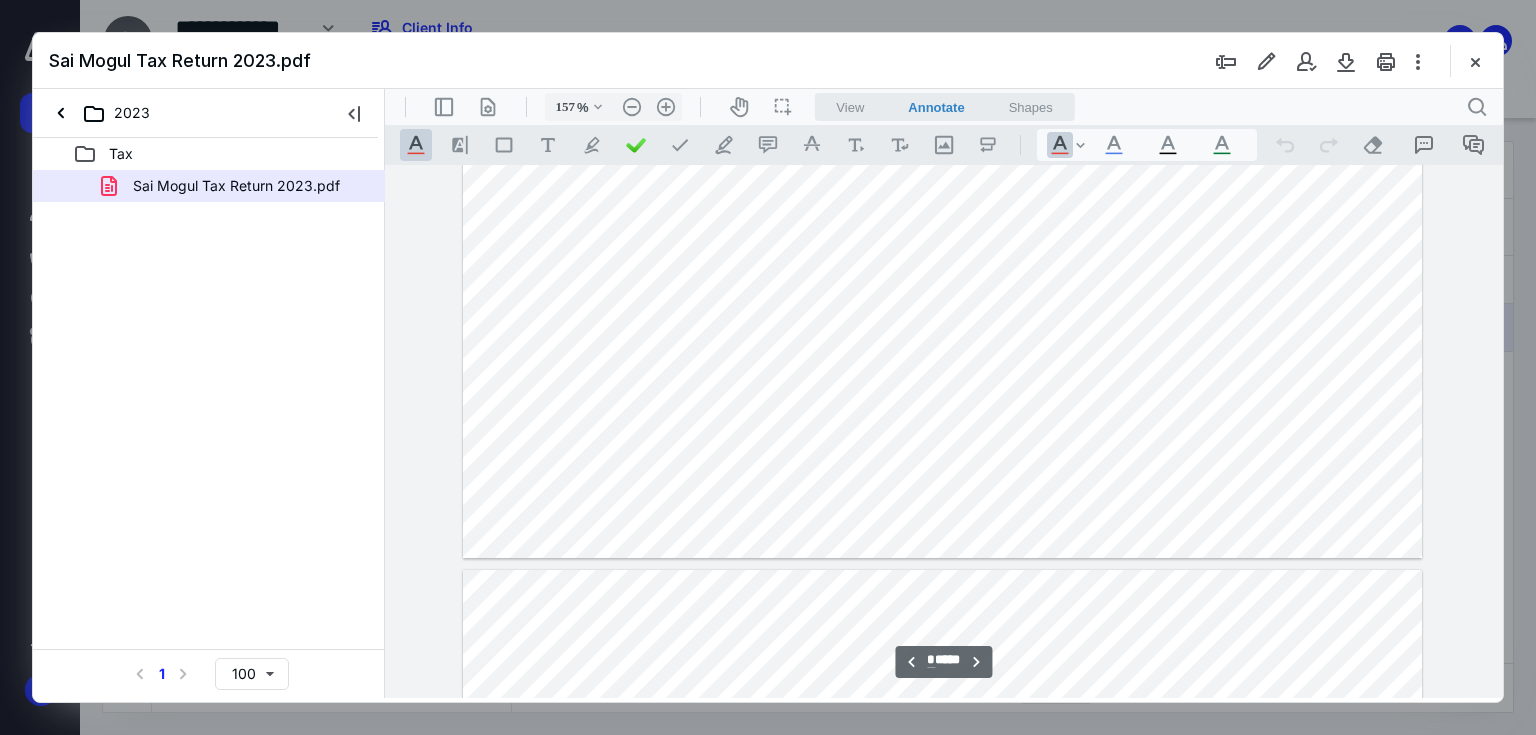 scroll, scrollTop: 3520, scrollLeft: 0, axis: vertical 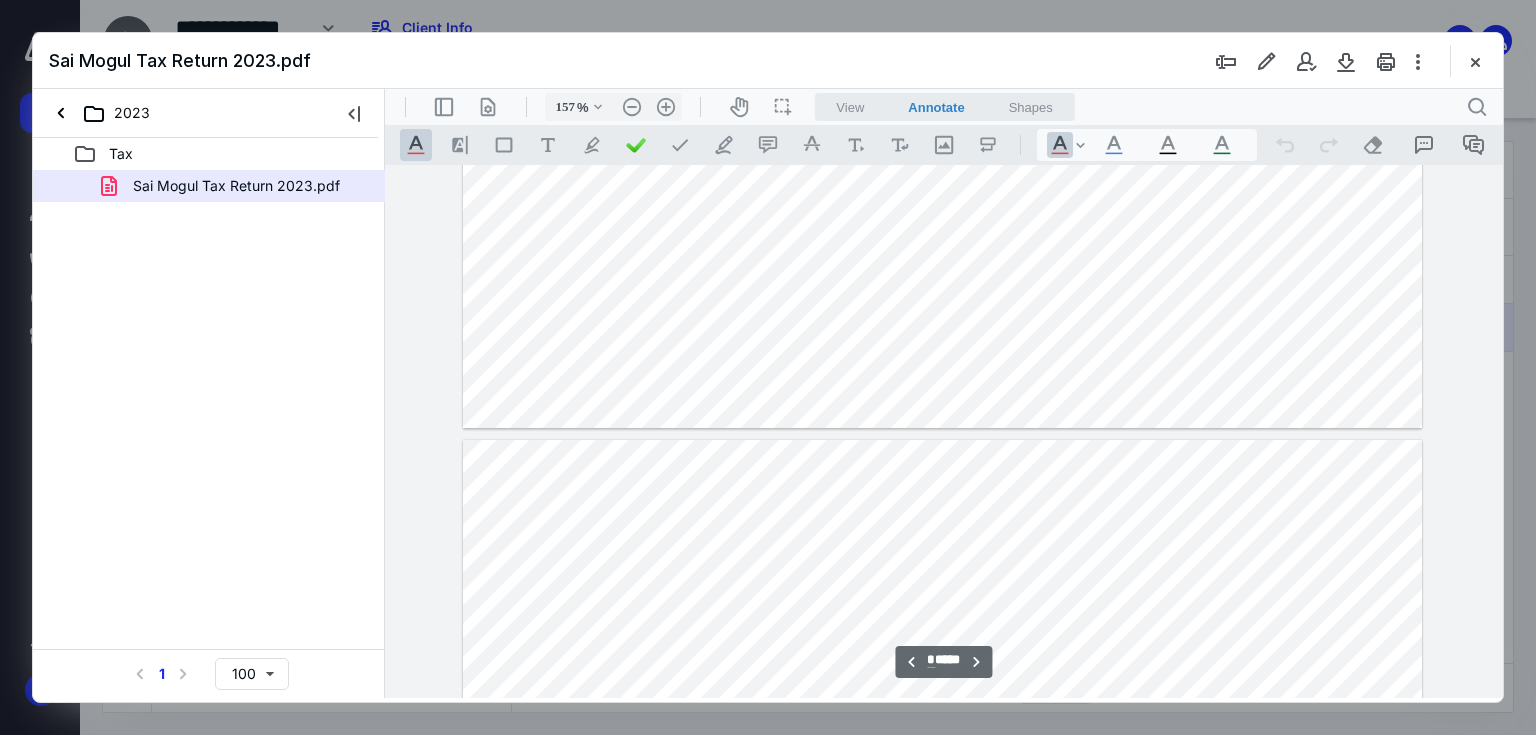 type on "*" 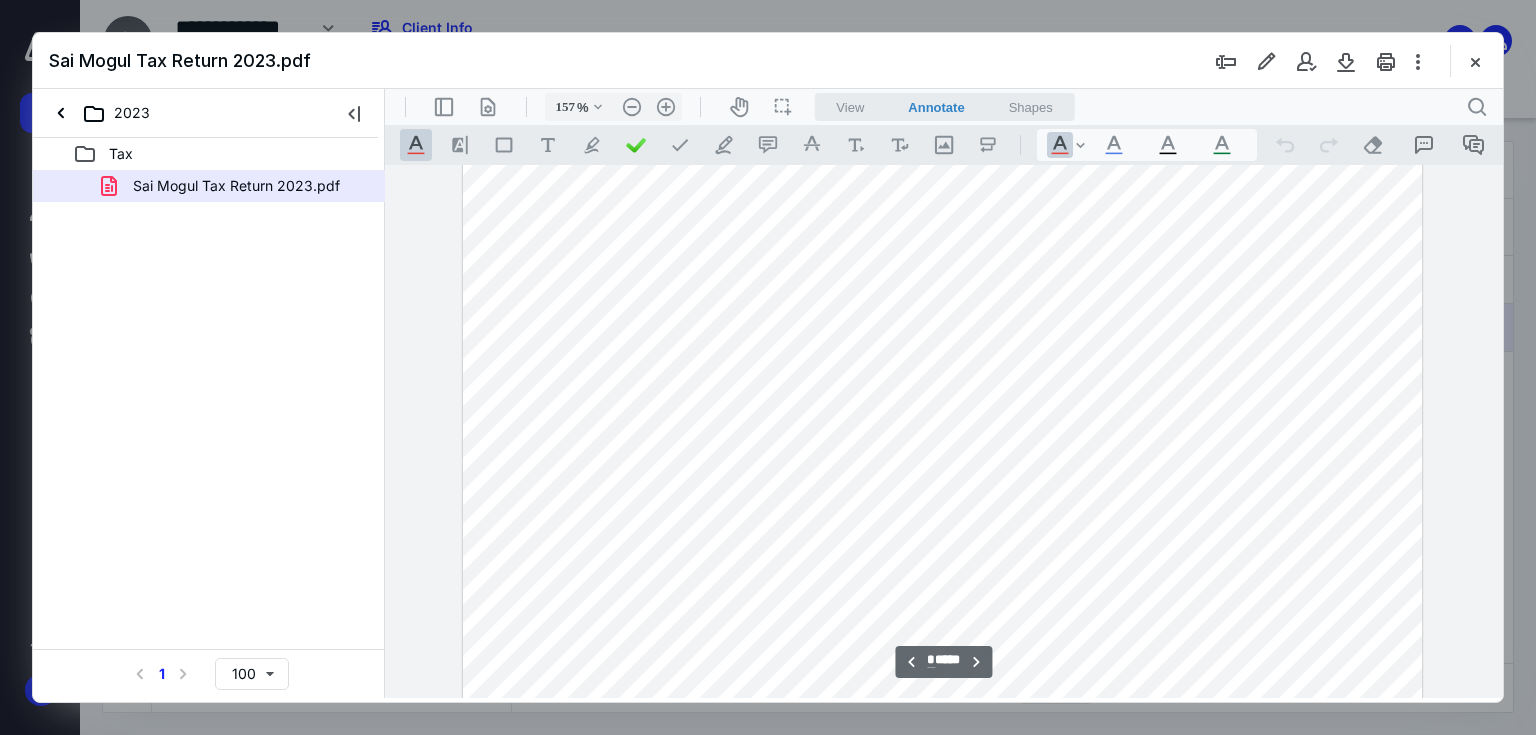 scroll, scrollTop: 4320, scrollLeft: 0, axis: vertical 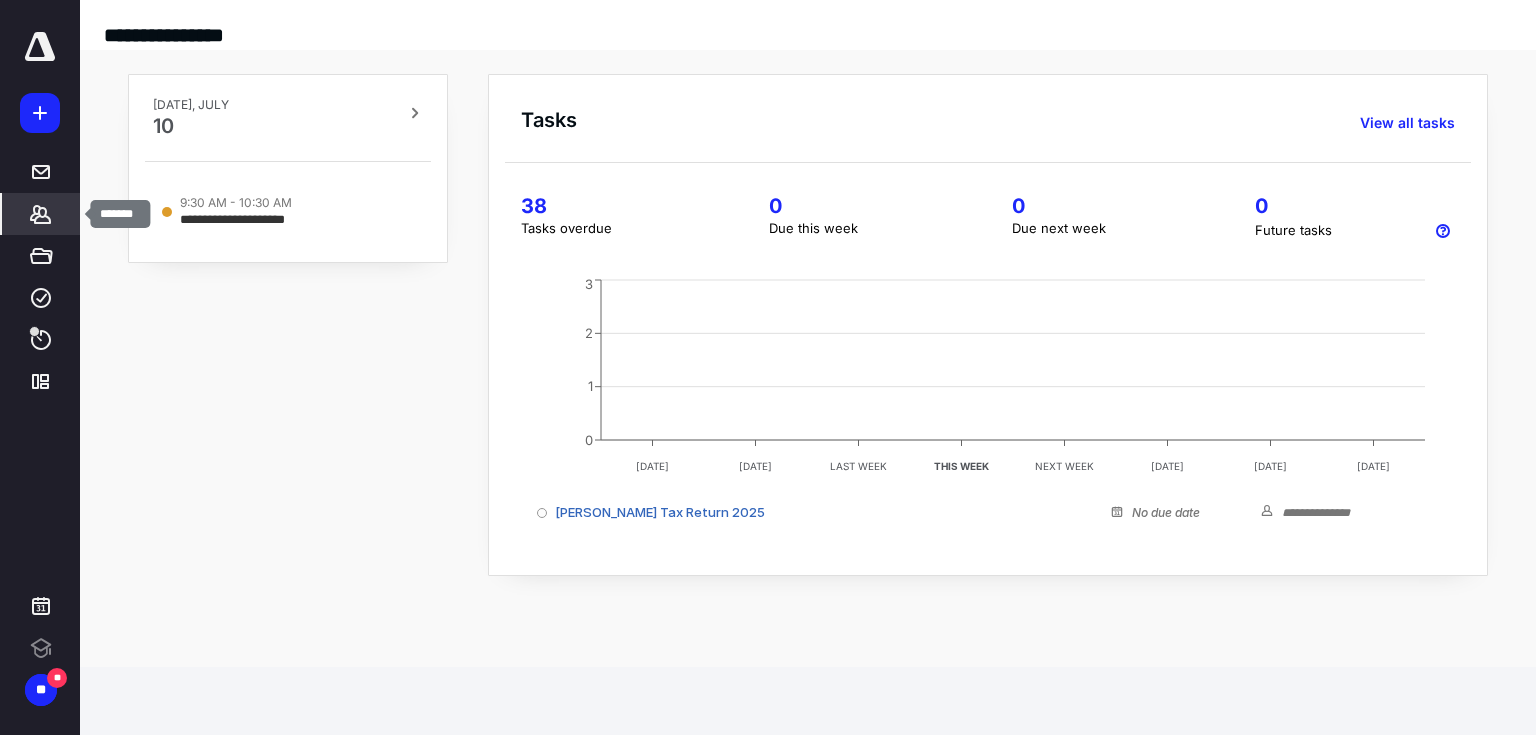 click 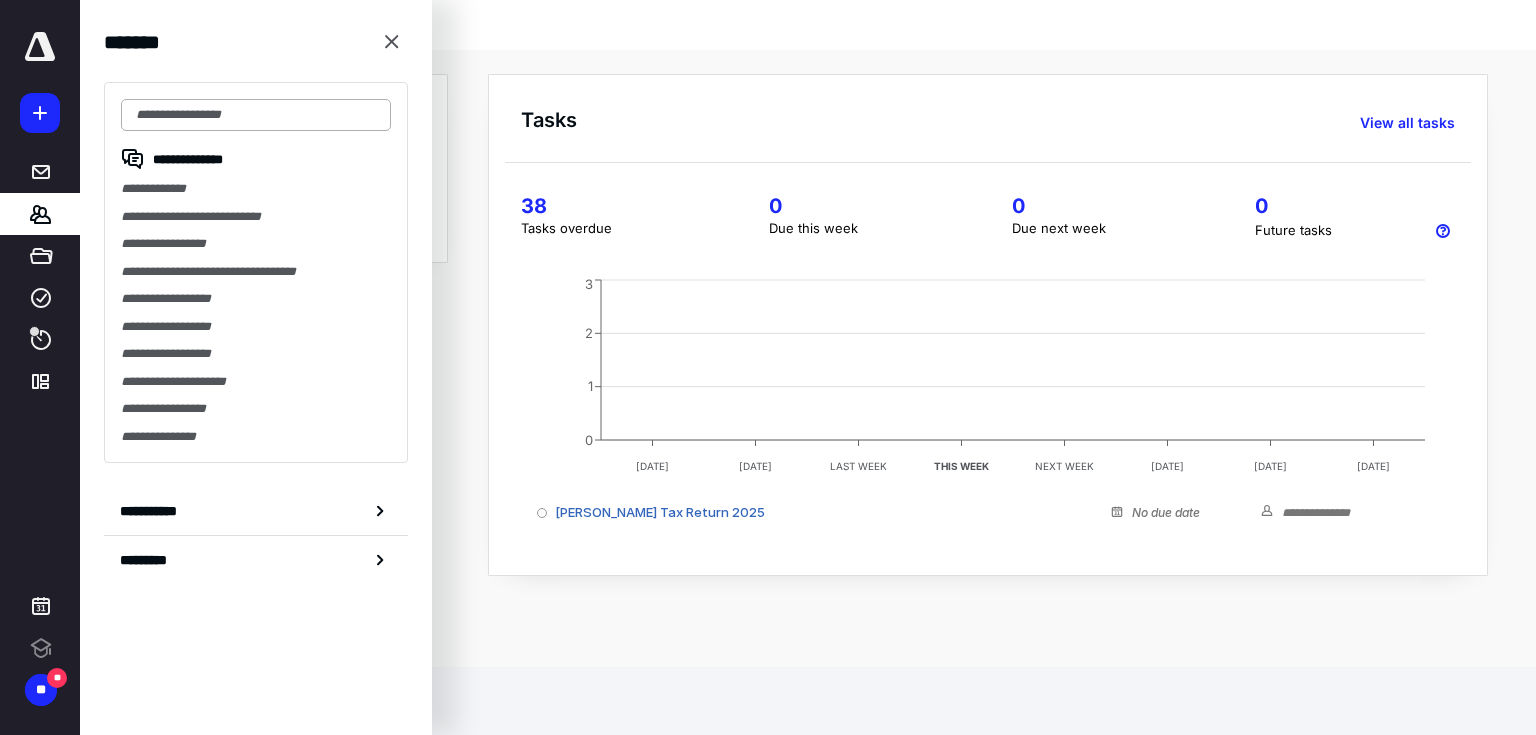 click at bounding box center (256, 115) 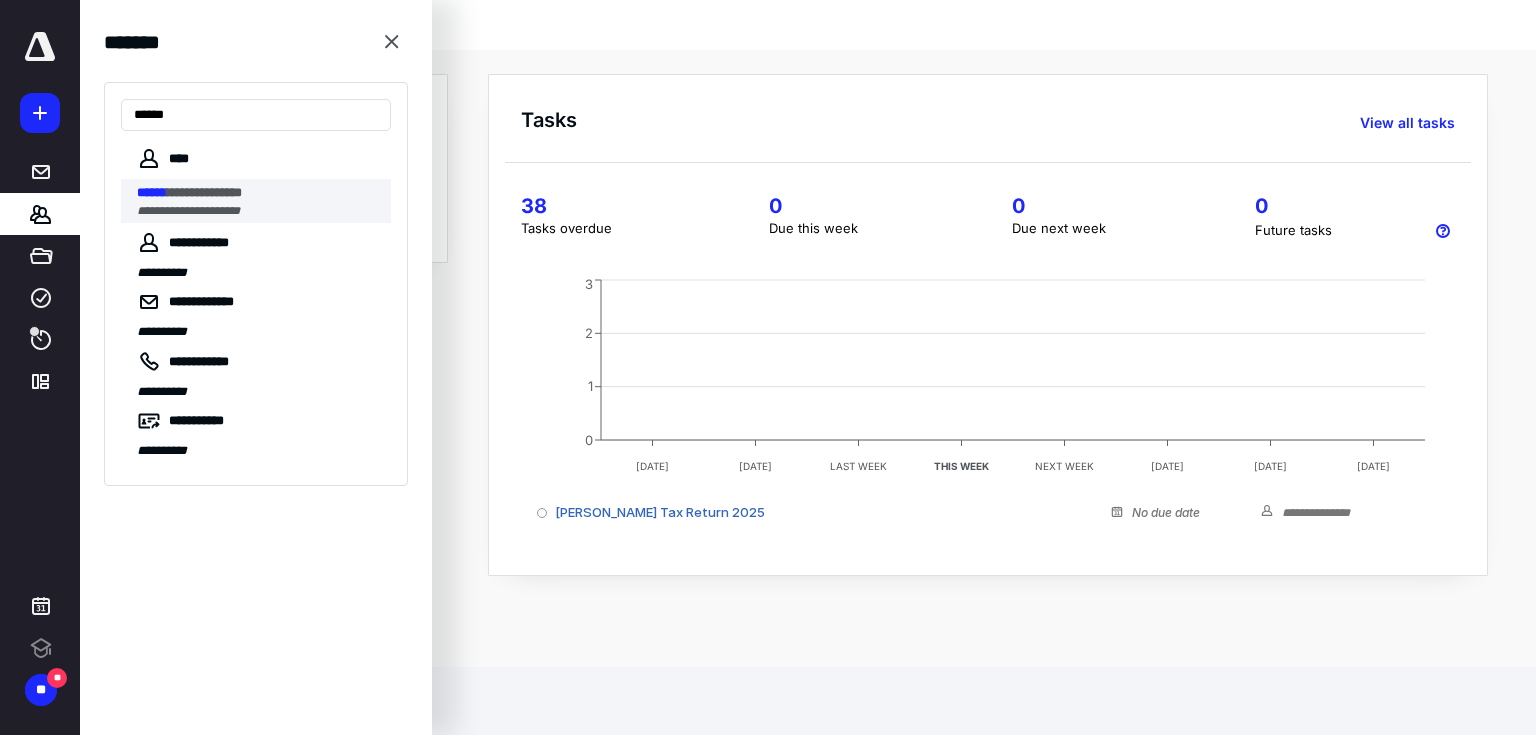 type on "******" 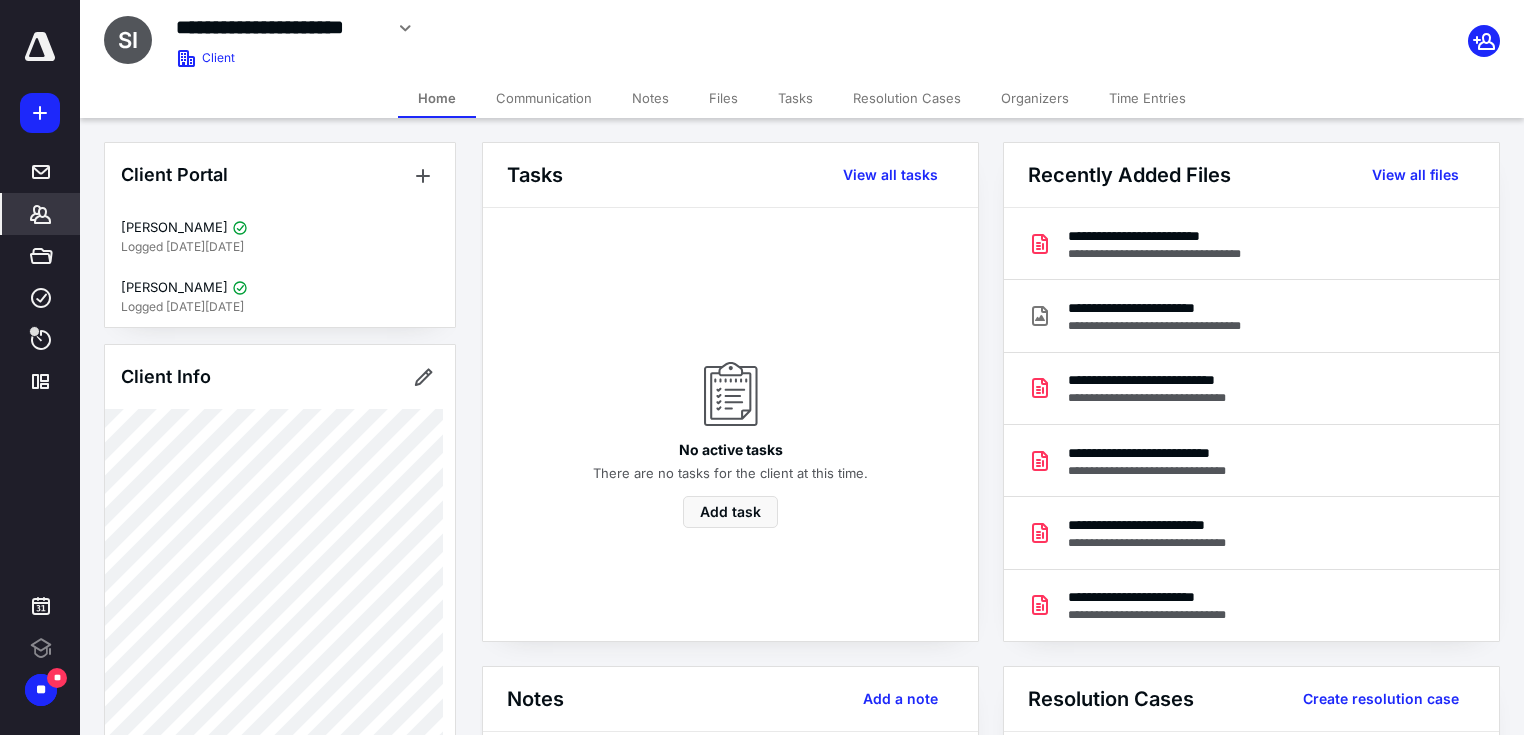 click on "Files" at bounding box center [723, 98] 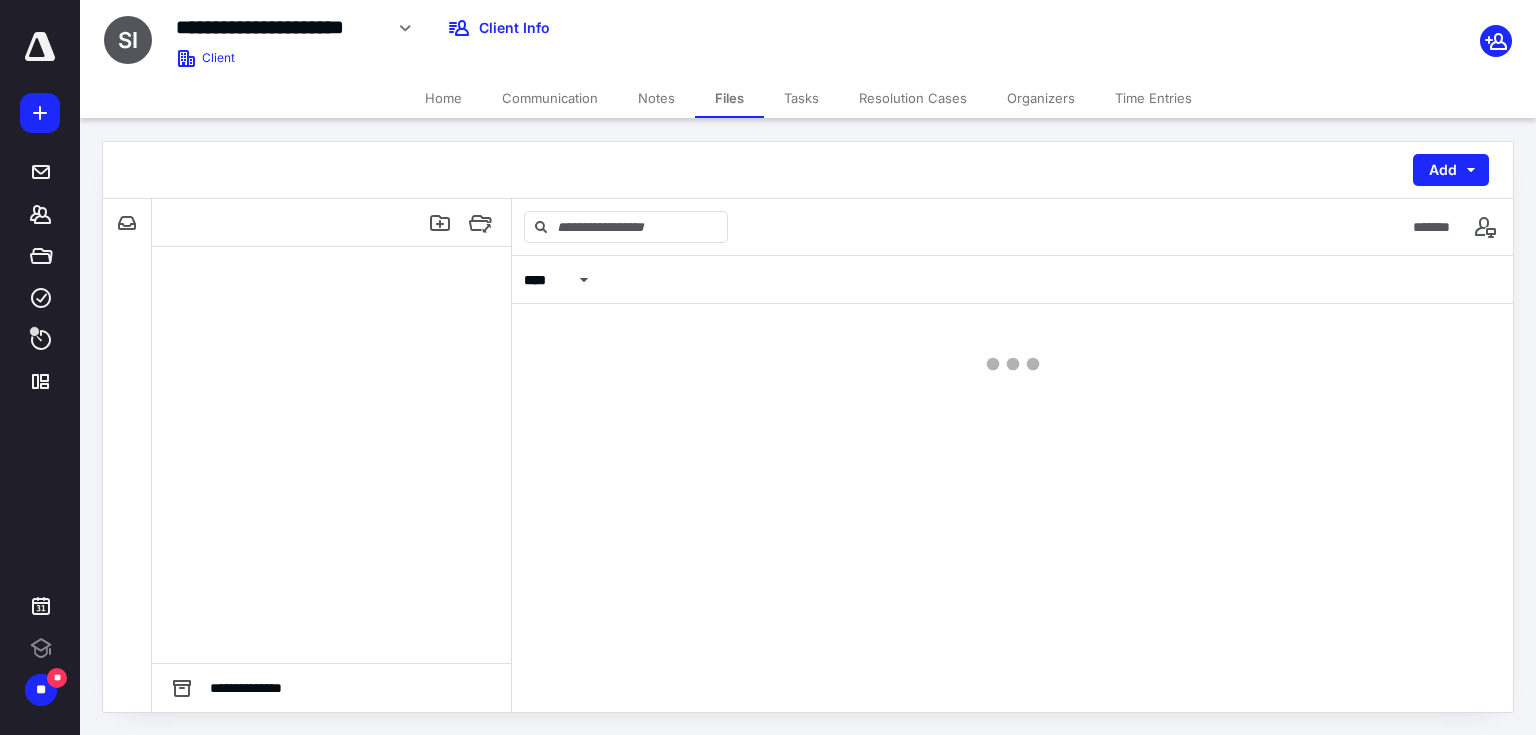 scroll, scrollTop: 0, scrollLeft: 0, axis: both 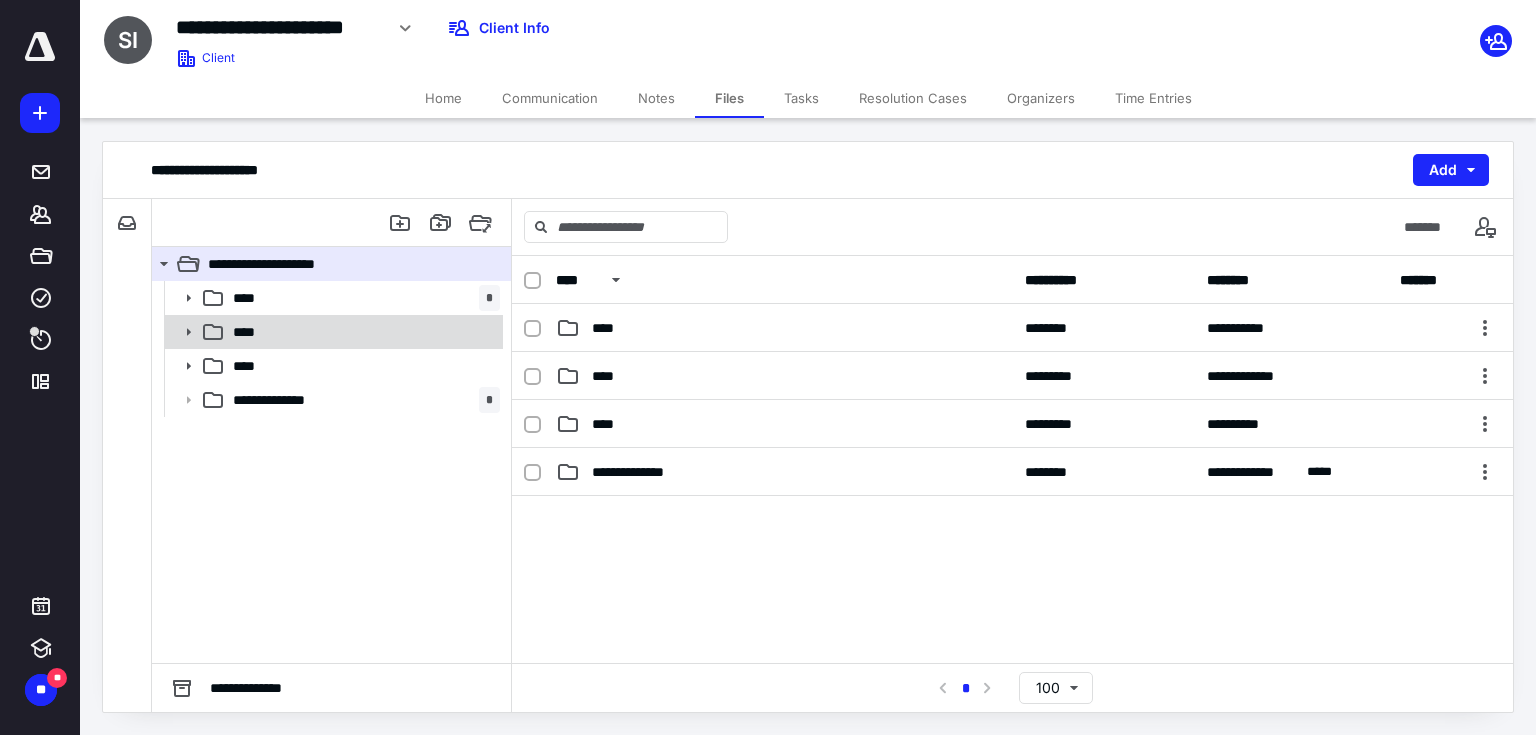 click 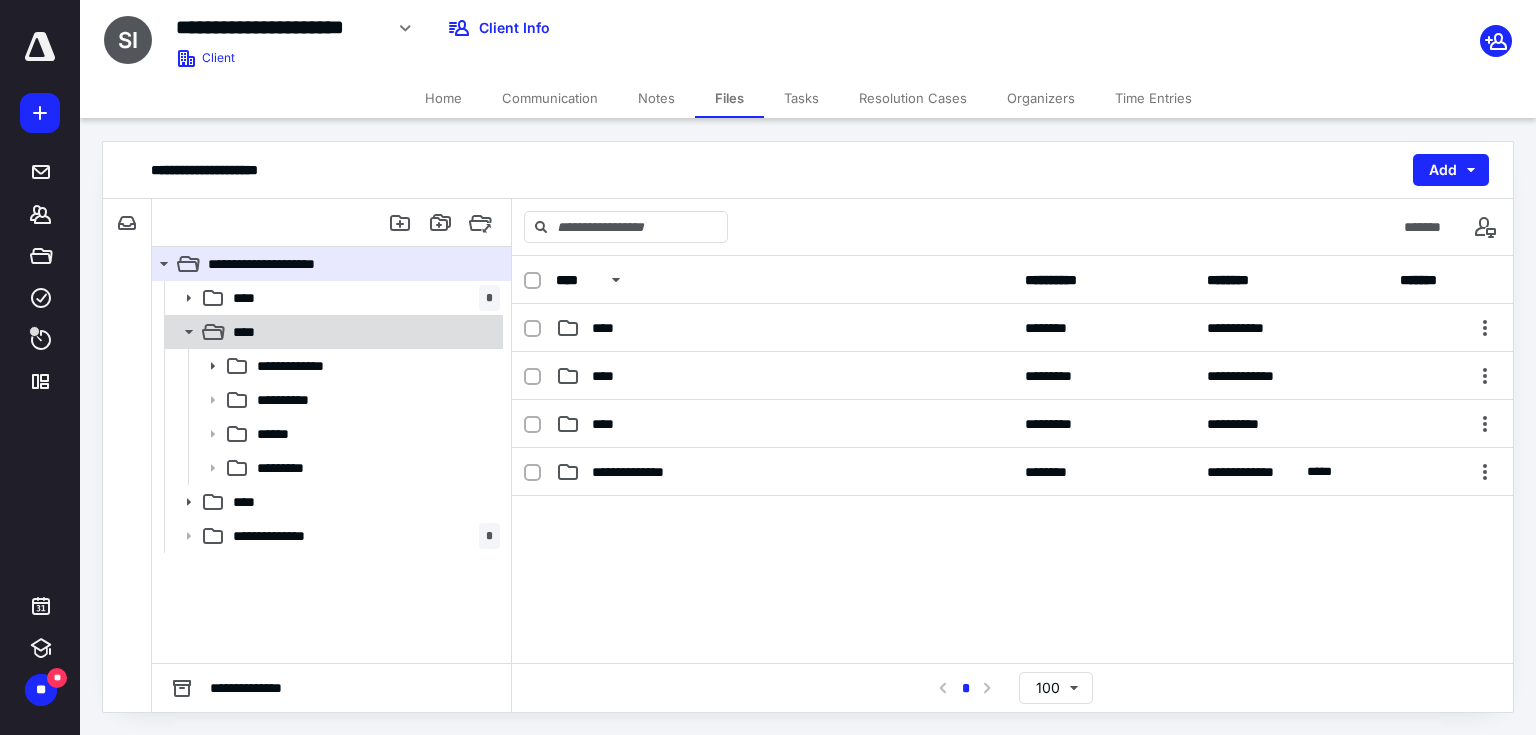 click 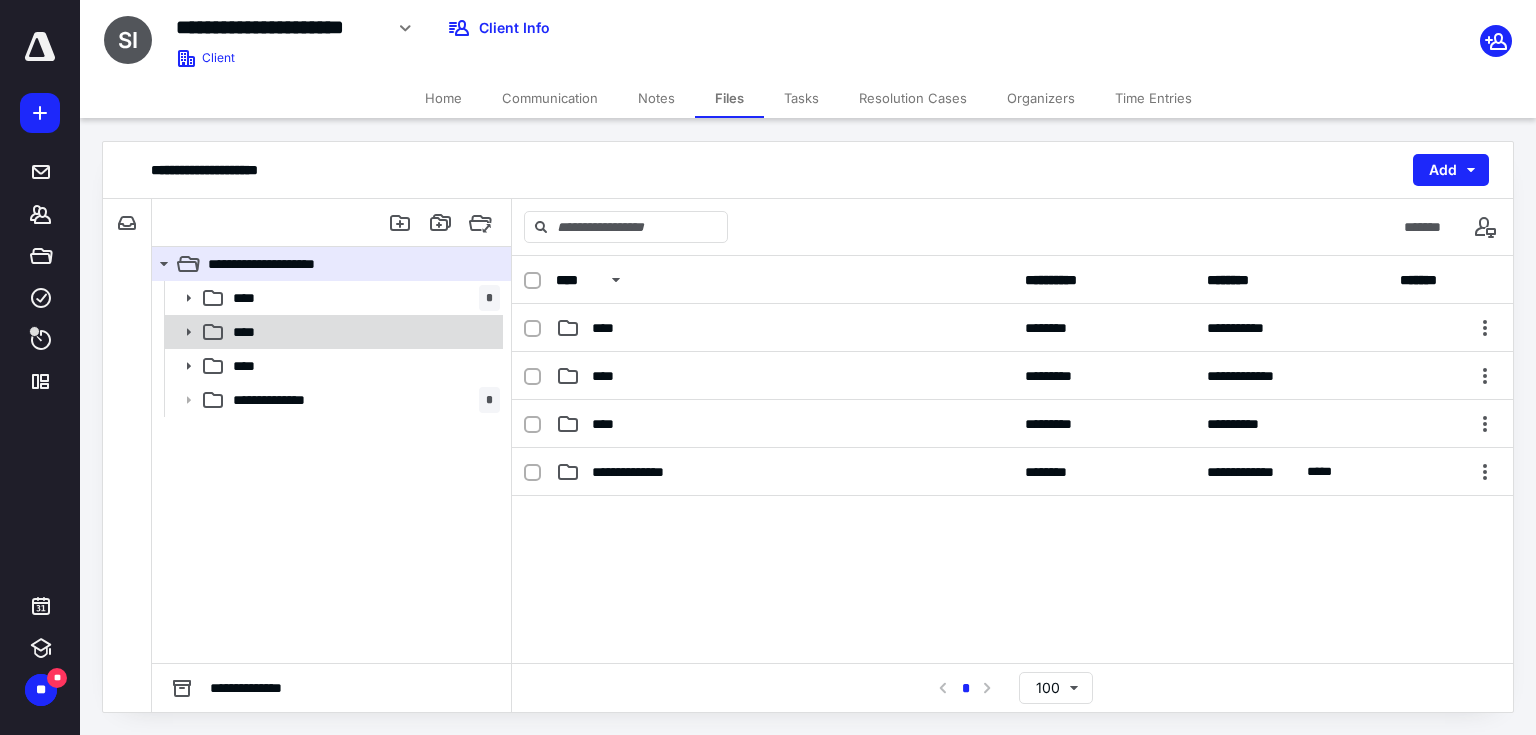 click 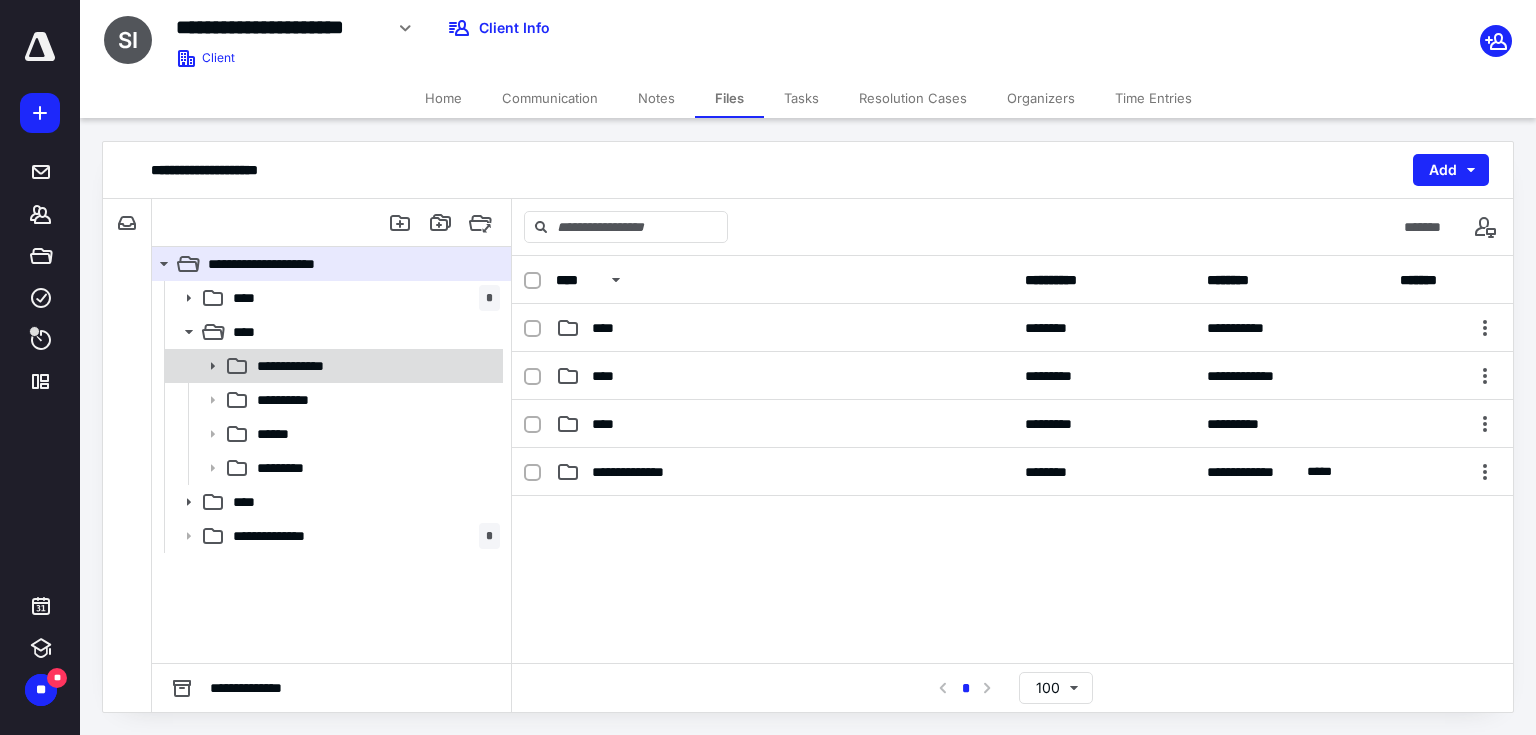 click 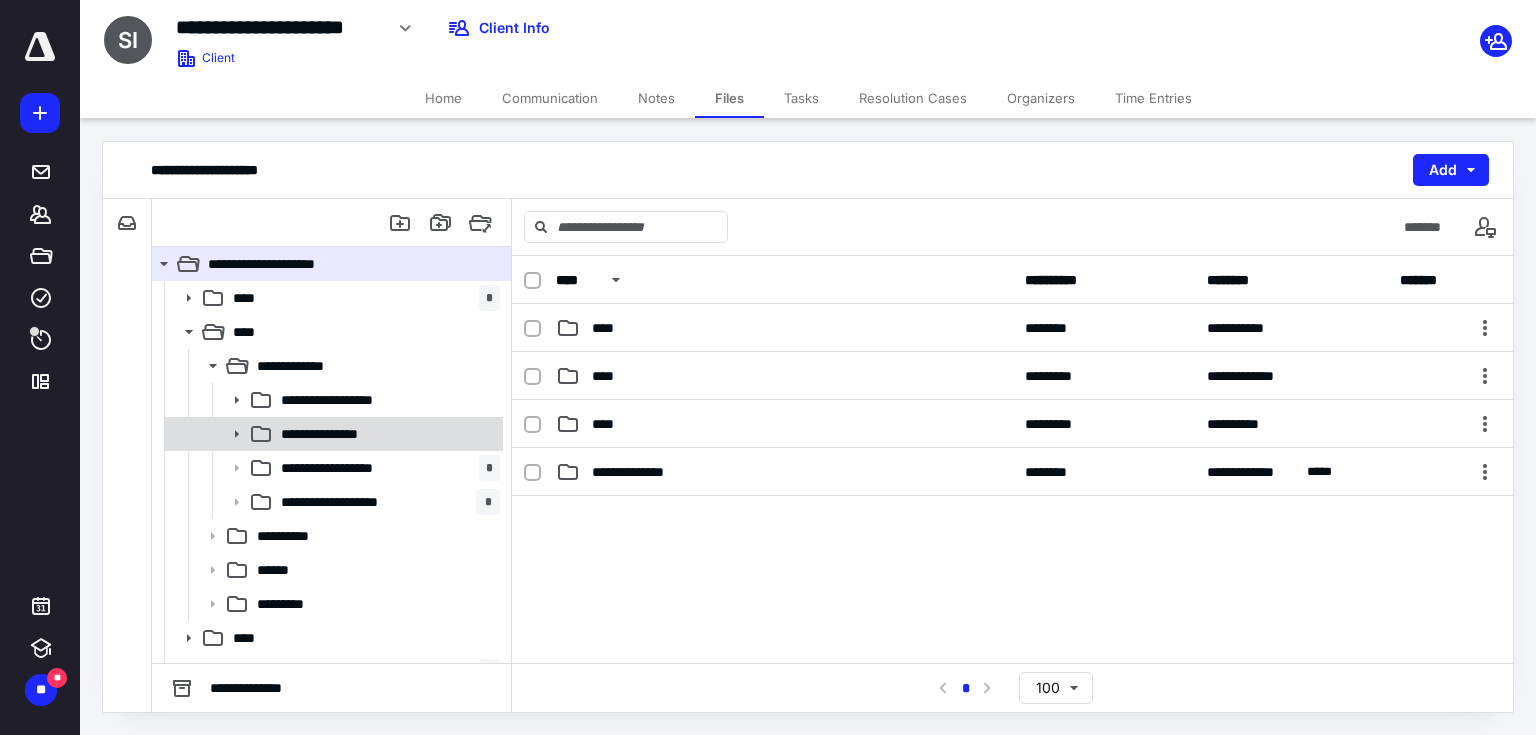 click 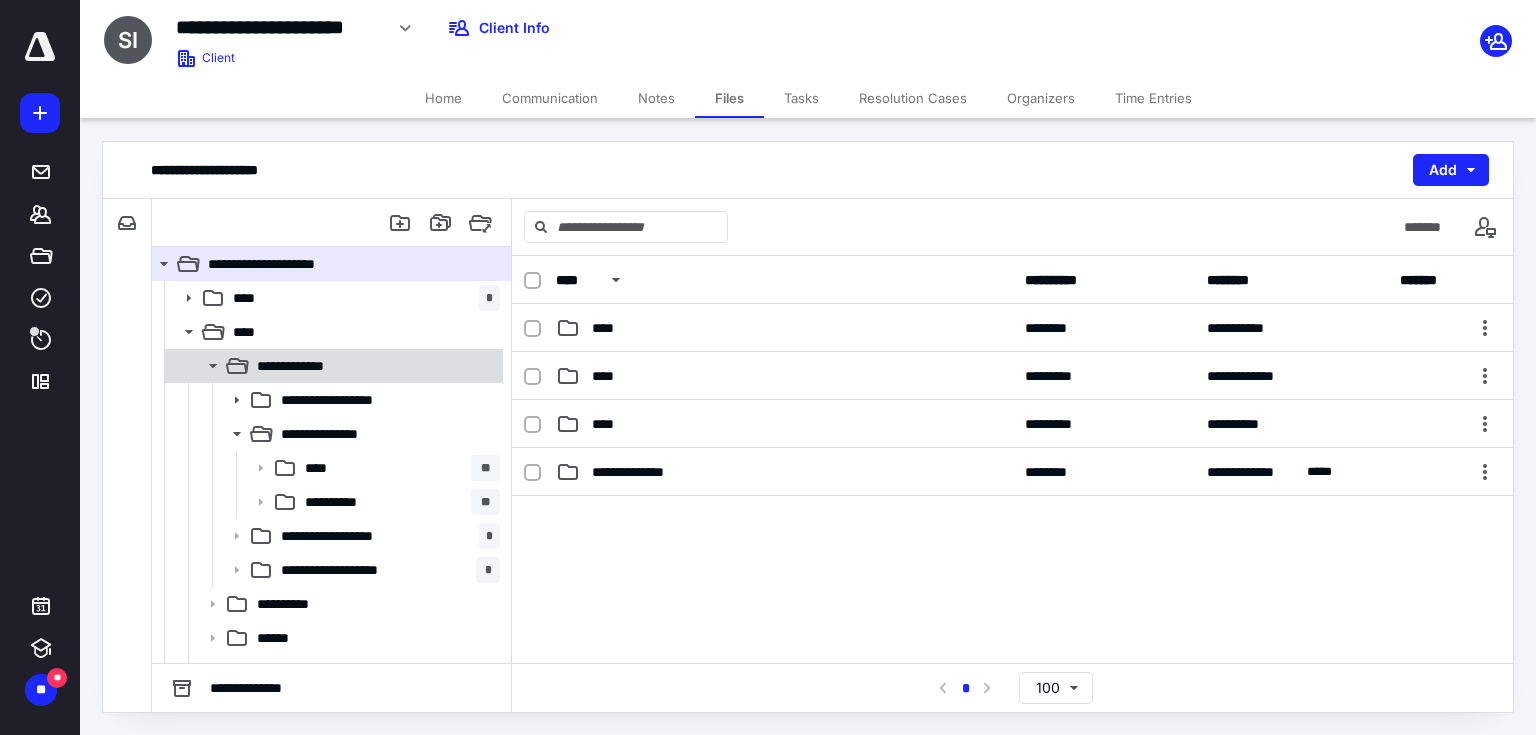 scroll, scrollTop: 92, scrollLeft: 0, axis: vertical 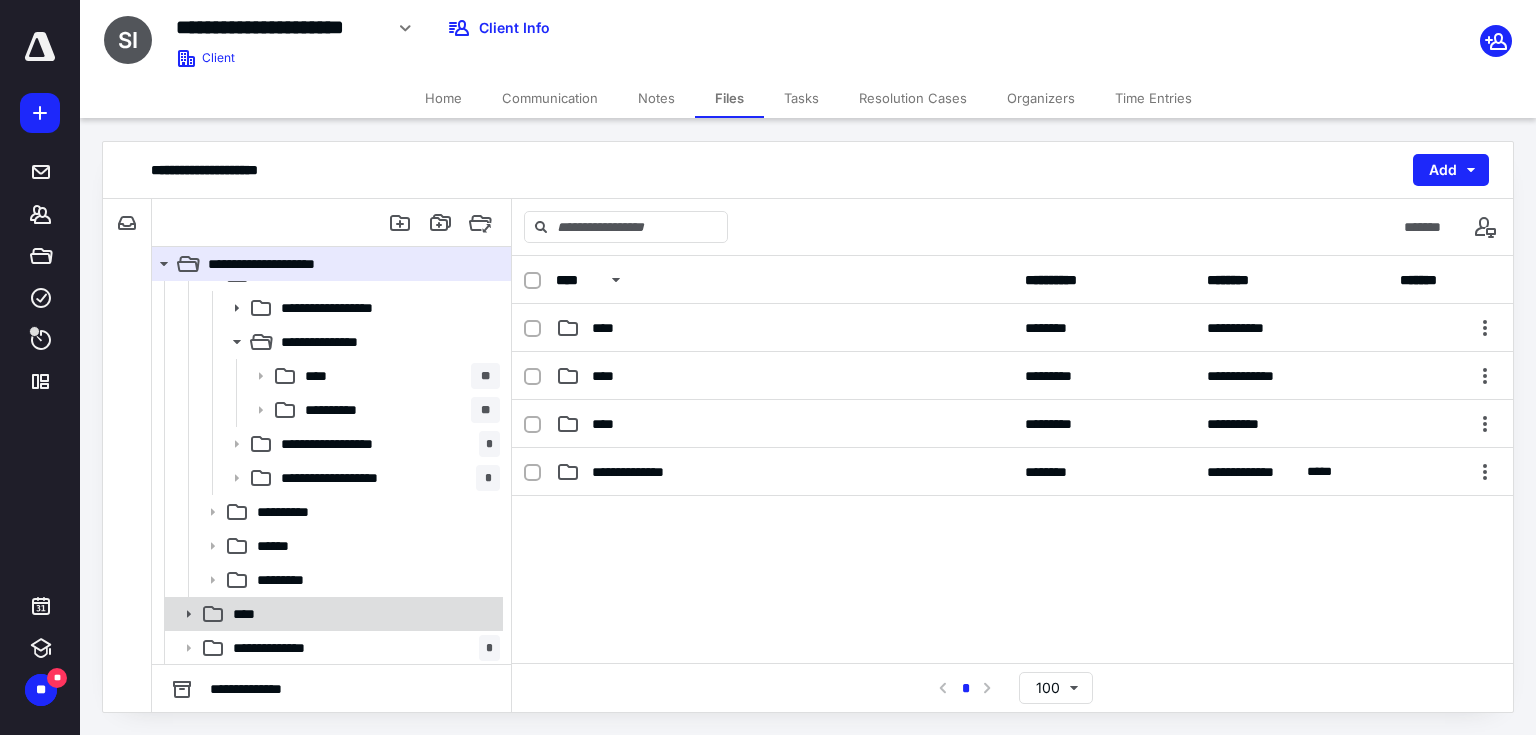 click 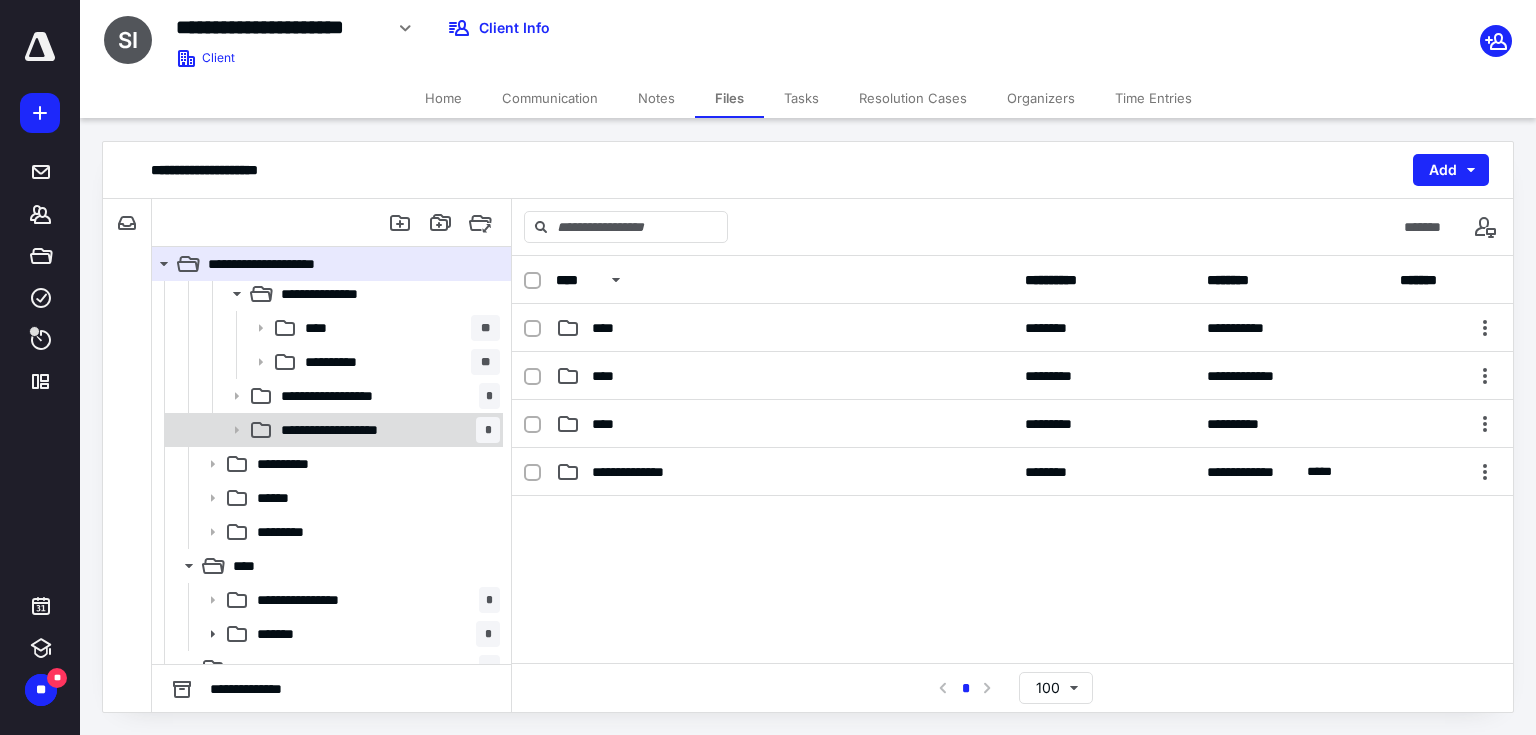 scroll, scrollTop: 160, scrollLeft: 0, axis: vertical 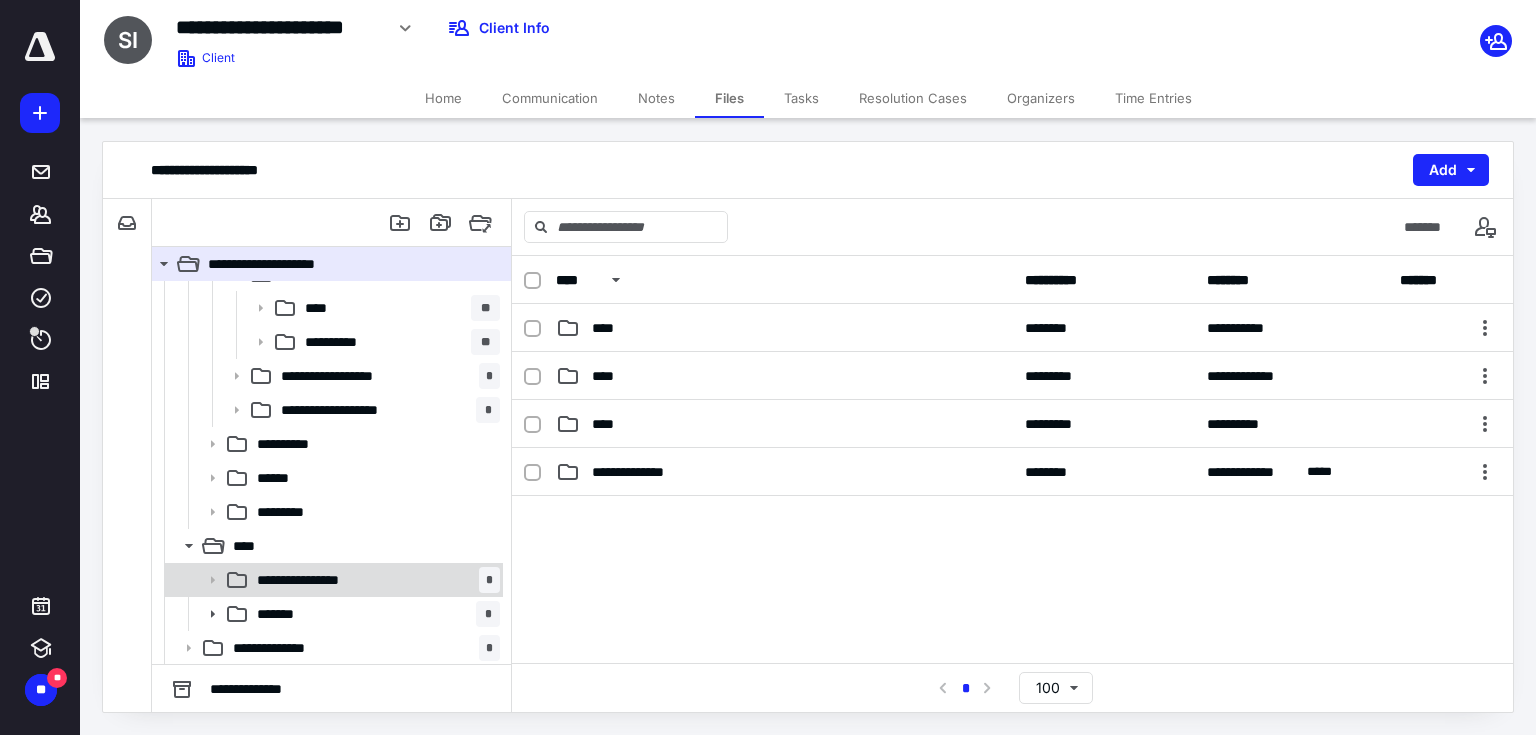 click on "**********" at bounding box center (374, 580) 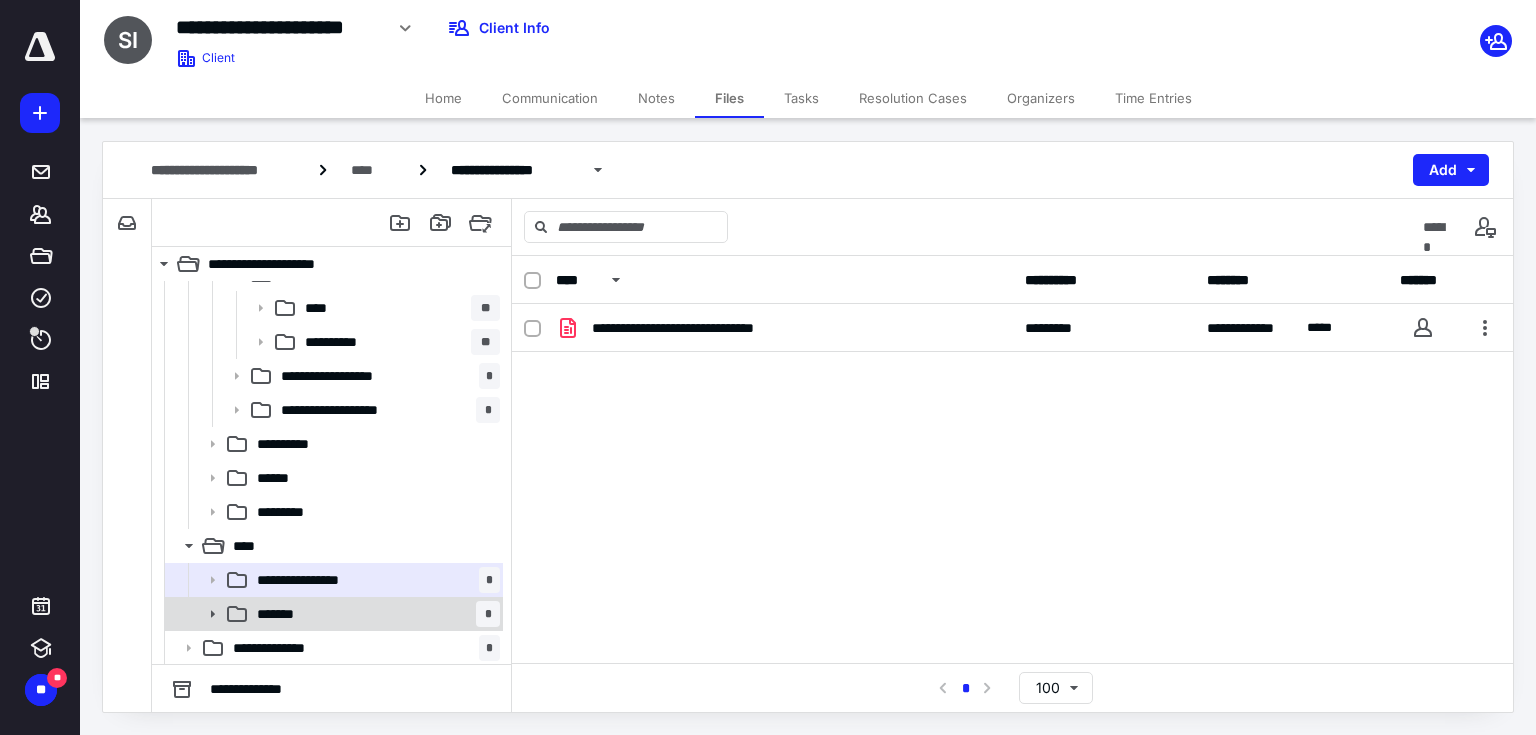 click on "******* *" at bounding box center [374, 614] 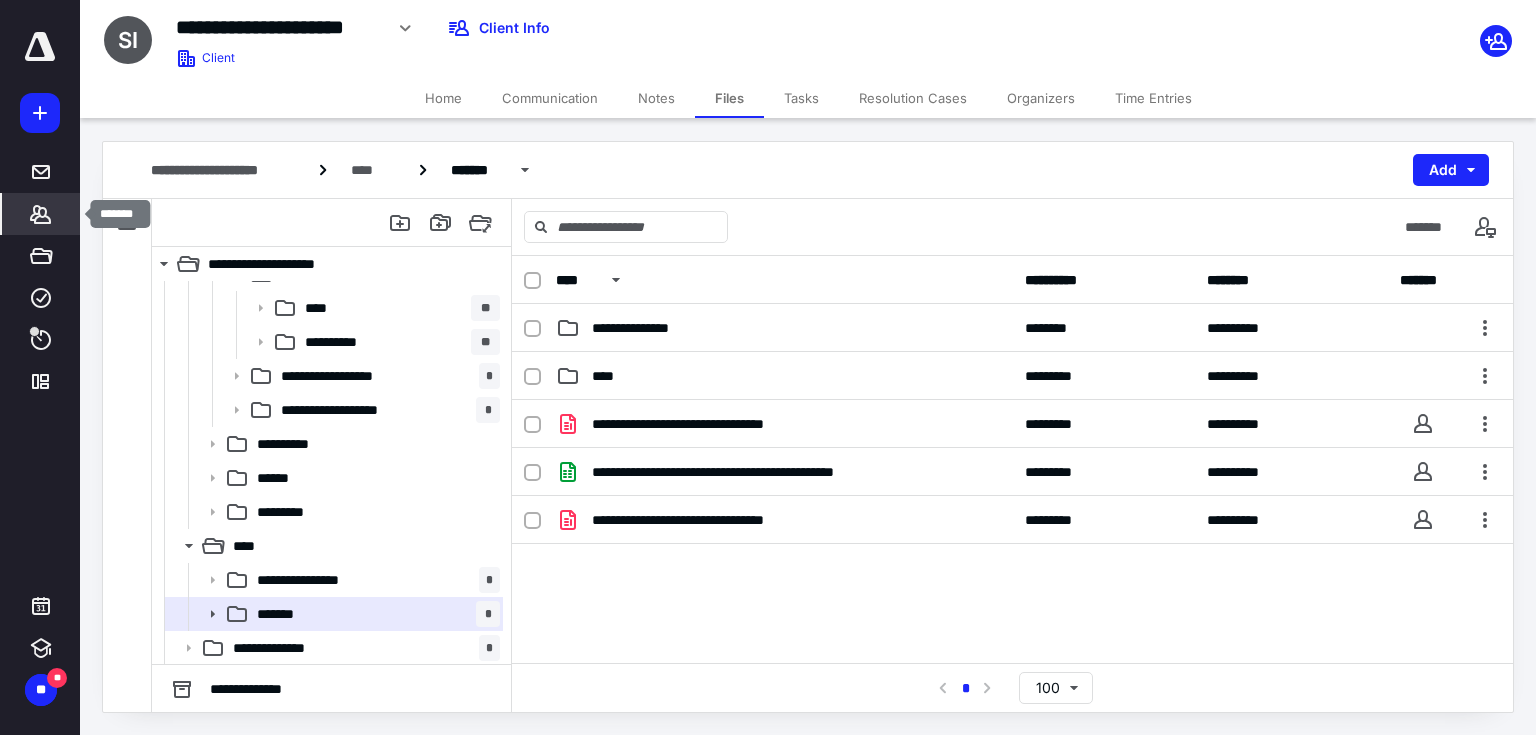 click 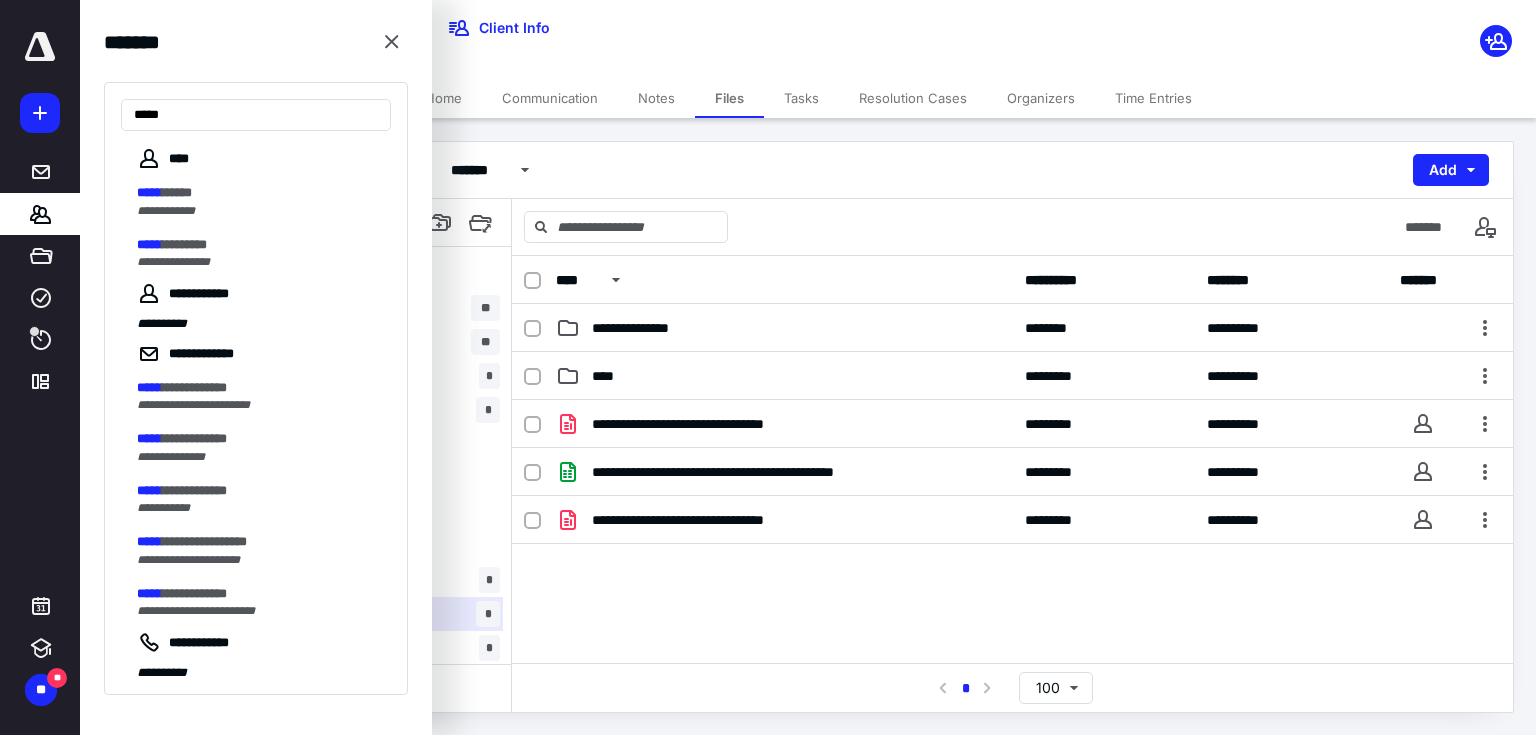 type on "*****" 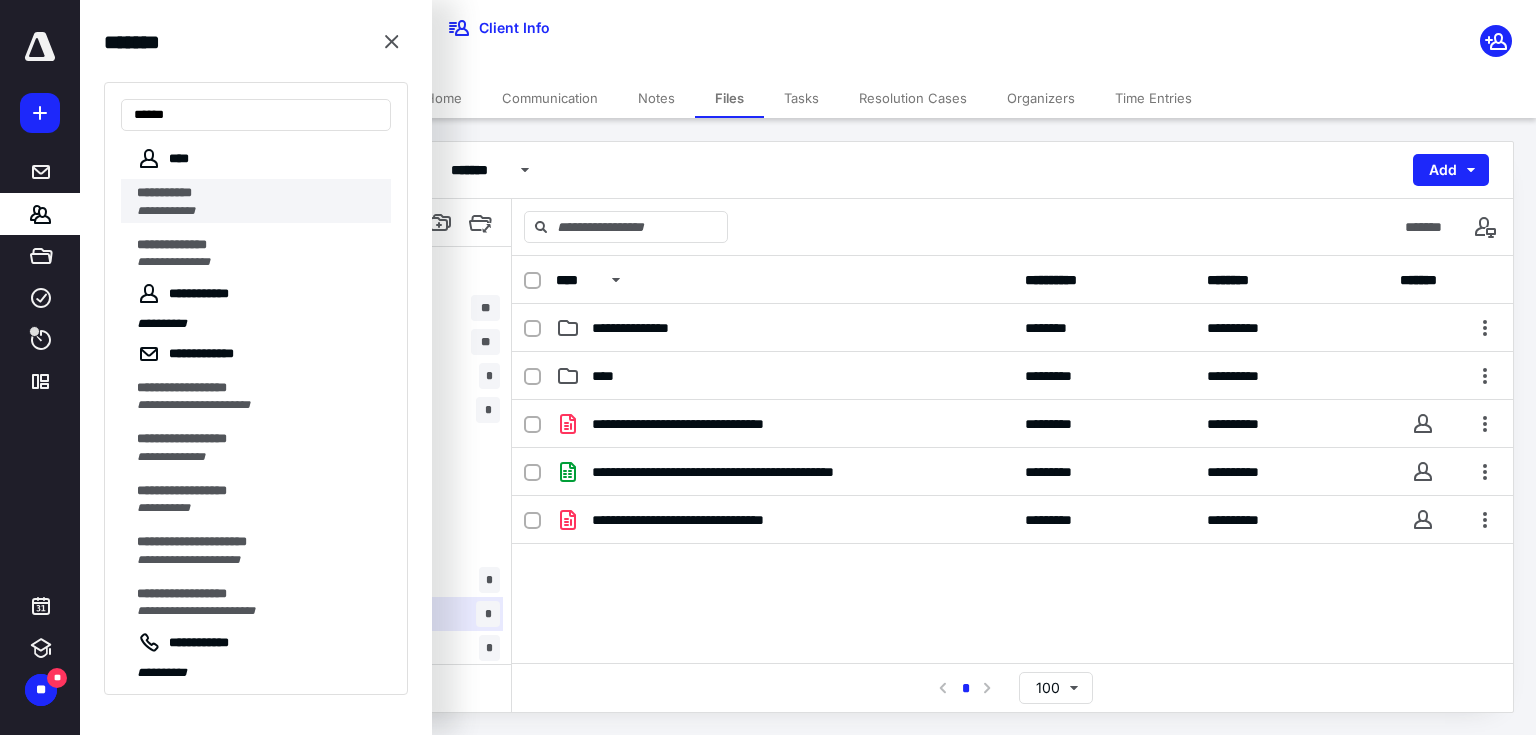 click on "***** *****" at bounding box center (258, 193) 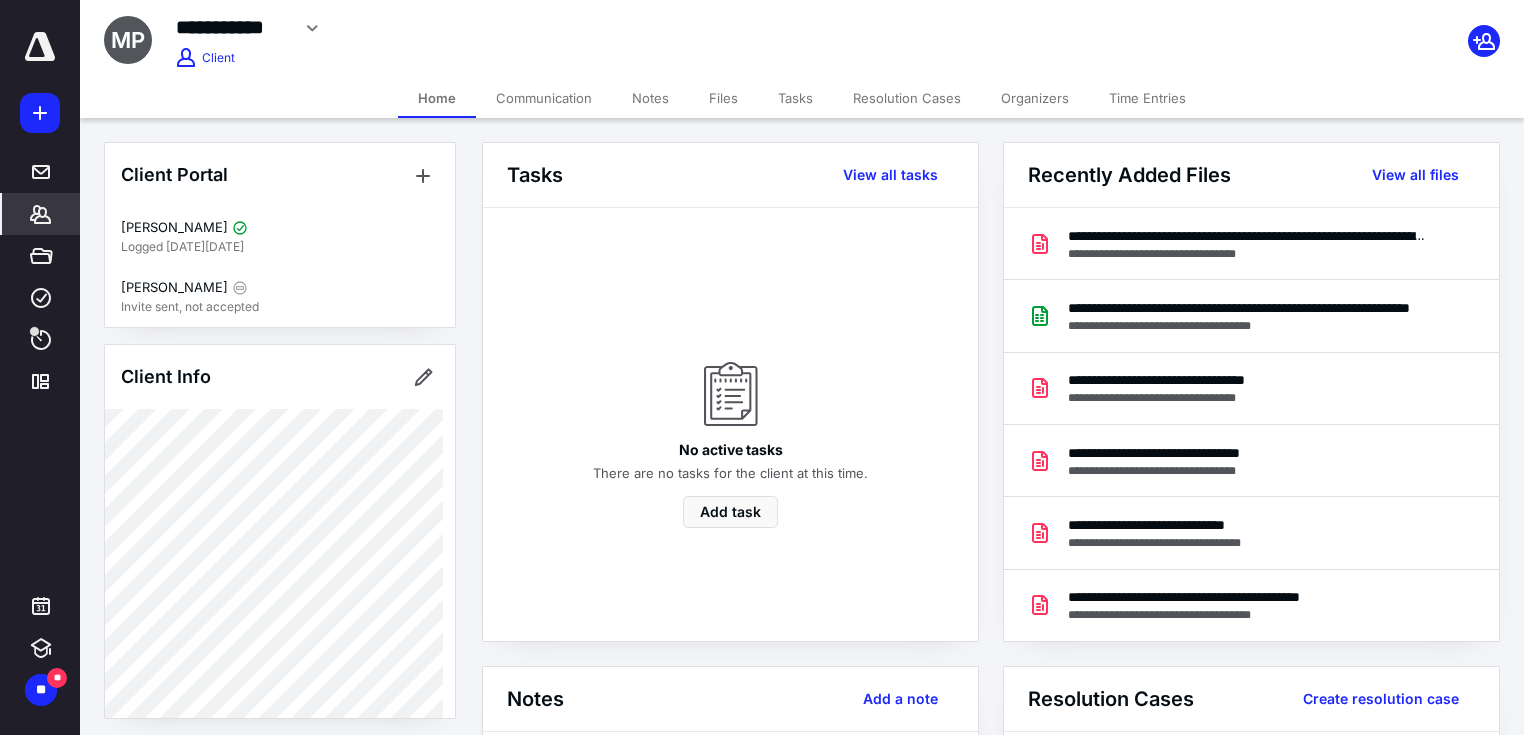 click on "Files" at bounding box center [723, 98] 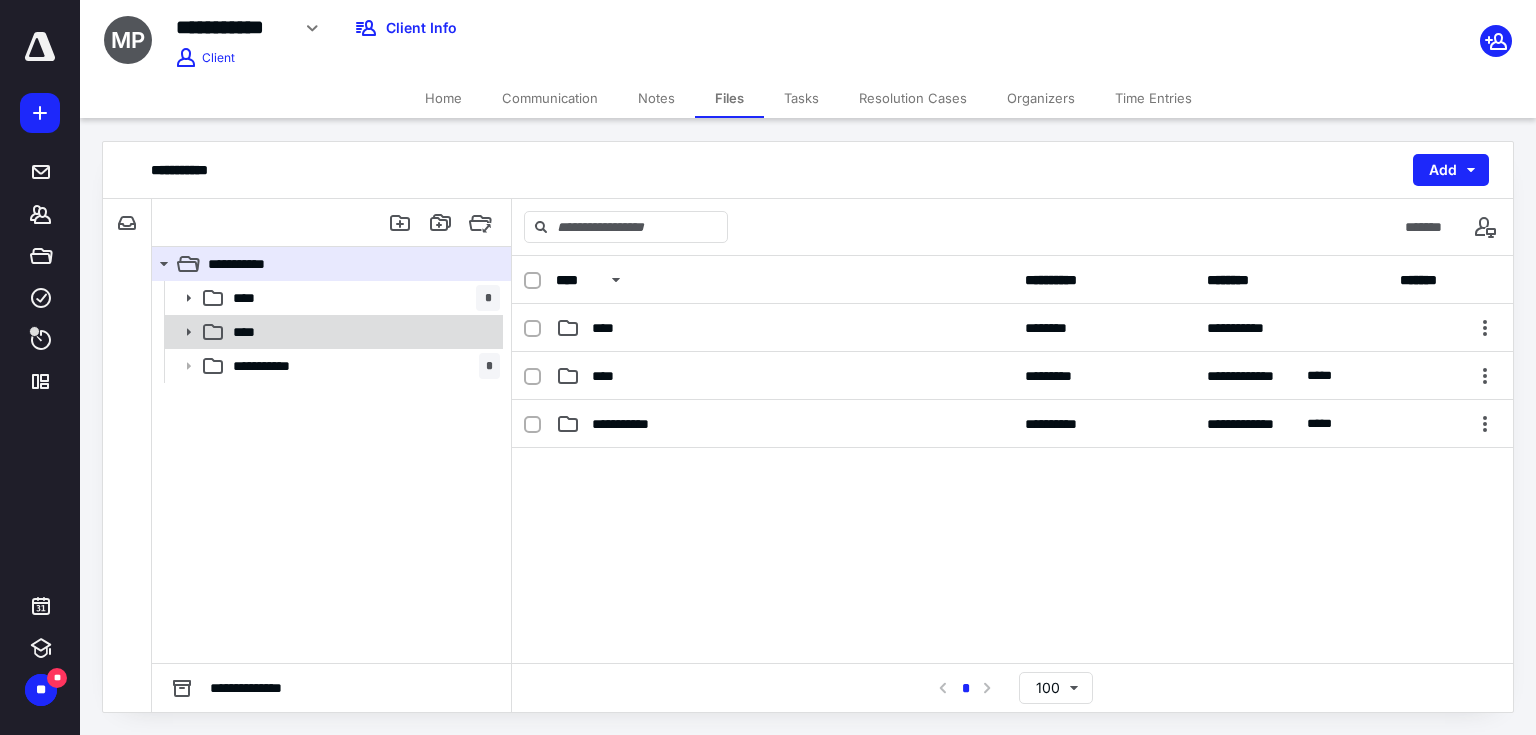 click 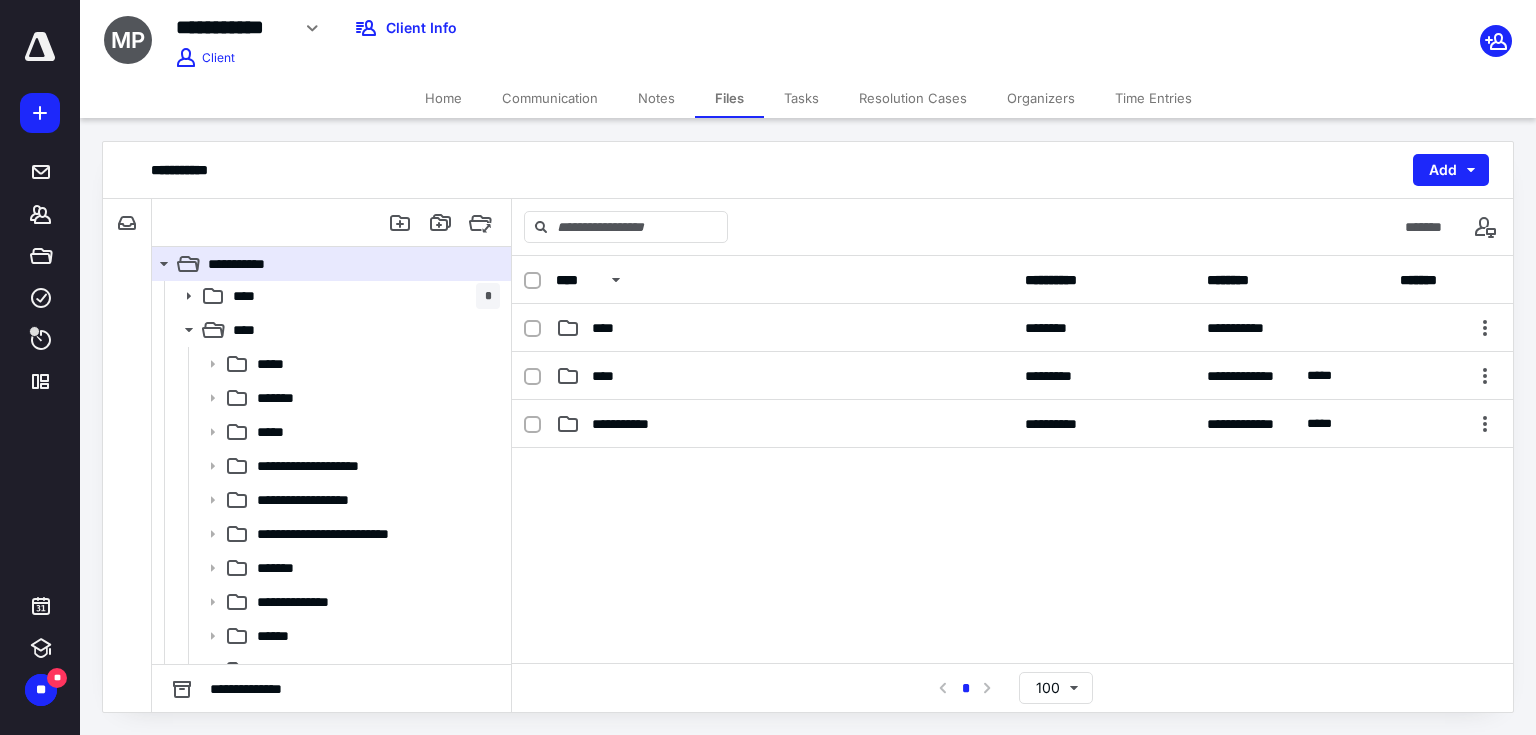 scroll, scrollTop: 0, scrollLeft: 0, axis: both 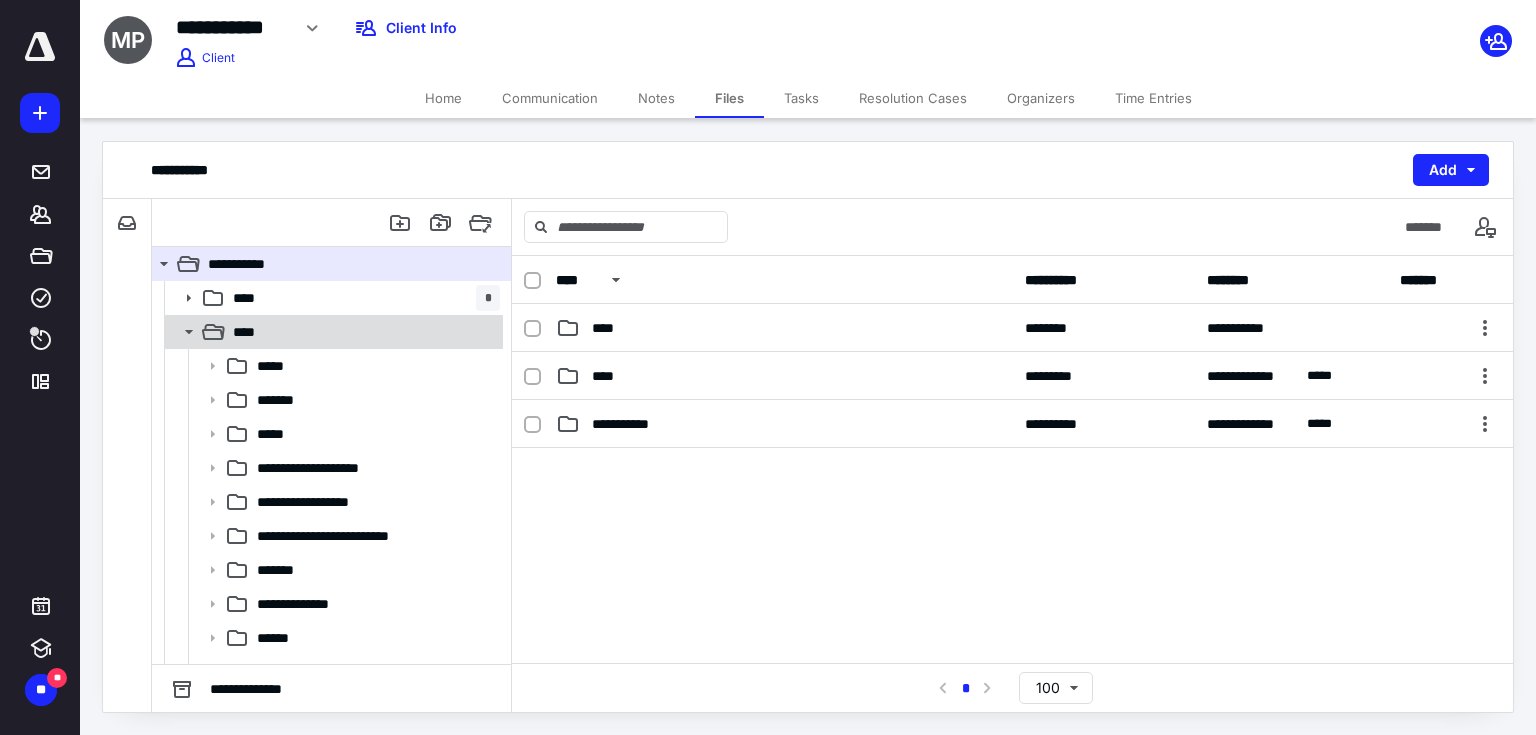 click on "****" at bounding box center (250, 332) 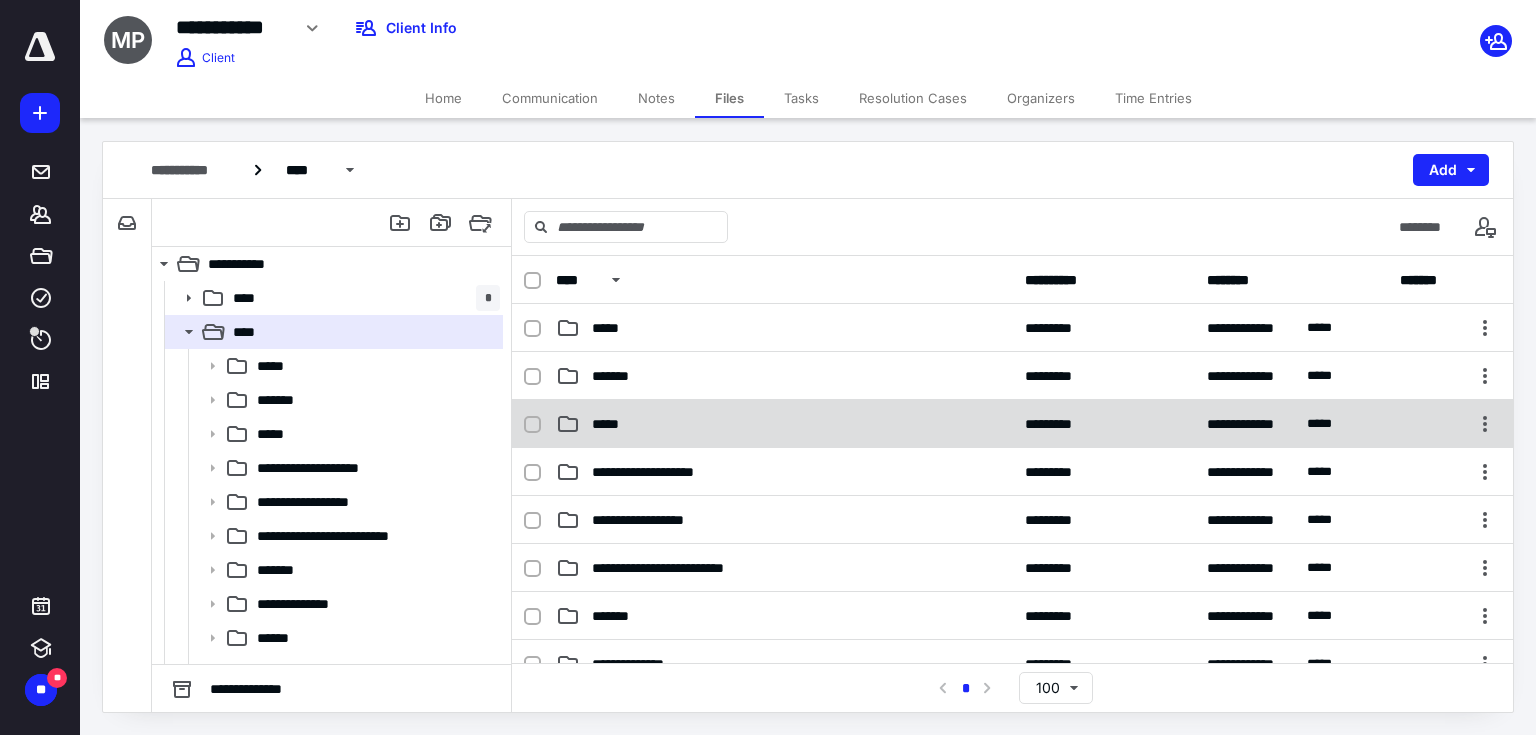 scroll, scrollTop: 609, scrollLeft: 0, axis: vertical 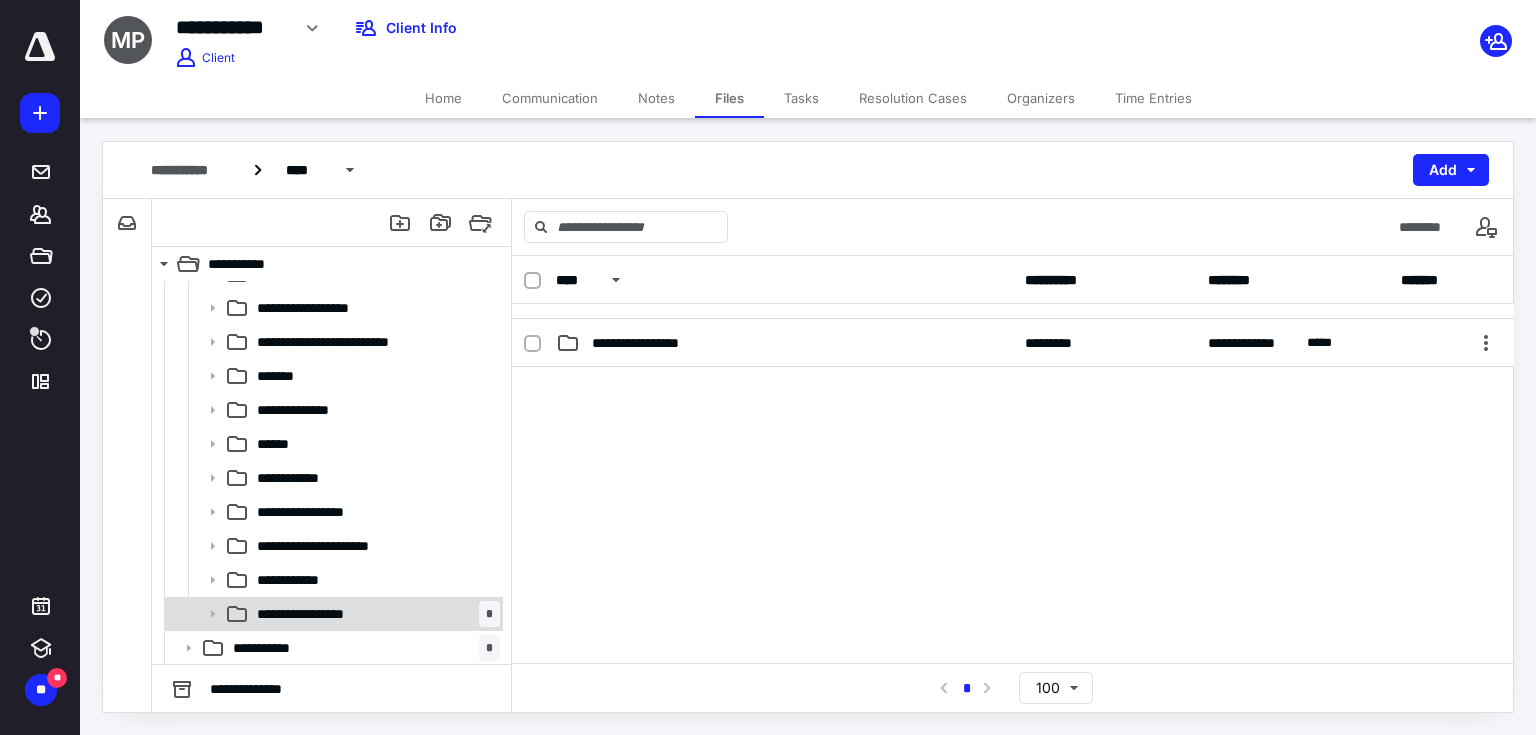 click on "**********" at bounding box center [374, 614] 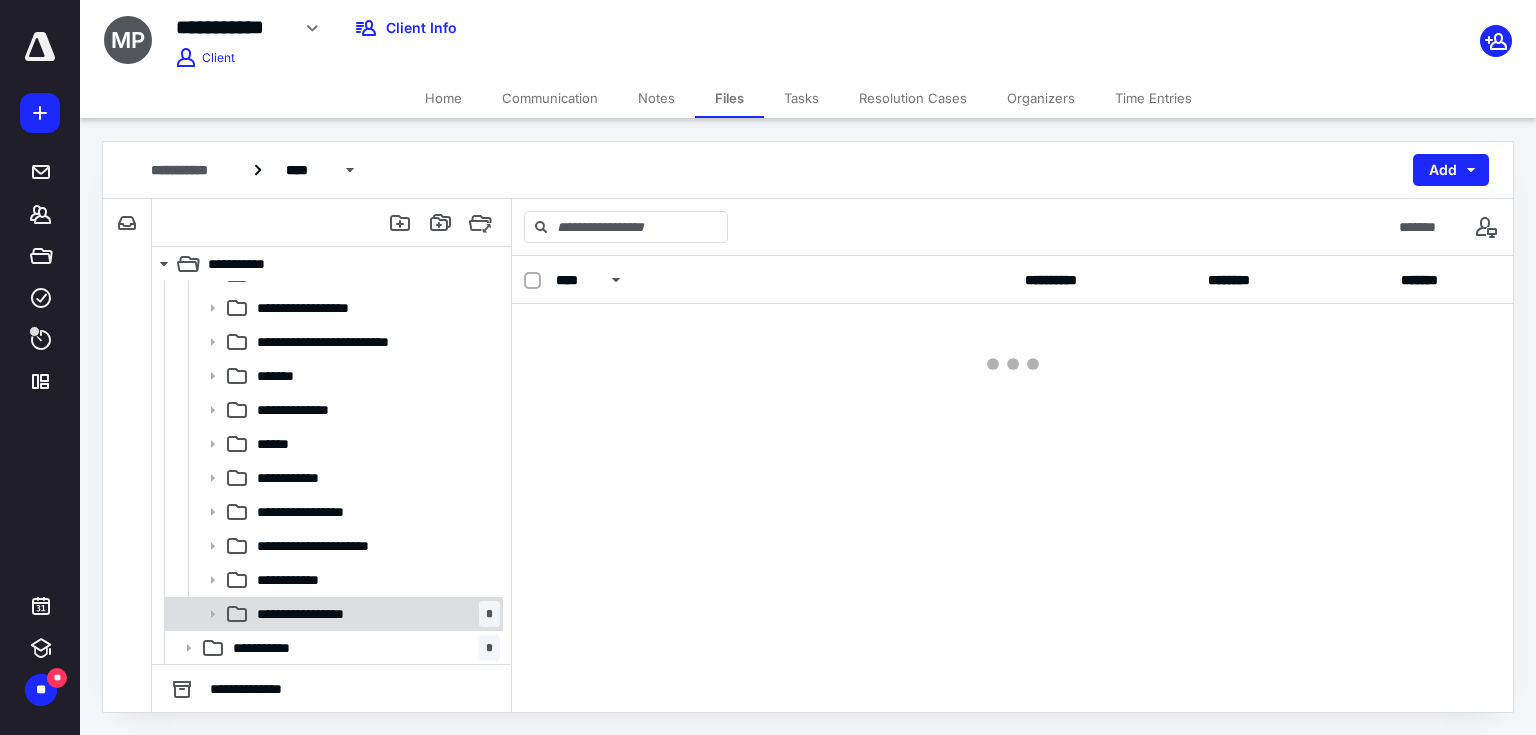 scroll, scrollTop: 0, scrollLeft: 0, axis: both 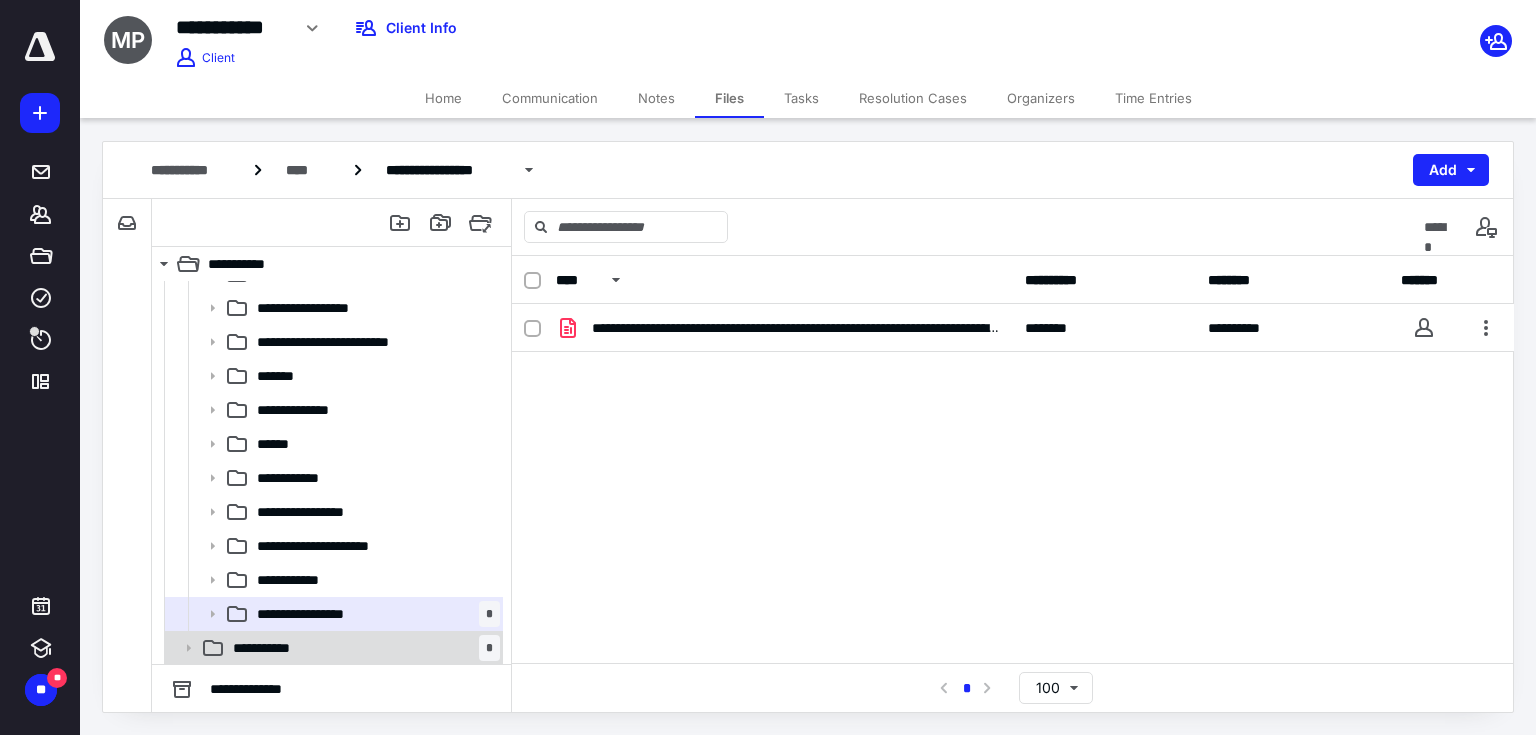 click on "**********" at bounding box center (362, 648) 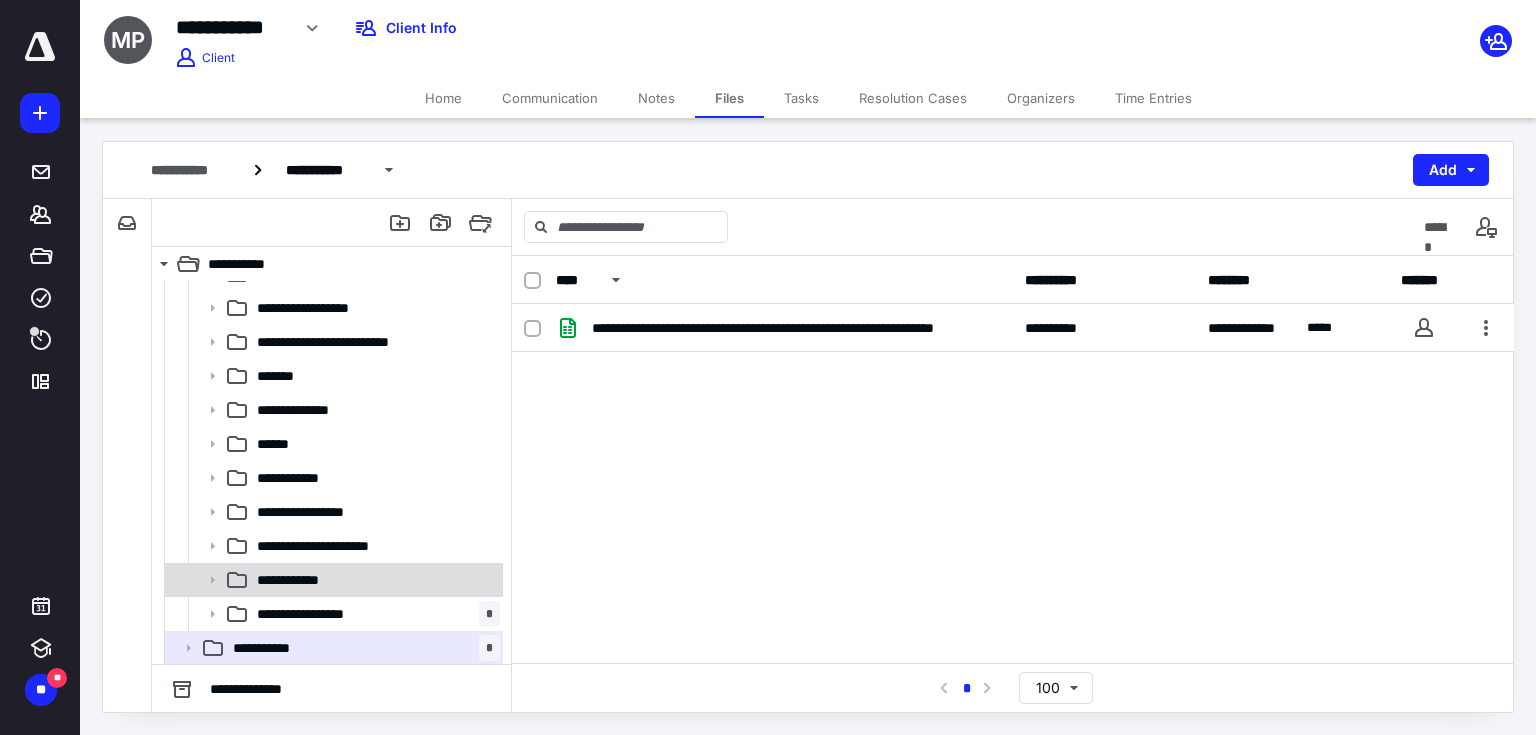 scroll, scrollTop: 0, scrollLeft: 0, axis: both 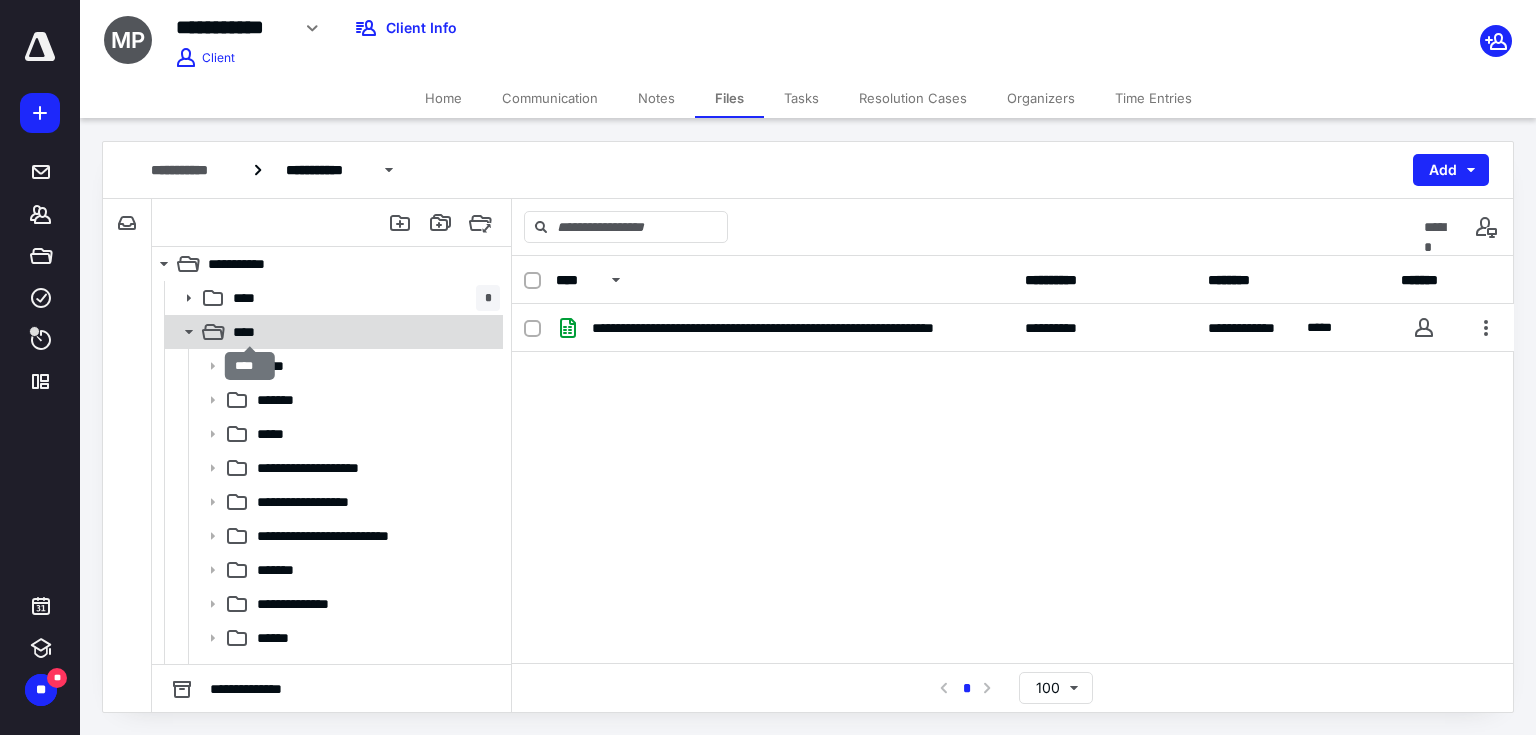 click on "****" at bounding box center (250, 332) 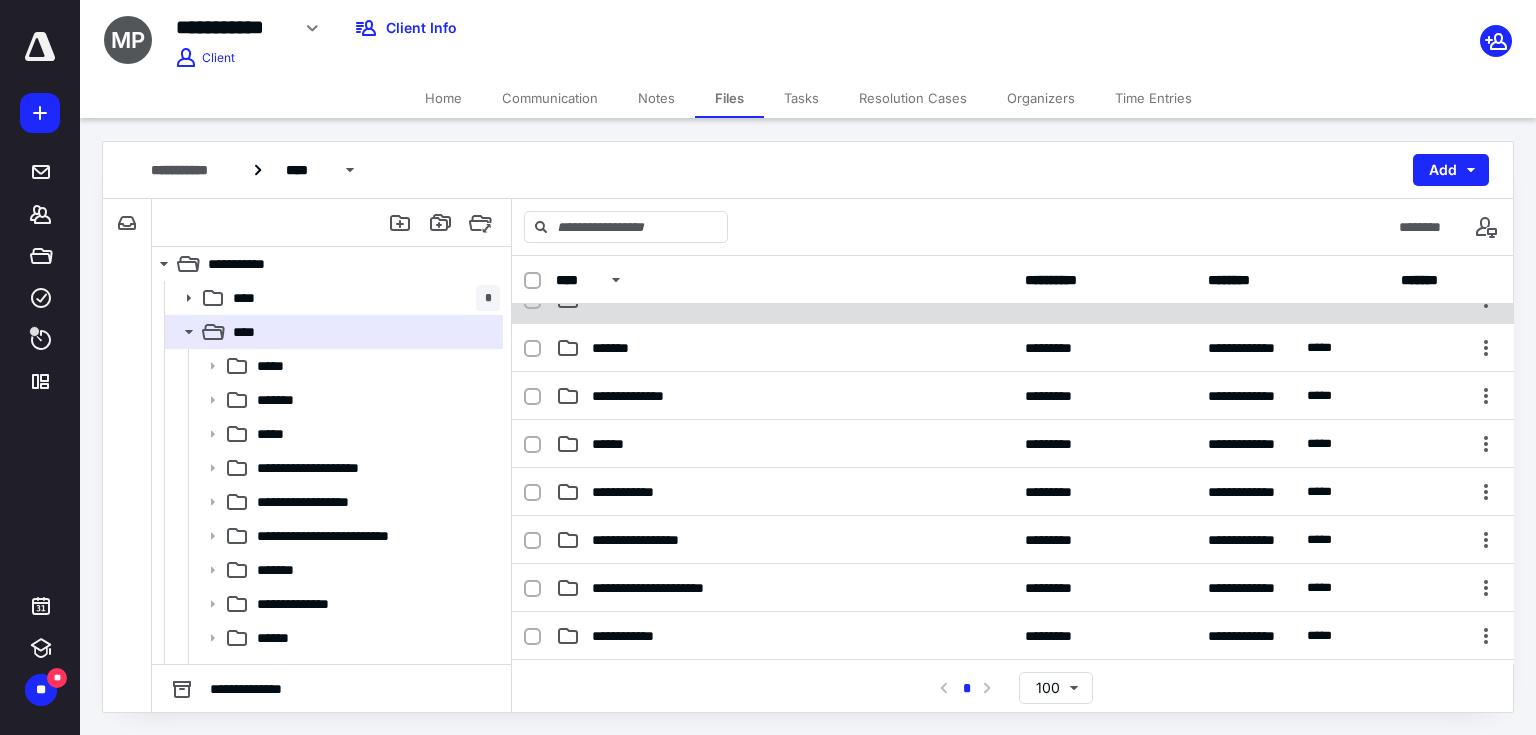 scroll, scrollTop: 609, scrollLeft: 0, axis: vertical 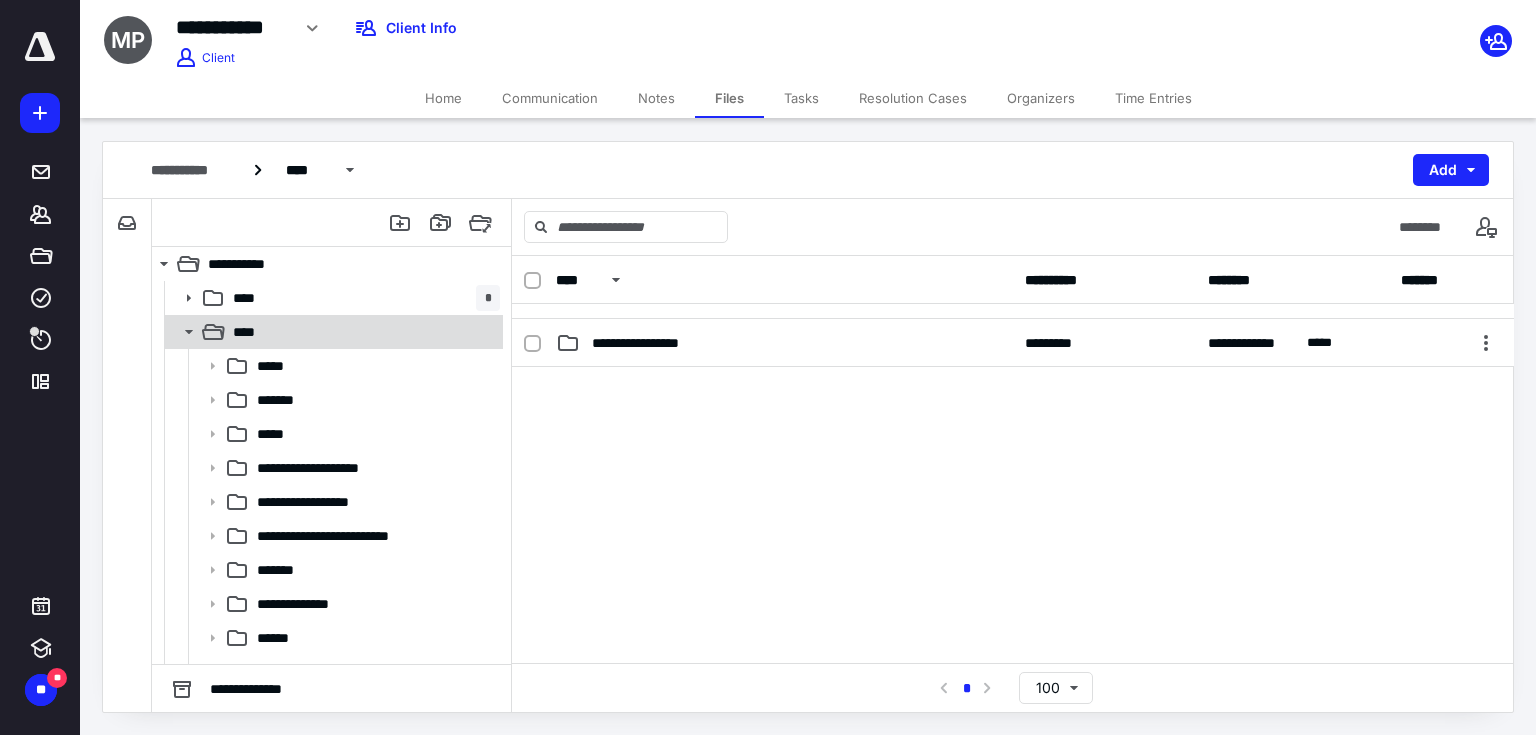click 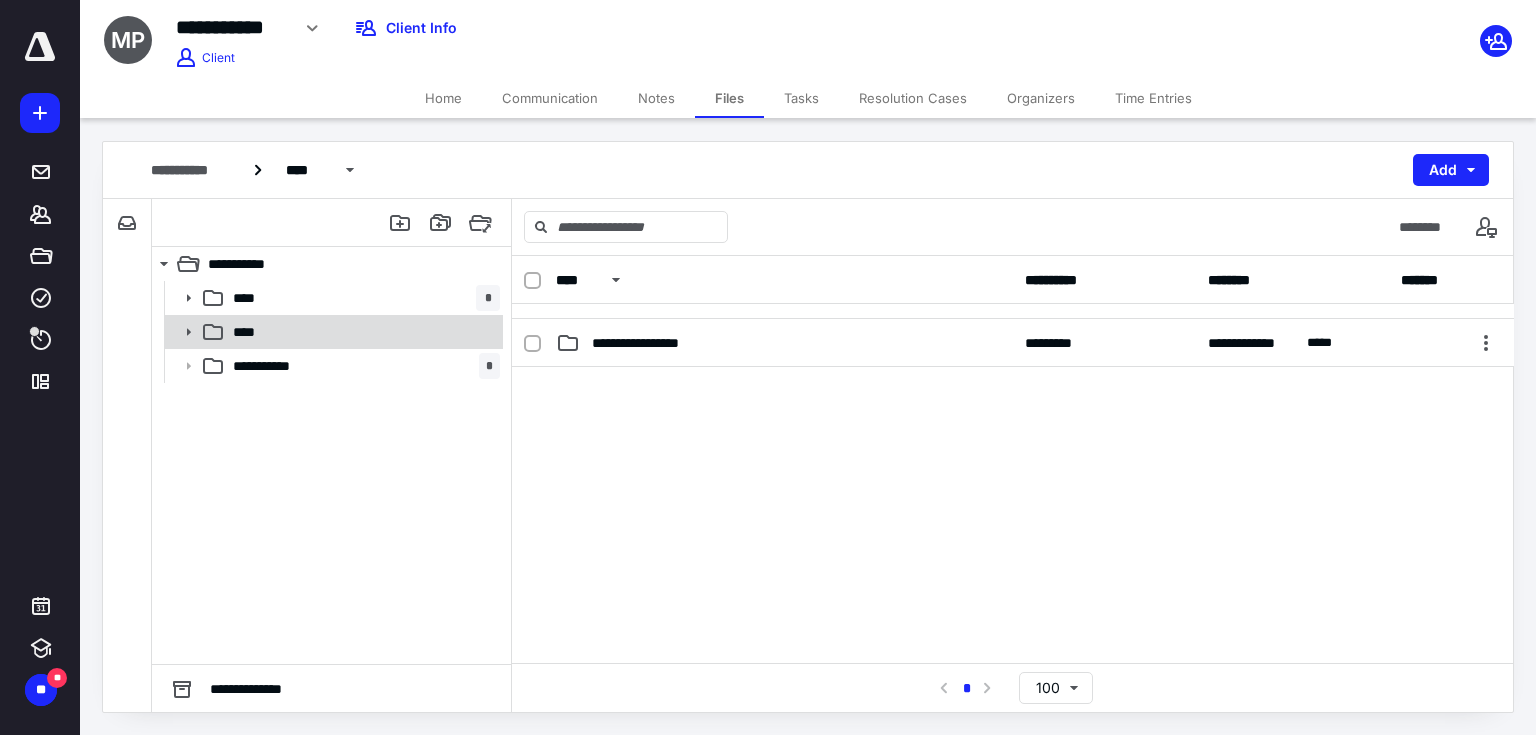 click 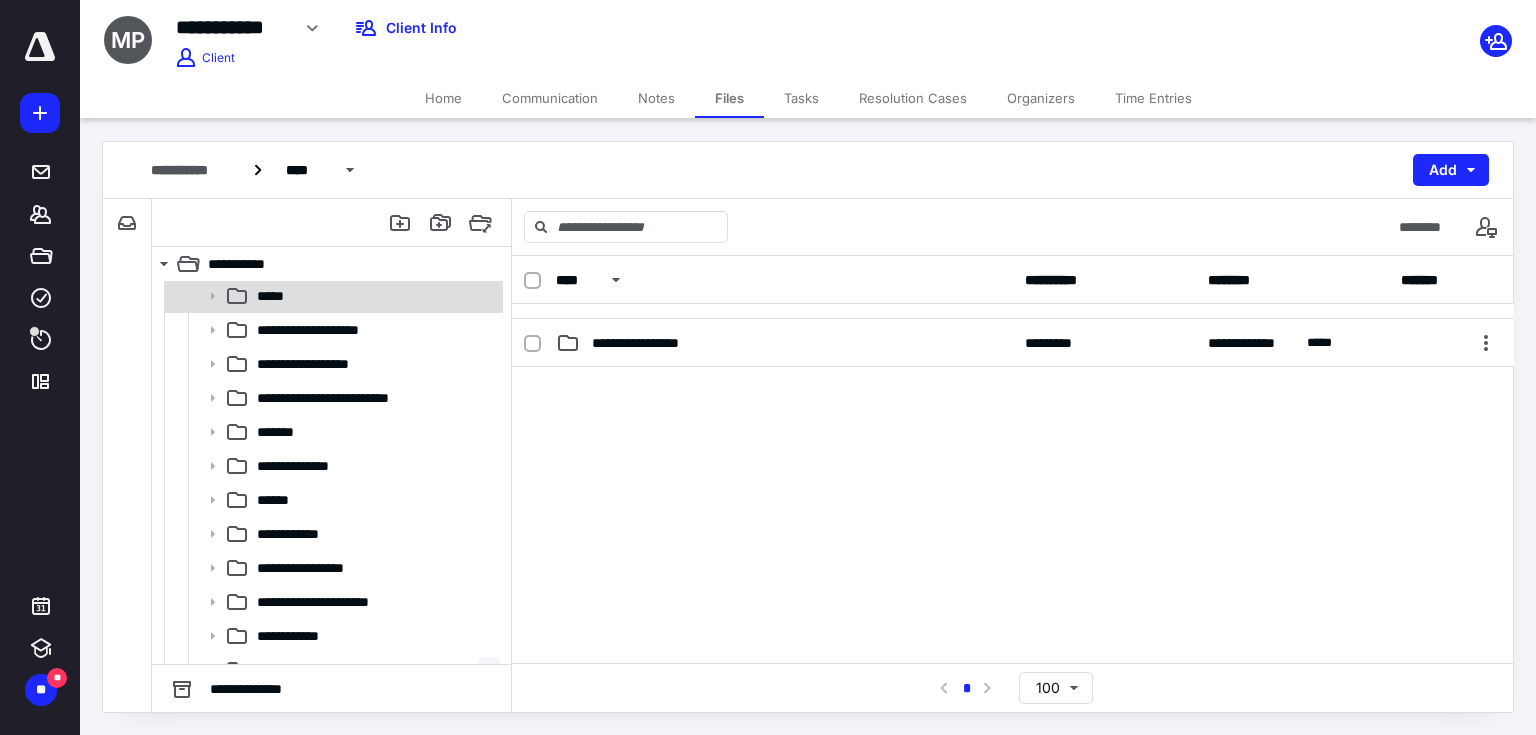 scroll, scrollTop: 194, scrollLeft: 0, axis: vertical 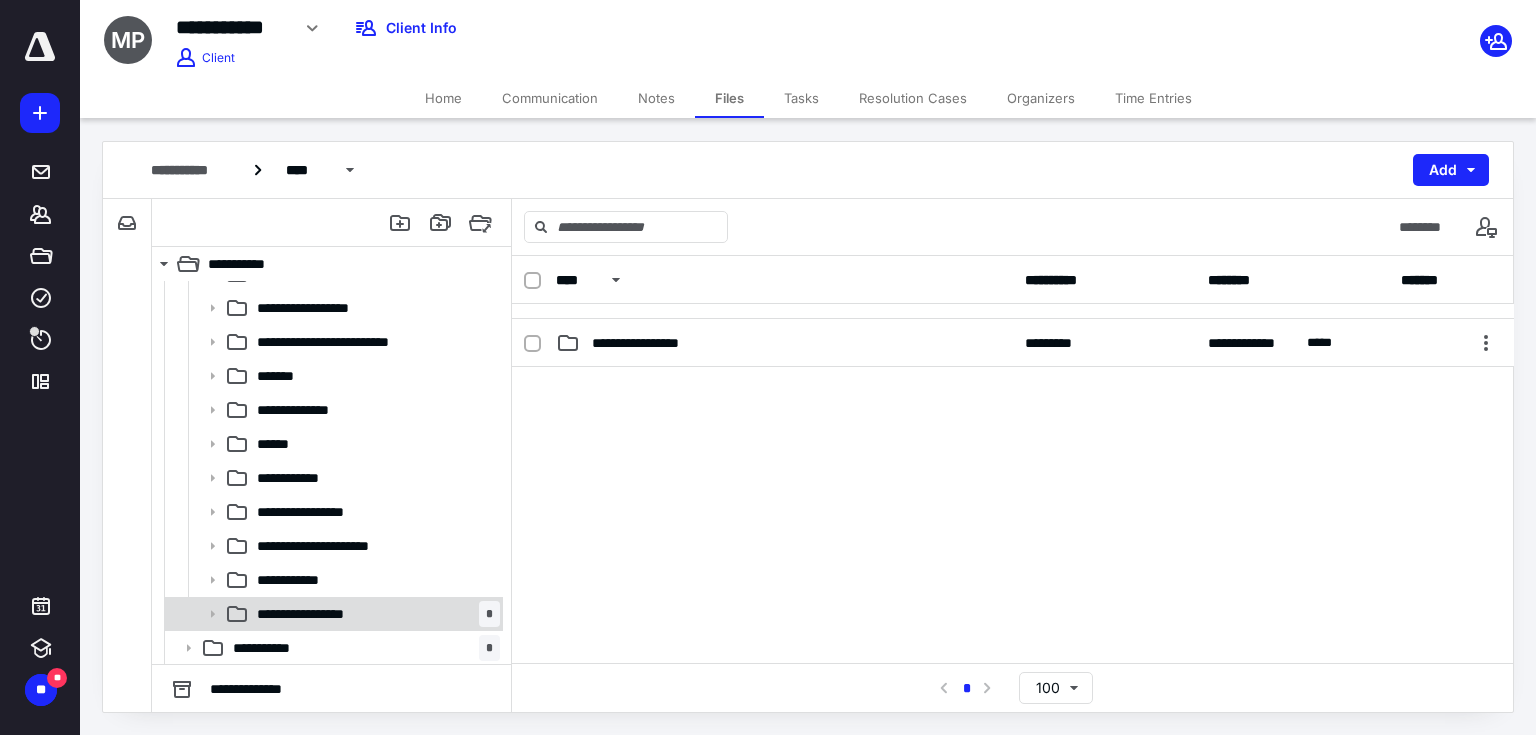 click on "**********" at bounding box center [374, 614] 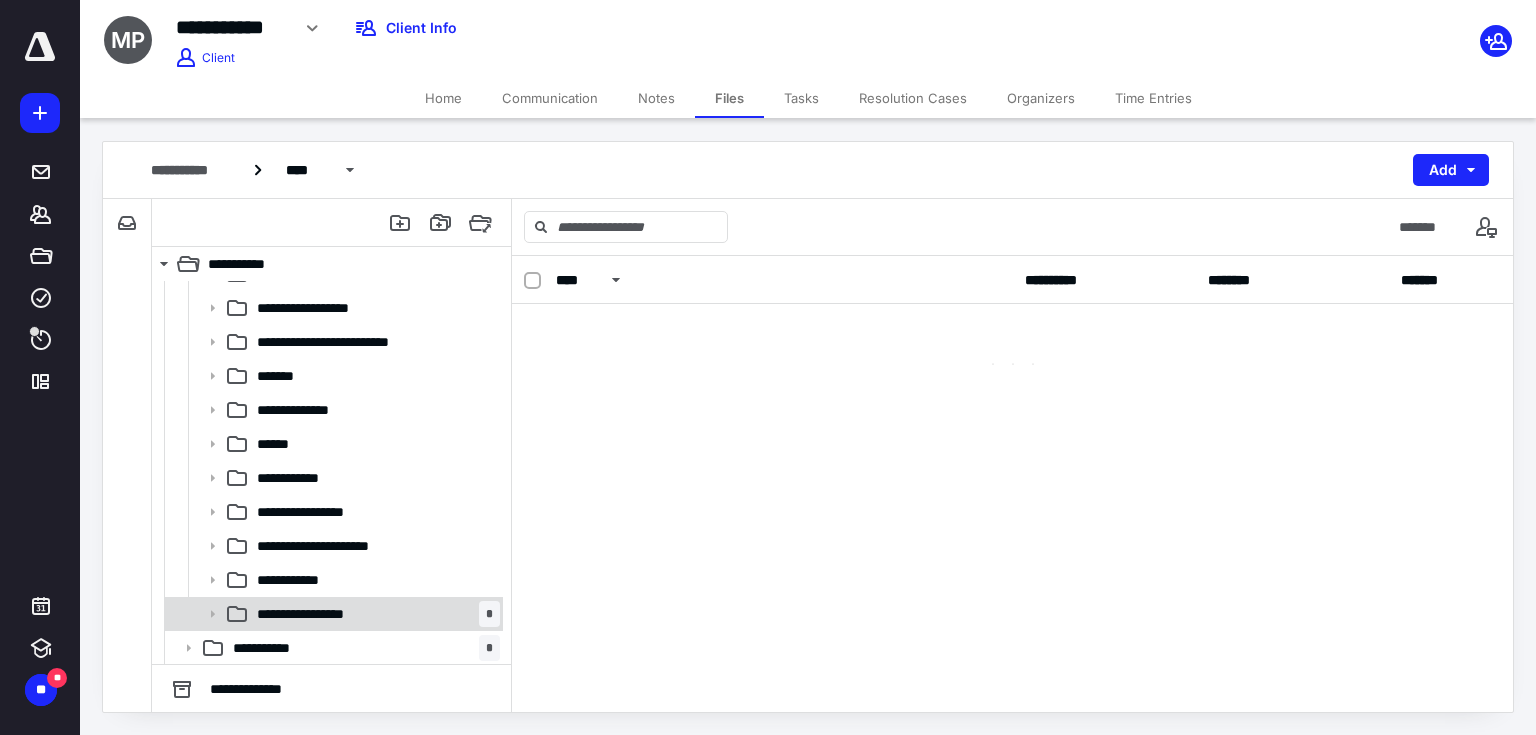 scroll, scrollTop: 0, scrollLeft: 0, axis: both 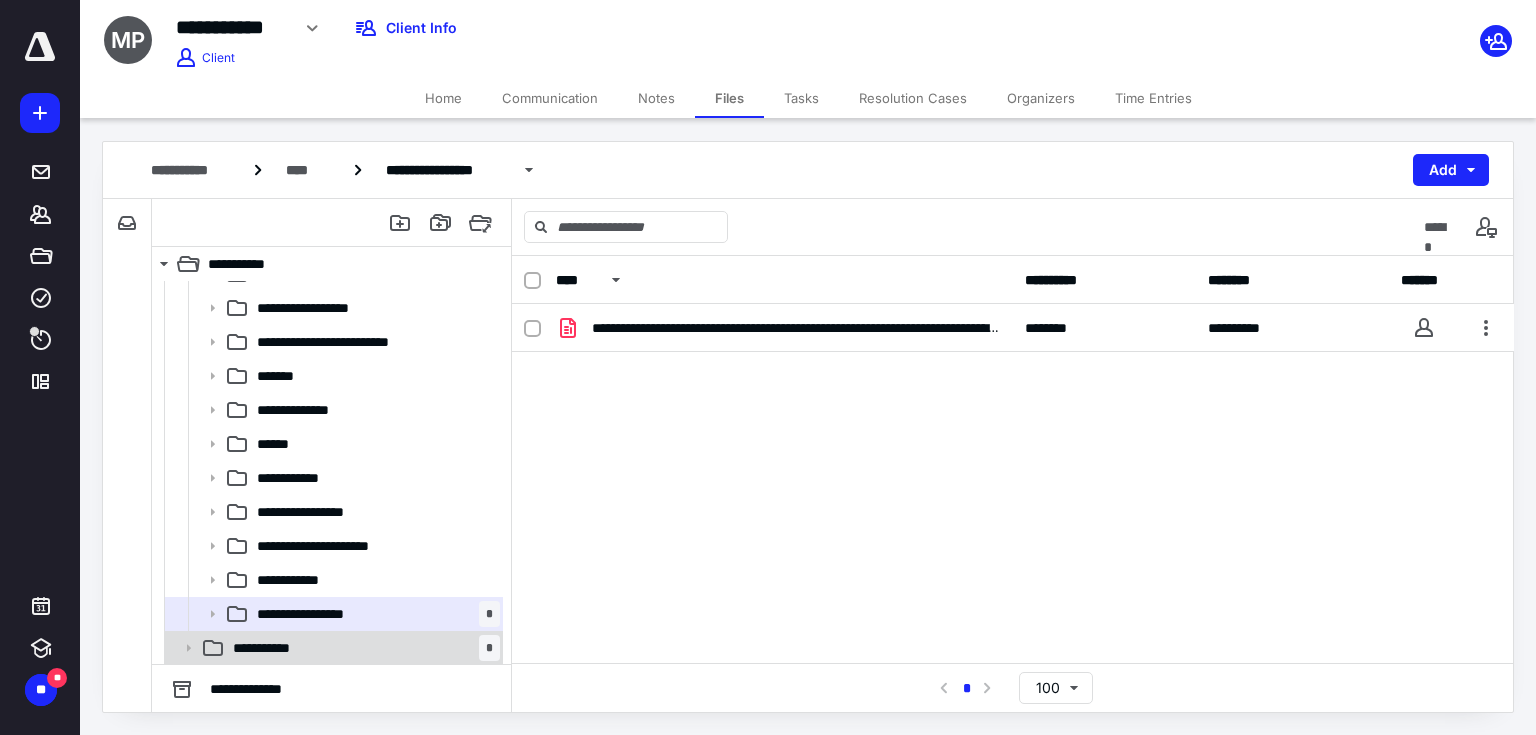 click on "**********" at bounding box center (362, 648) 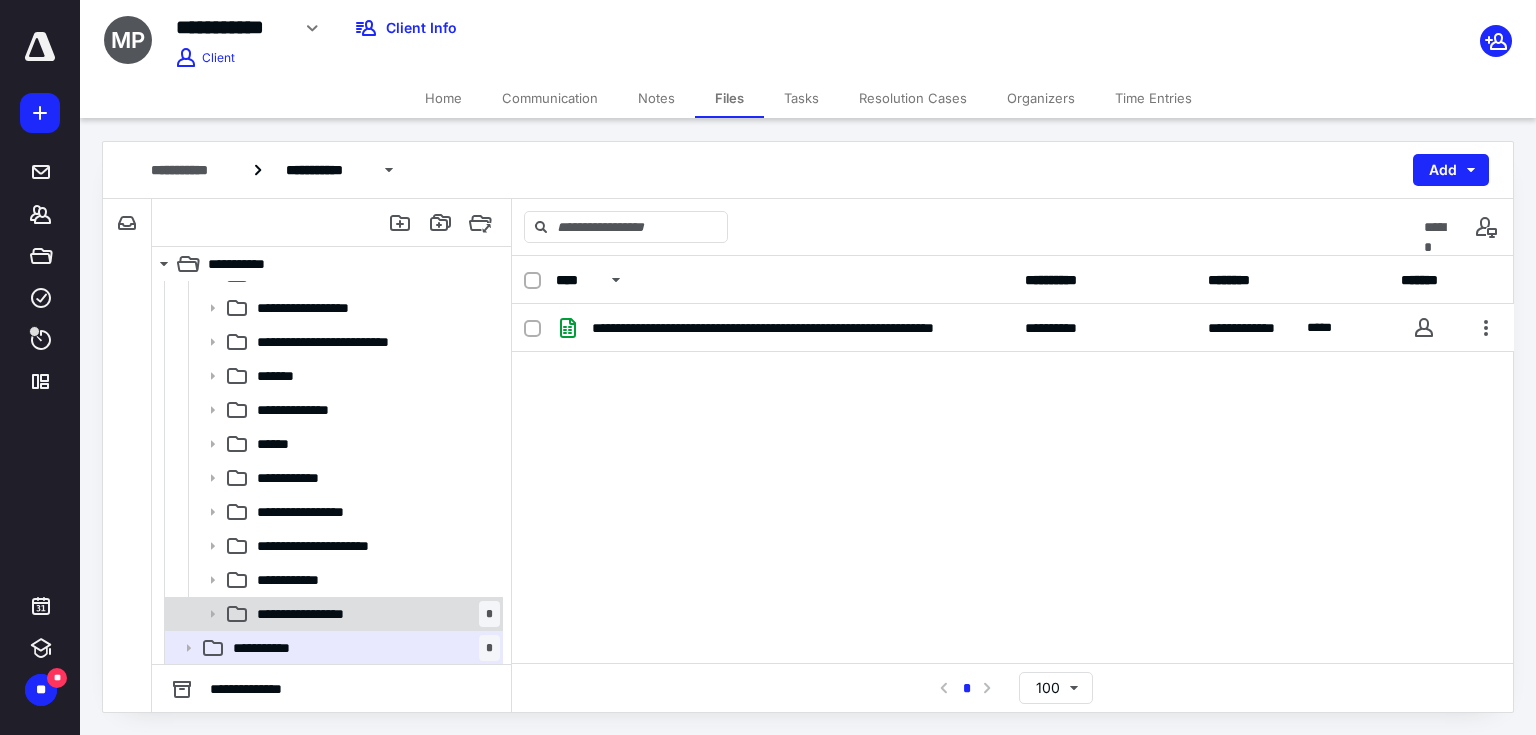 click on "**********" at bounding box center [374, 614] 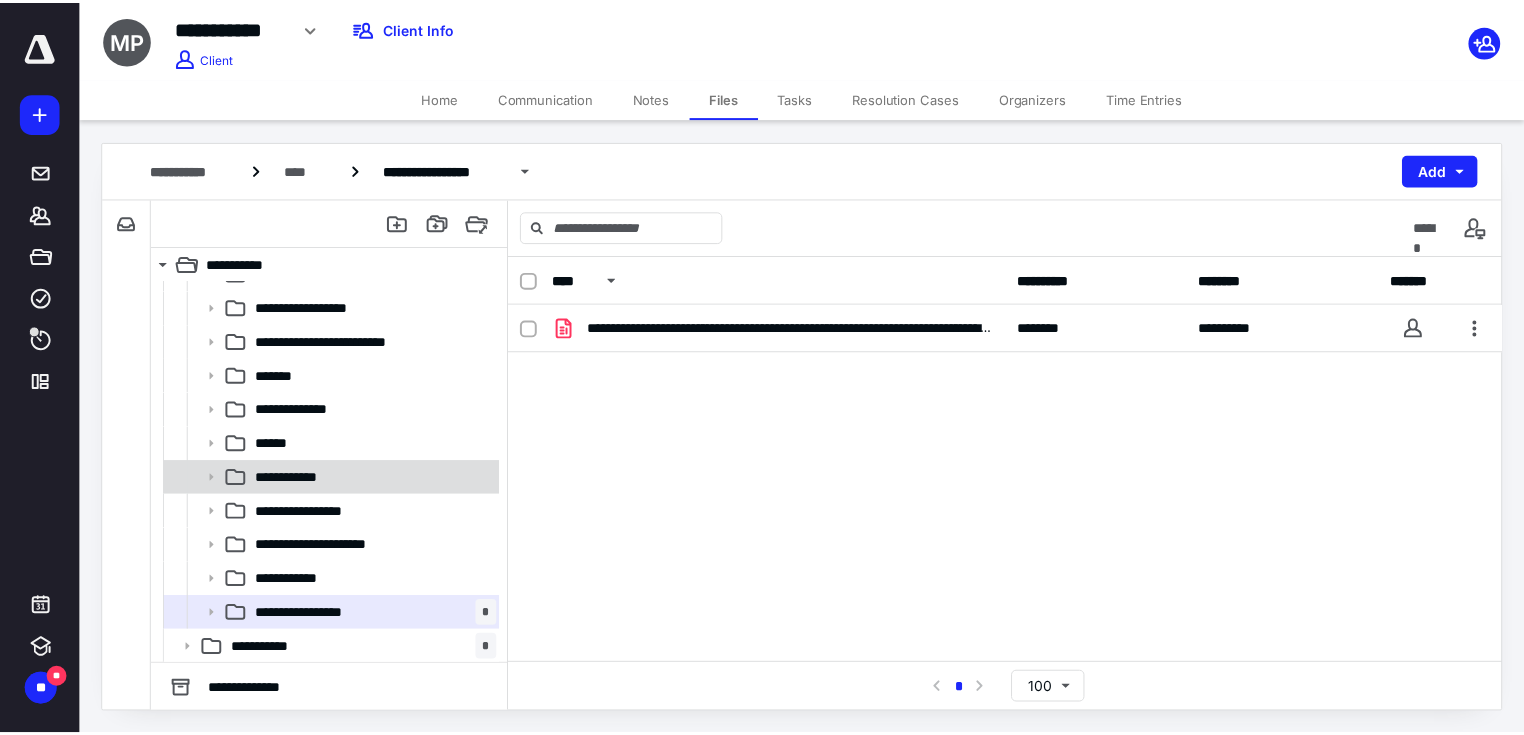 scroll, scrollTop: 0, scrollLeft: 0, axis: both 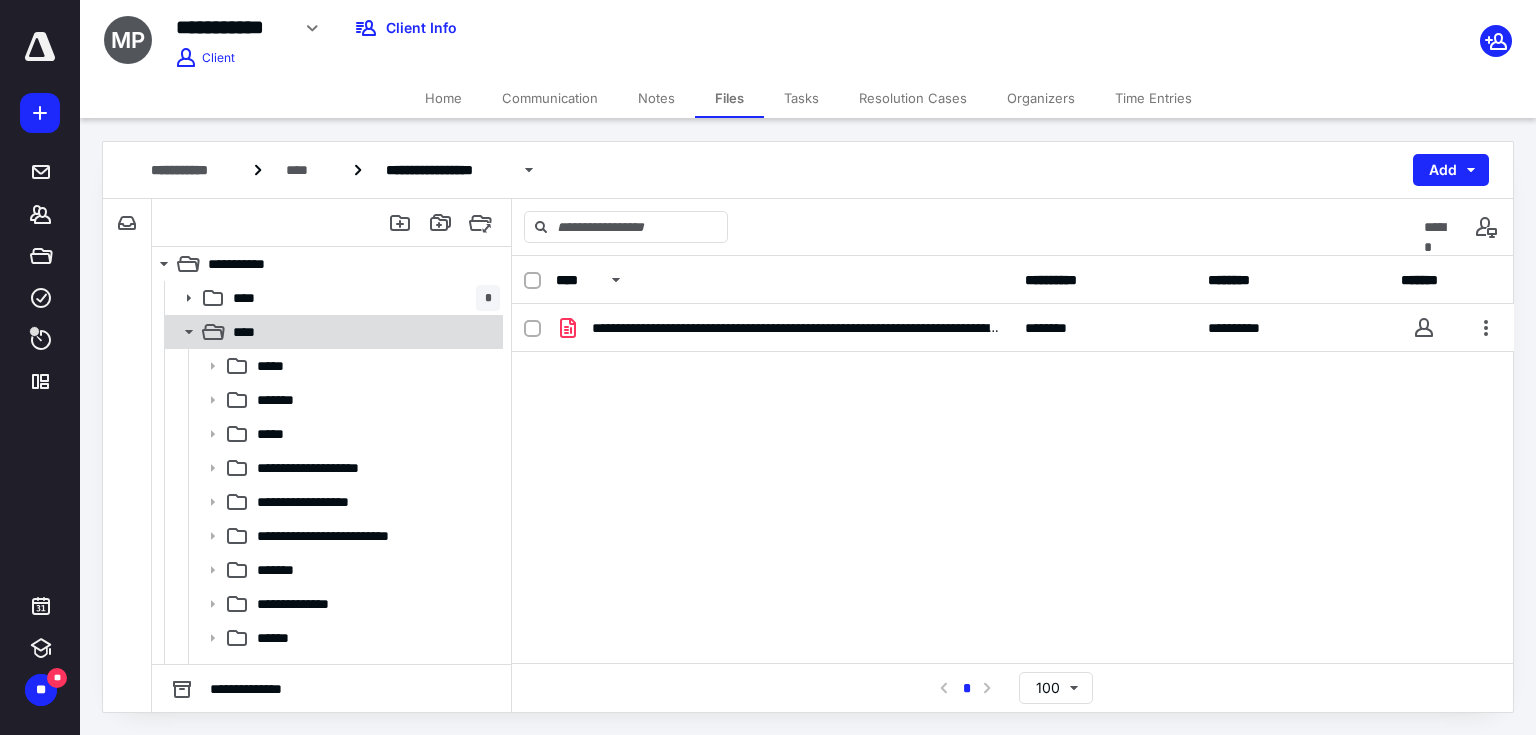 click 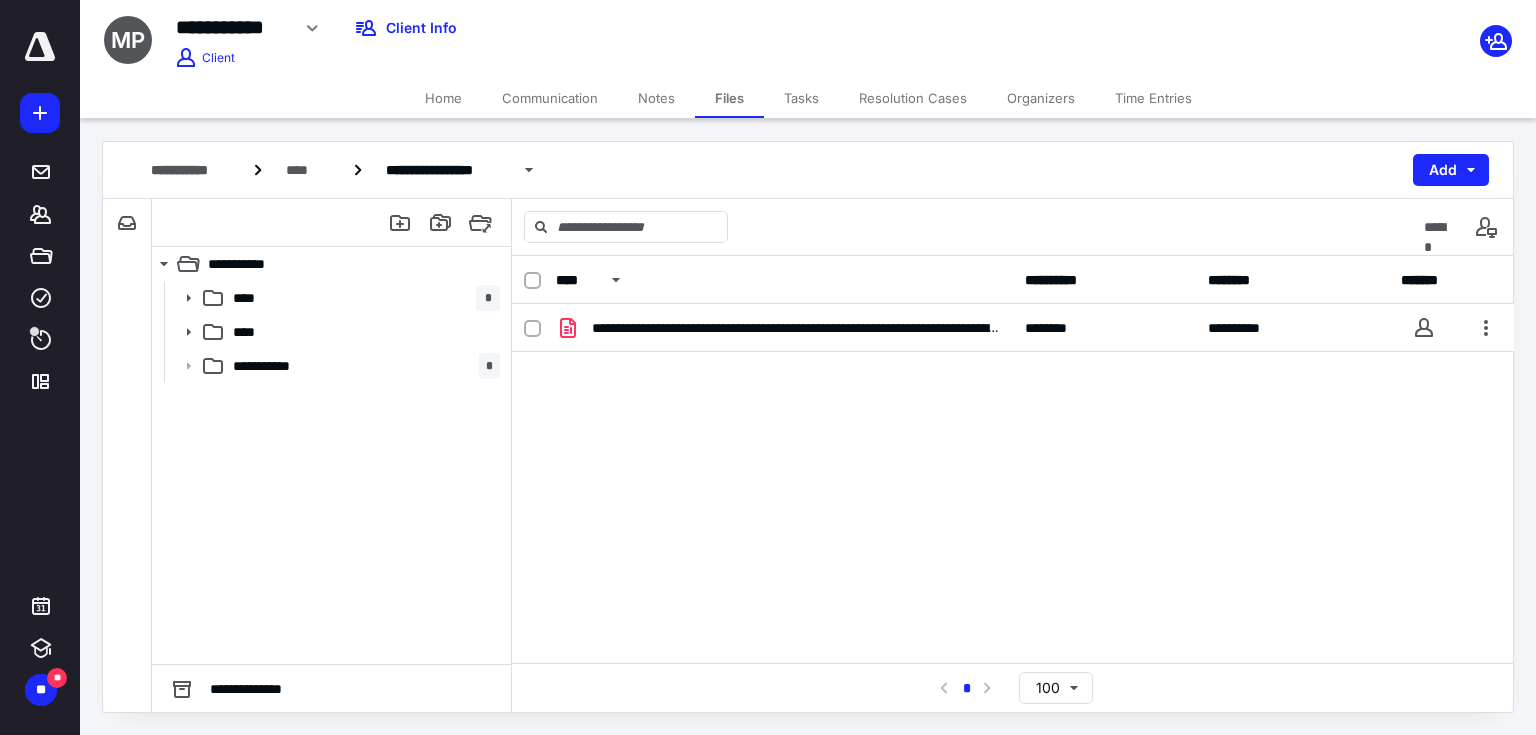 click on "Home" at bounding box center (443, 98) 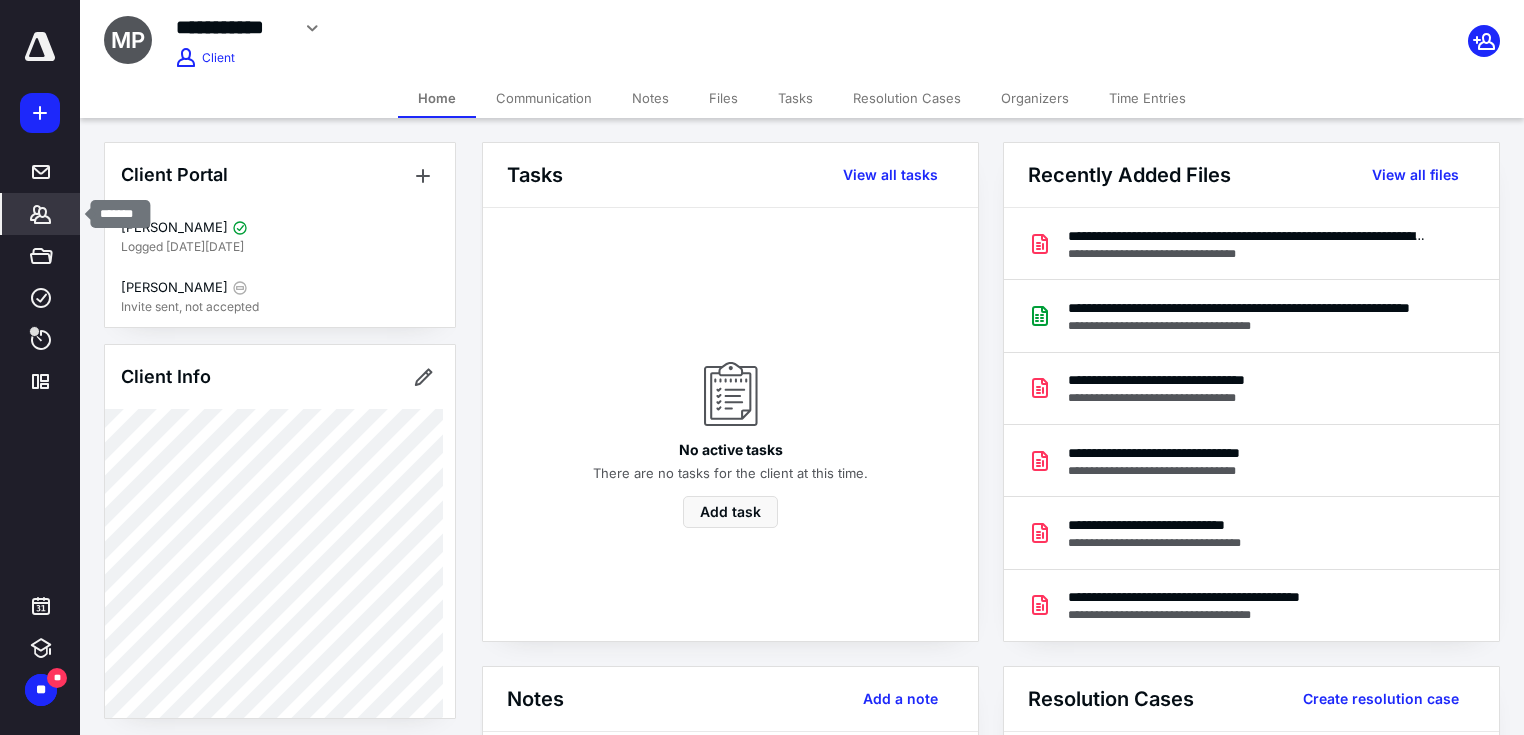 click on "*******" at bounding box center [41, 214] 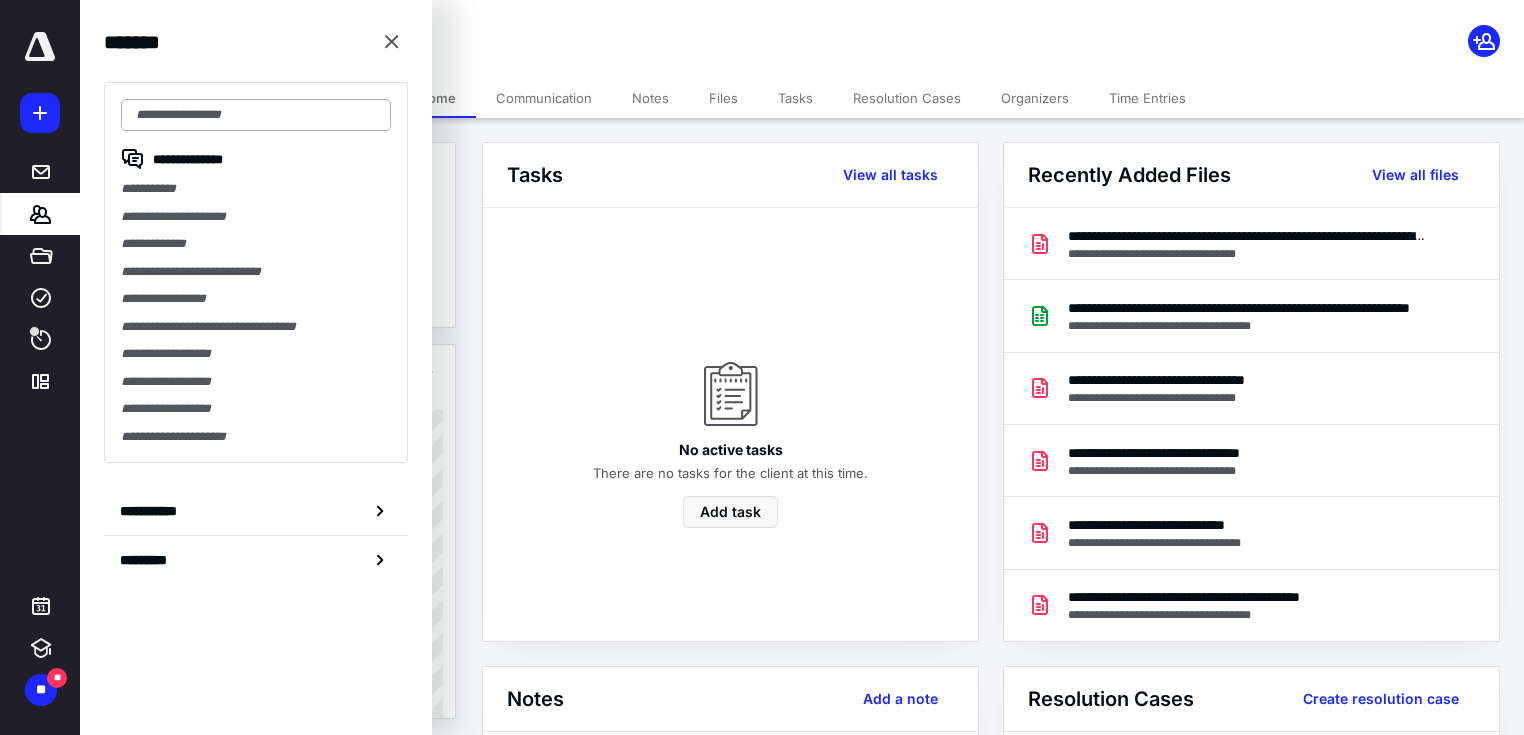 click at bounding box center (256, 115) 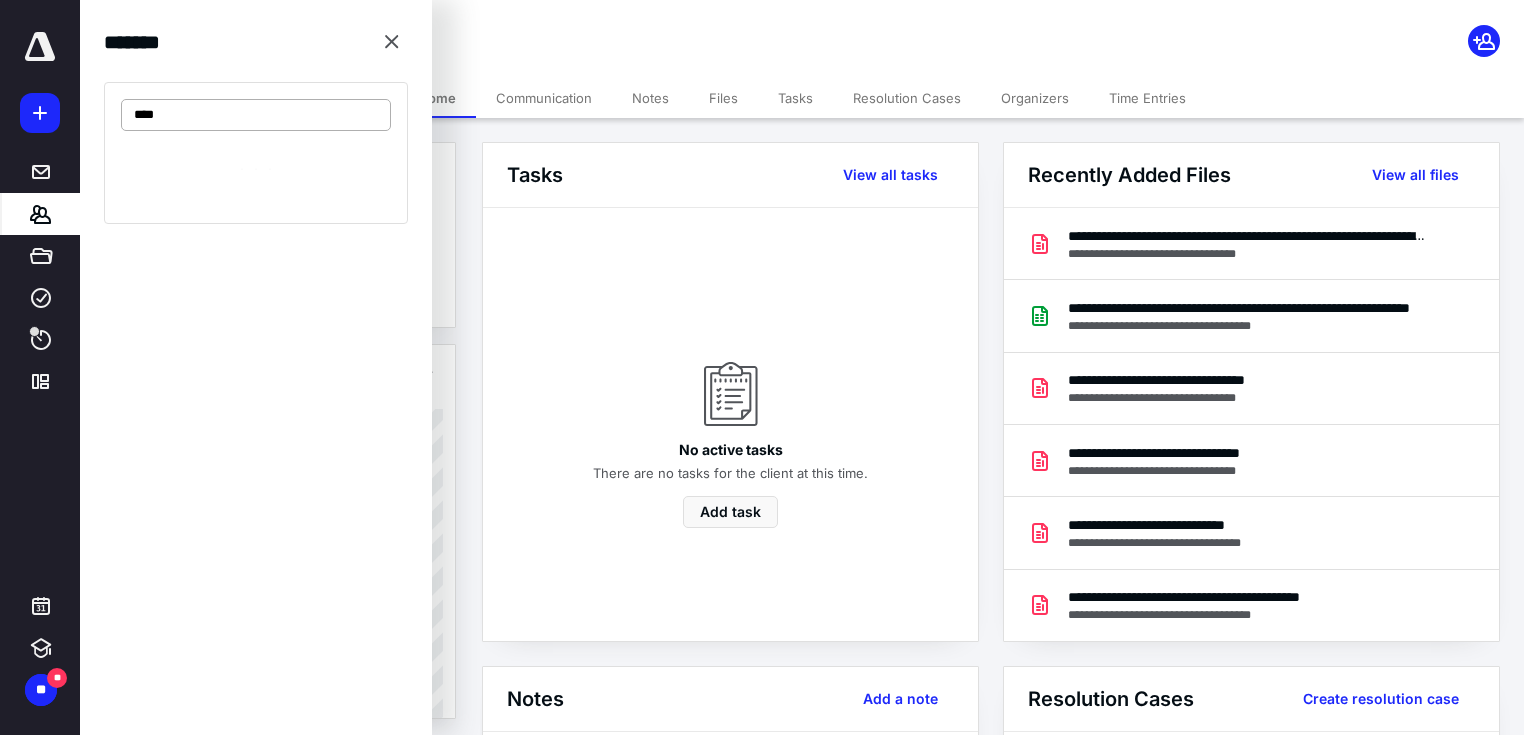 type on "*****" 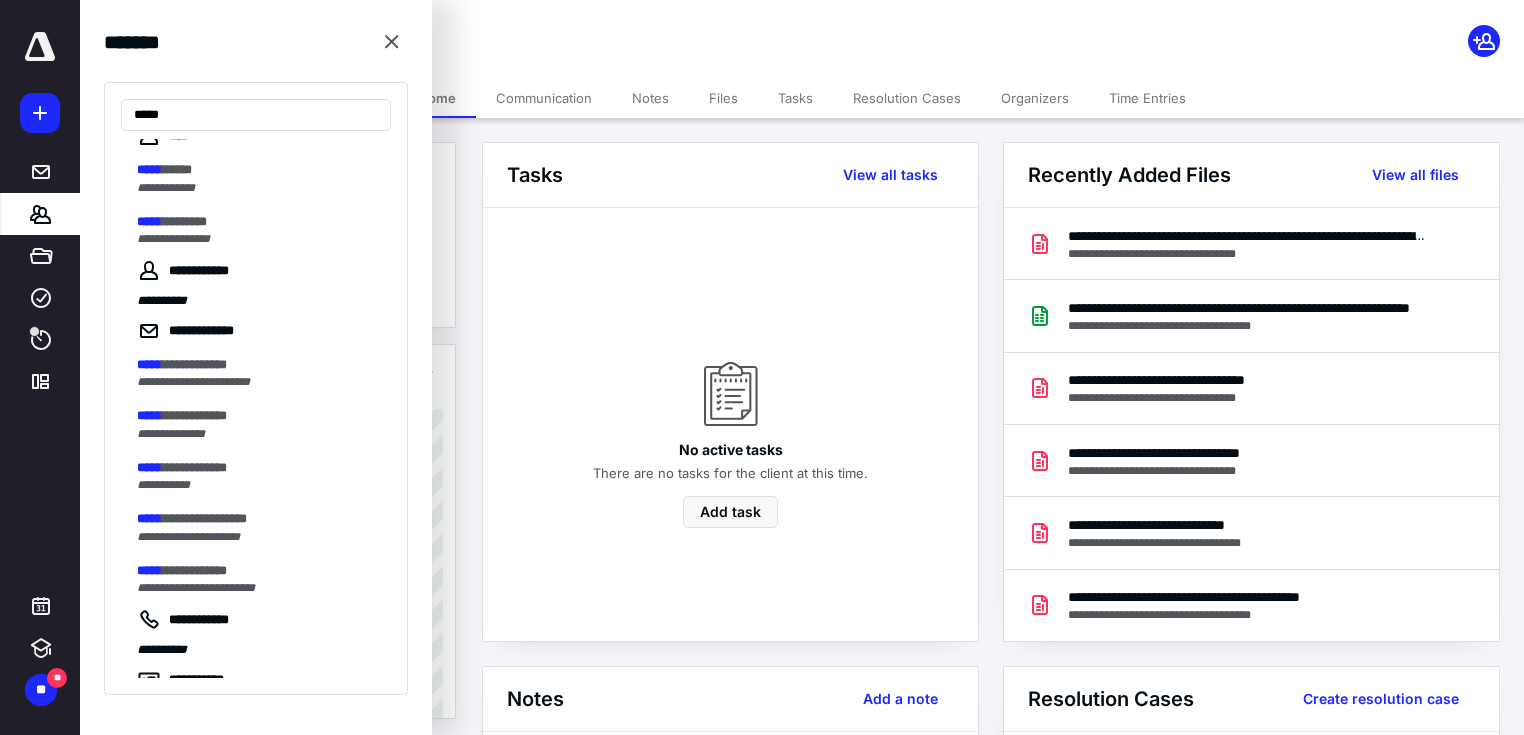 scroll, scrollTop: 0, scrollLeft: 0, axis: both 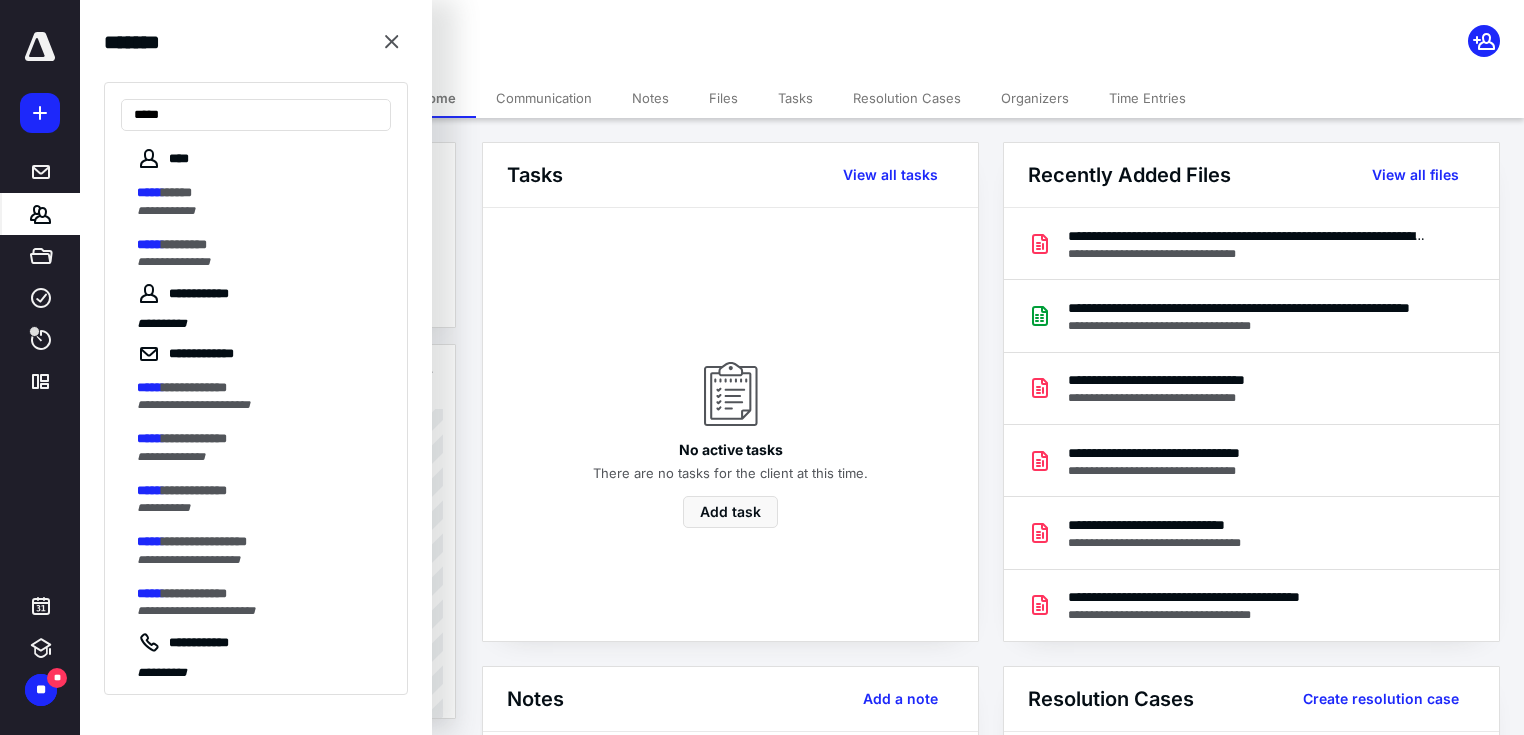 drag, startPoint x: 185, startPoint y: 112, endPoint x: -100, endPoint y: 124, distance: 285.25253 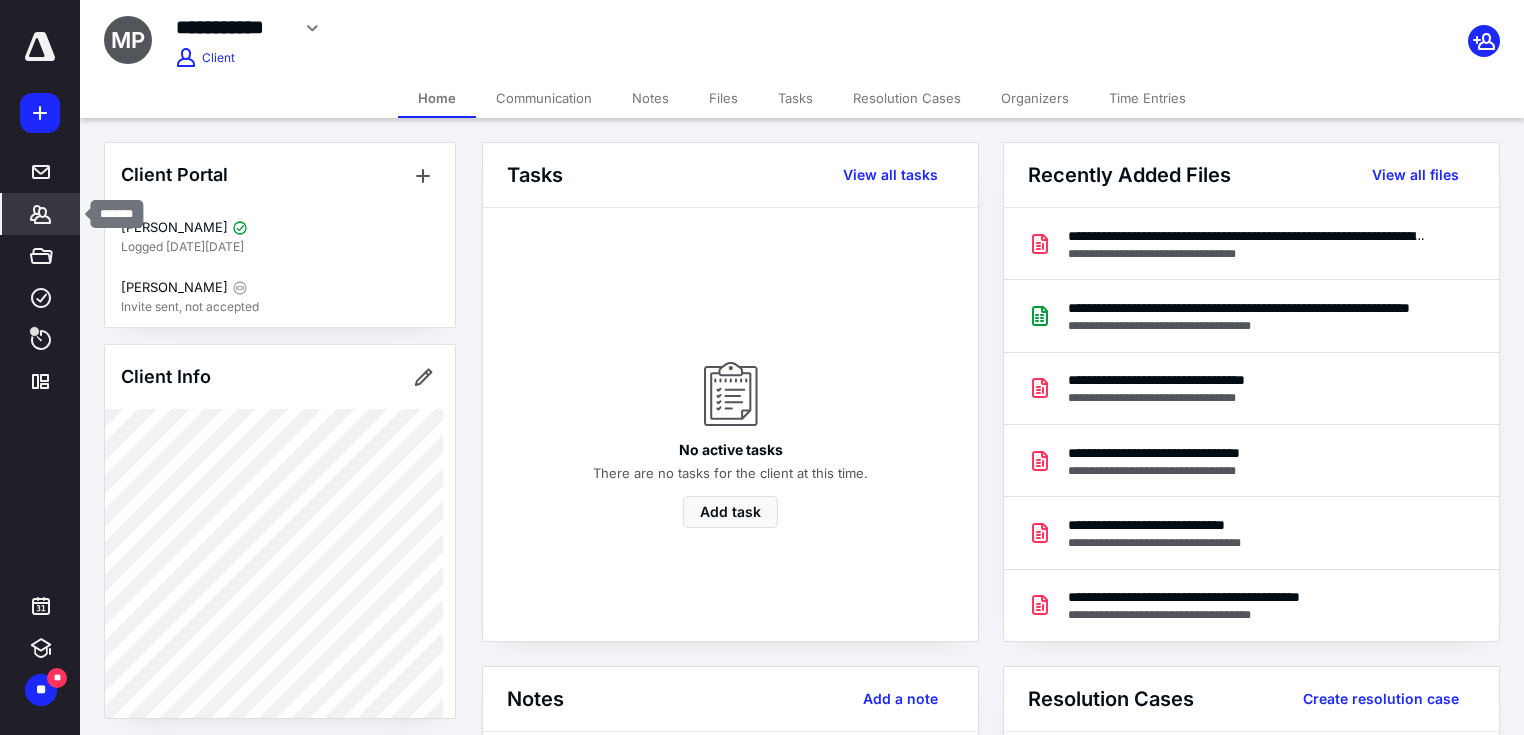 click 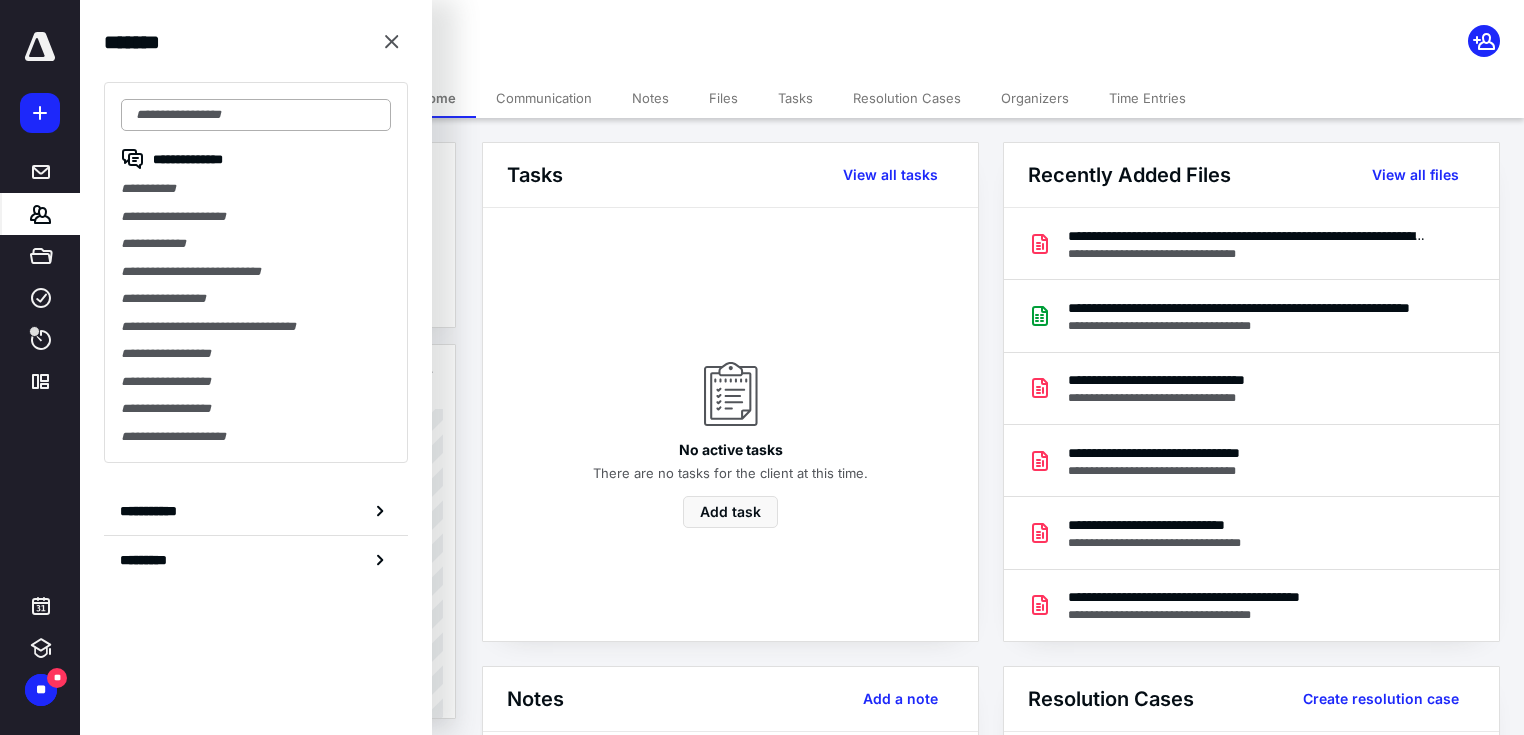 click at bounding box center (256, 115) 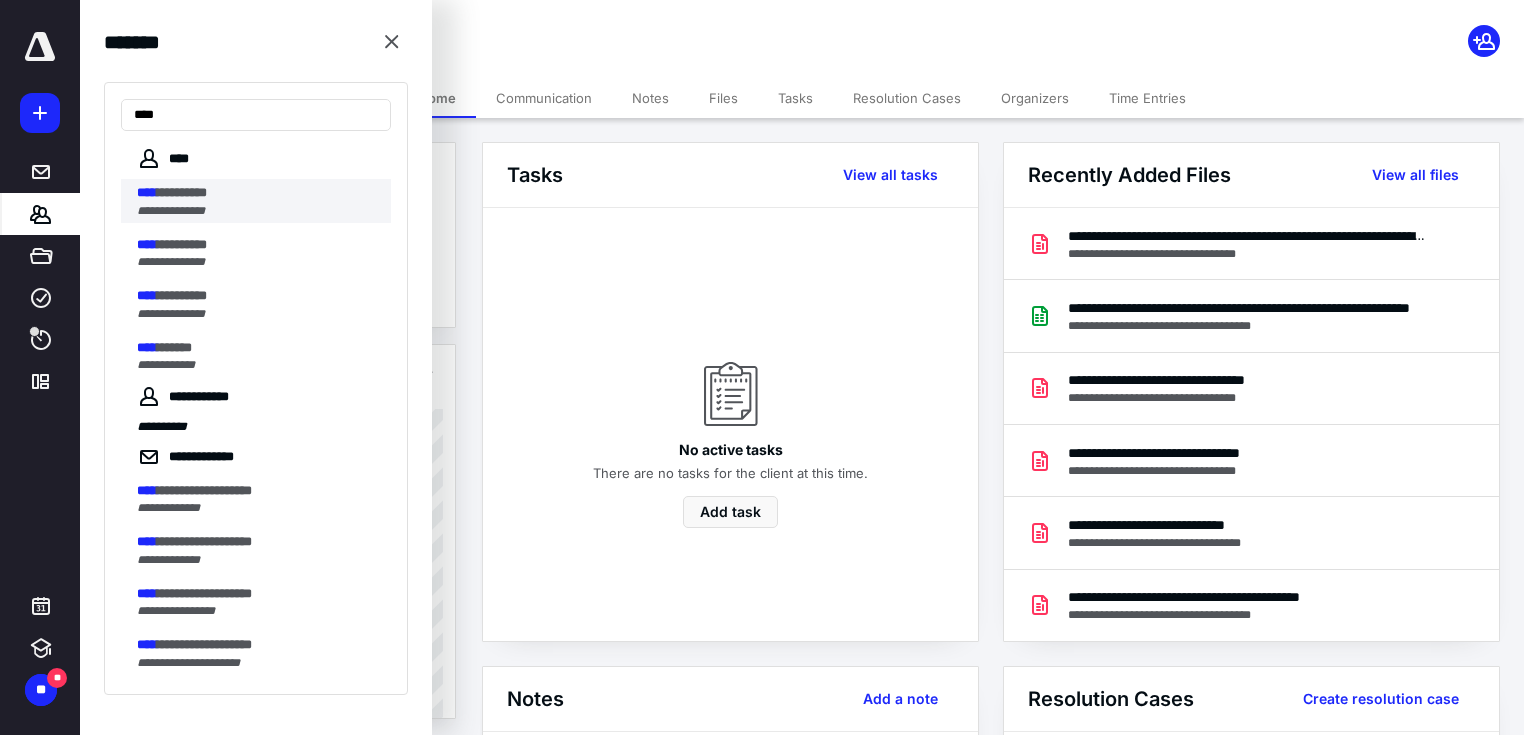 type on "****" 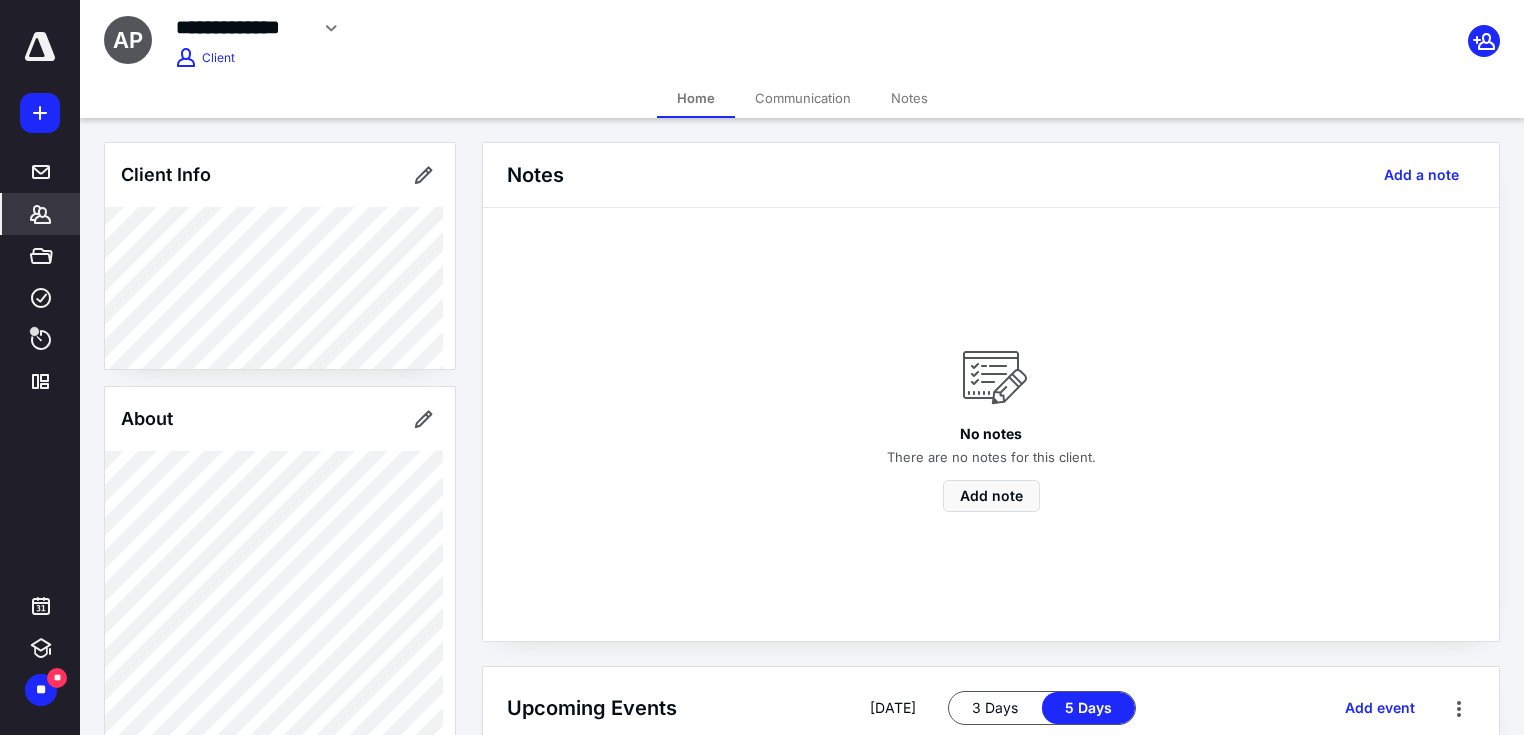 scroll, scrollTop: 320, scrollLeft: 0, axis: vertical 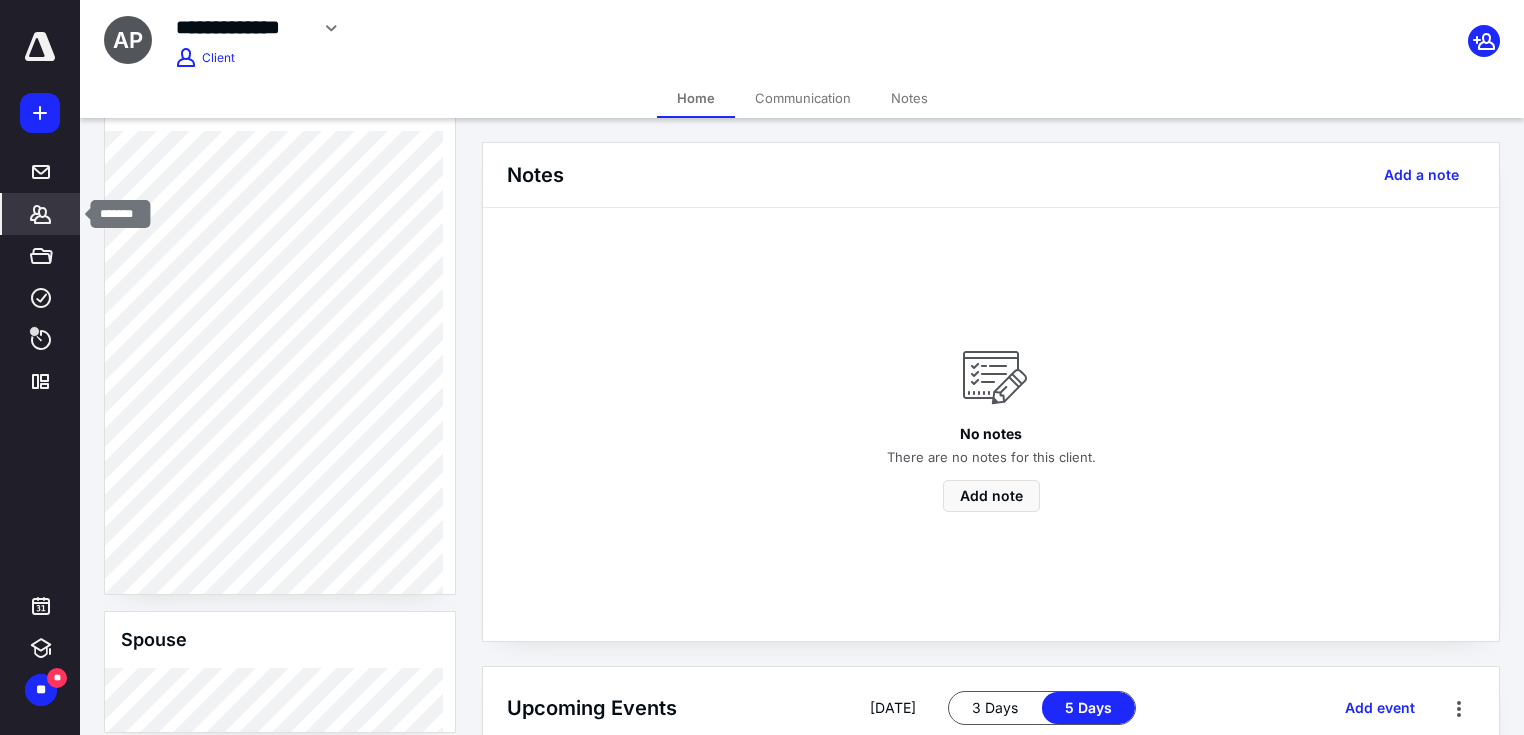 click on "*******" at bounding box center (41, 214) 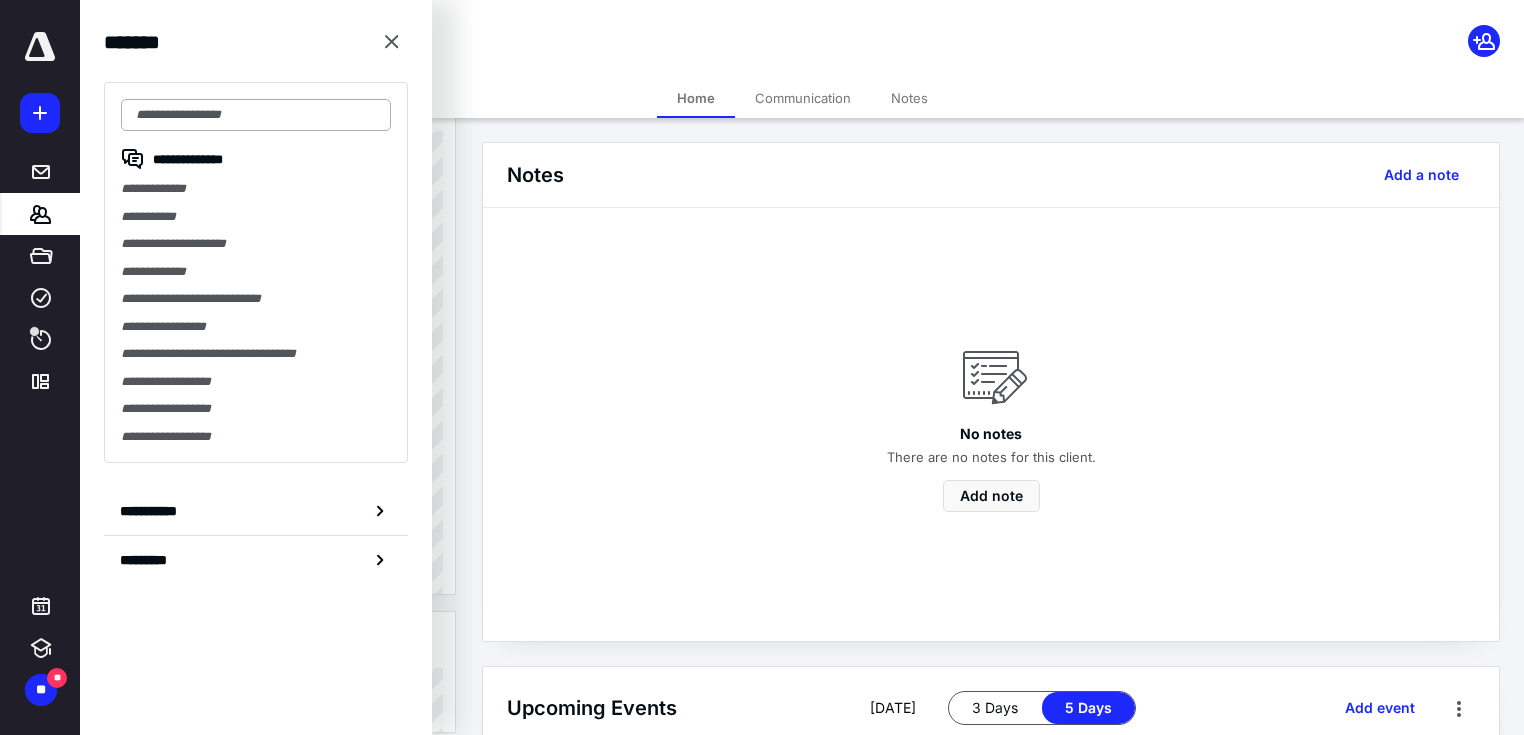 click at bounding box center (256, 115) 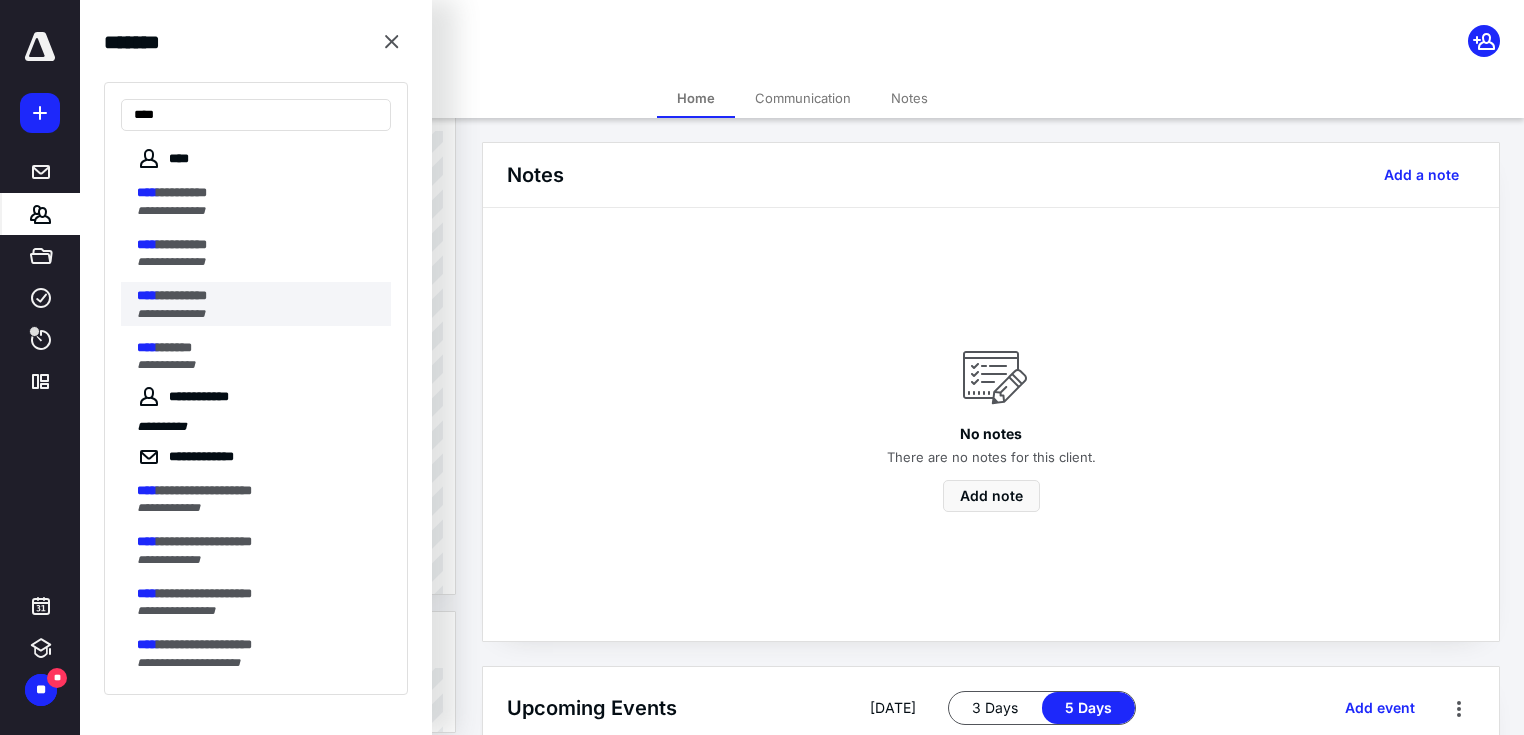 type on "****" 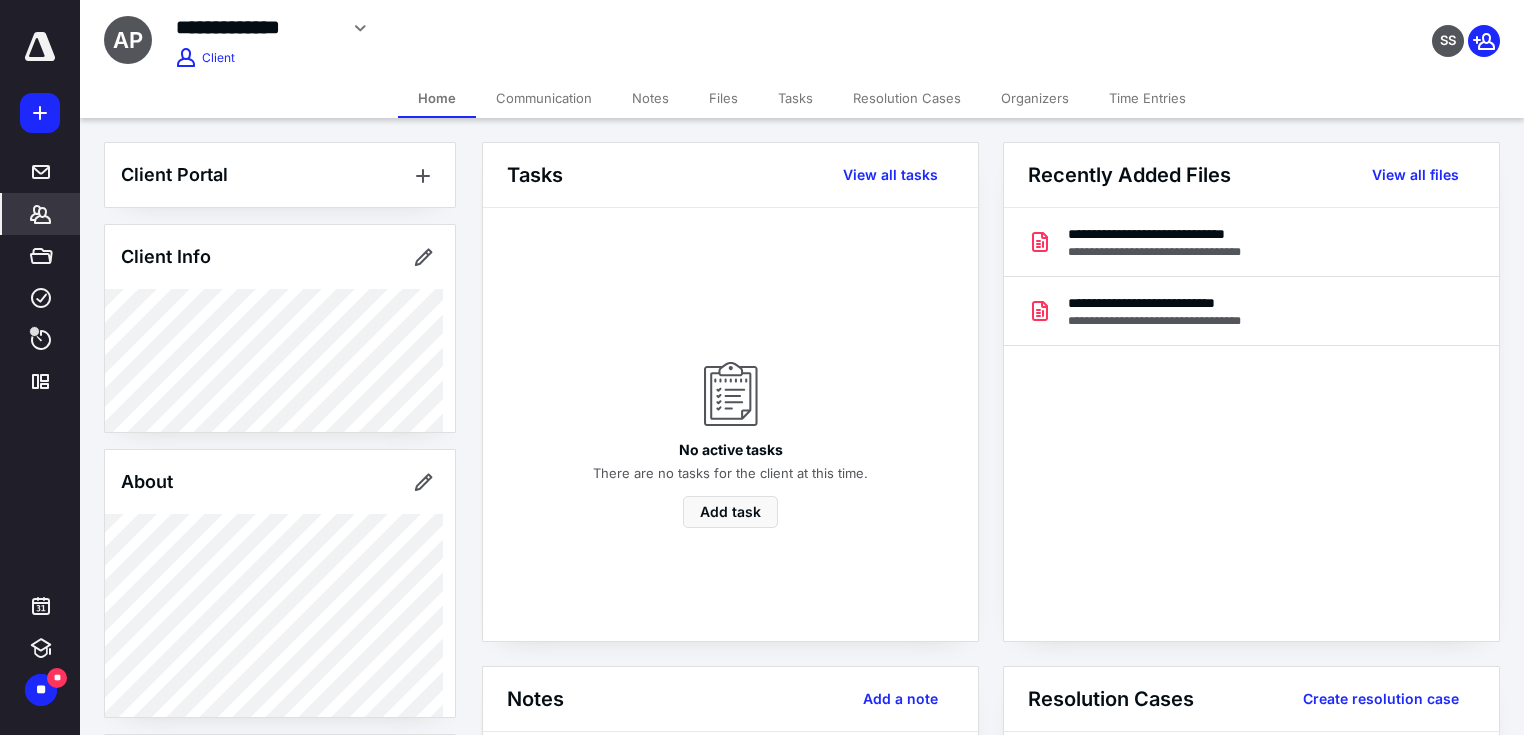 click on "Files" at bounding box center (723, 98) 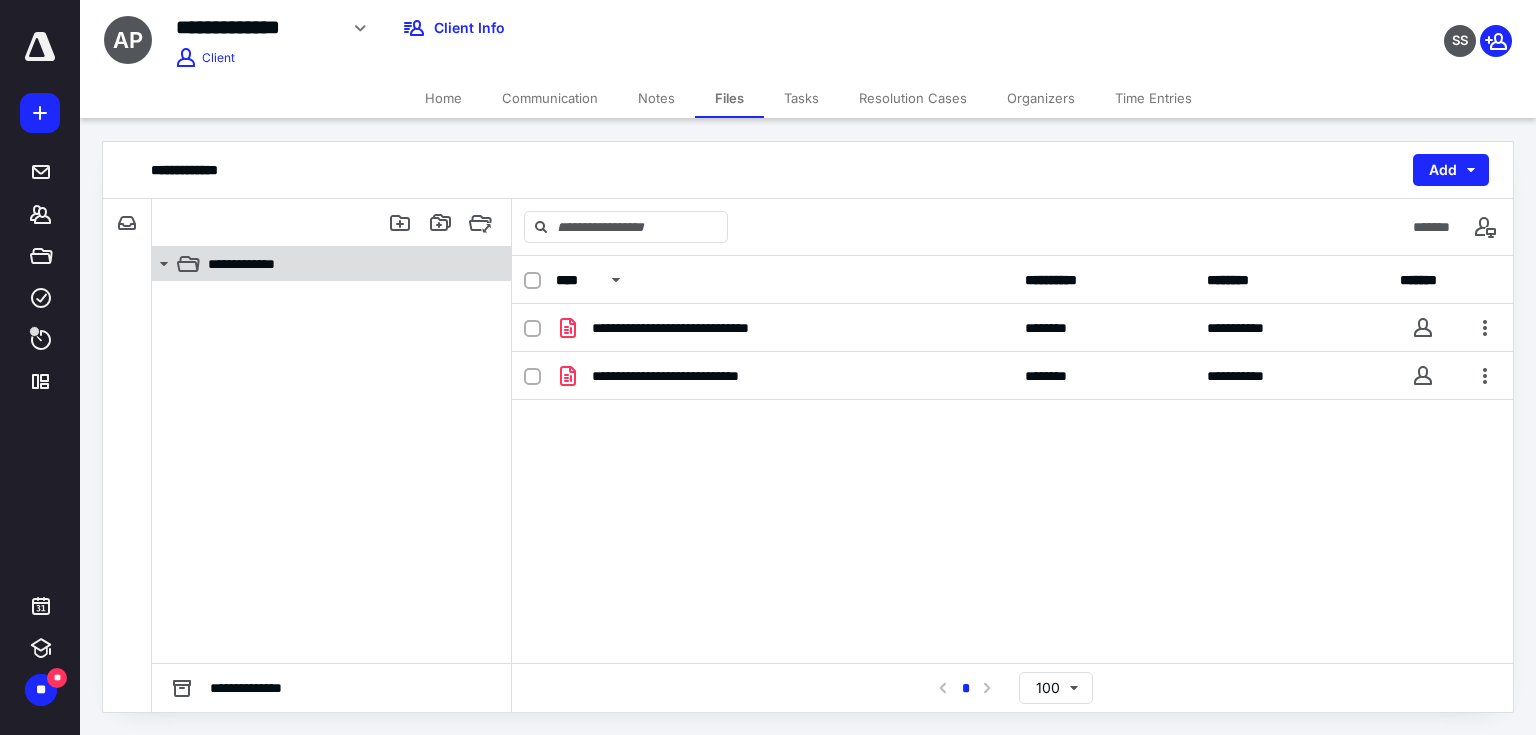 click 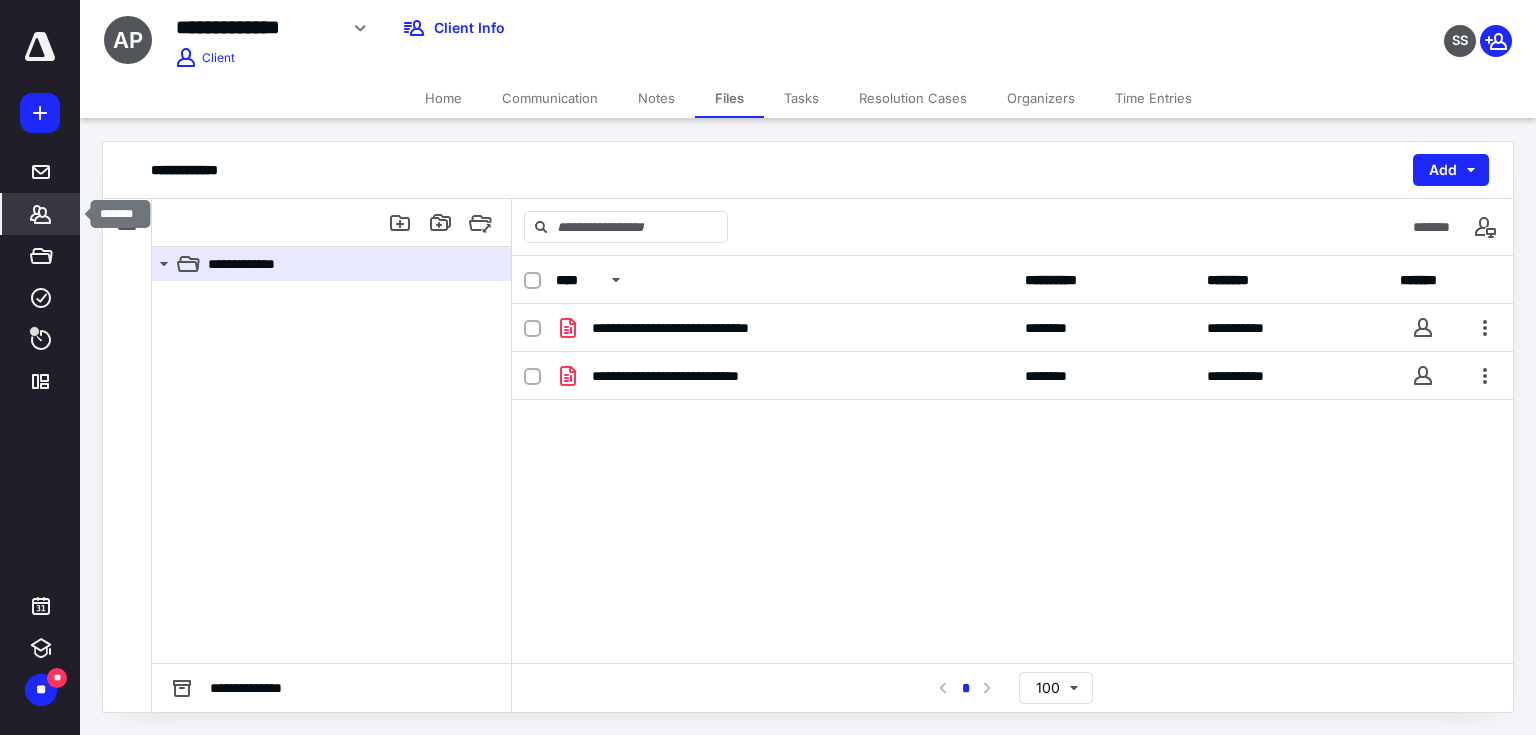 click 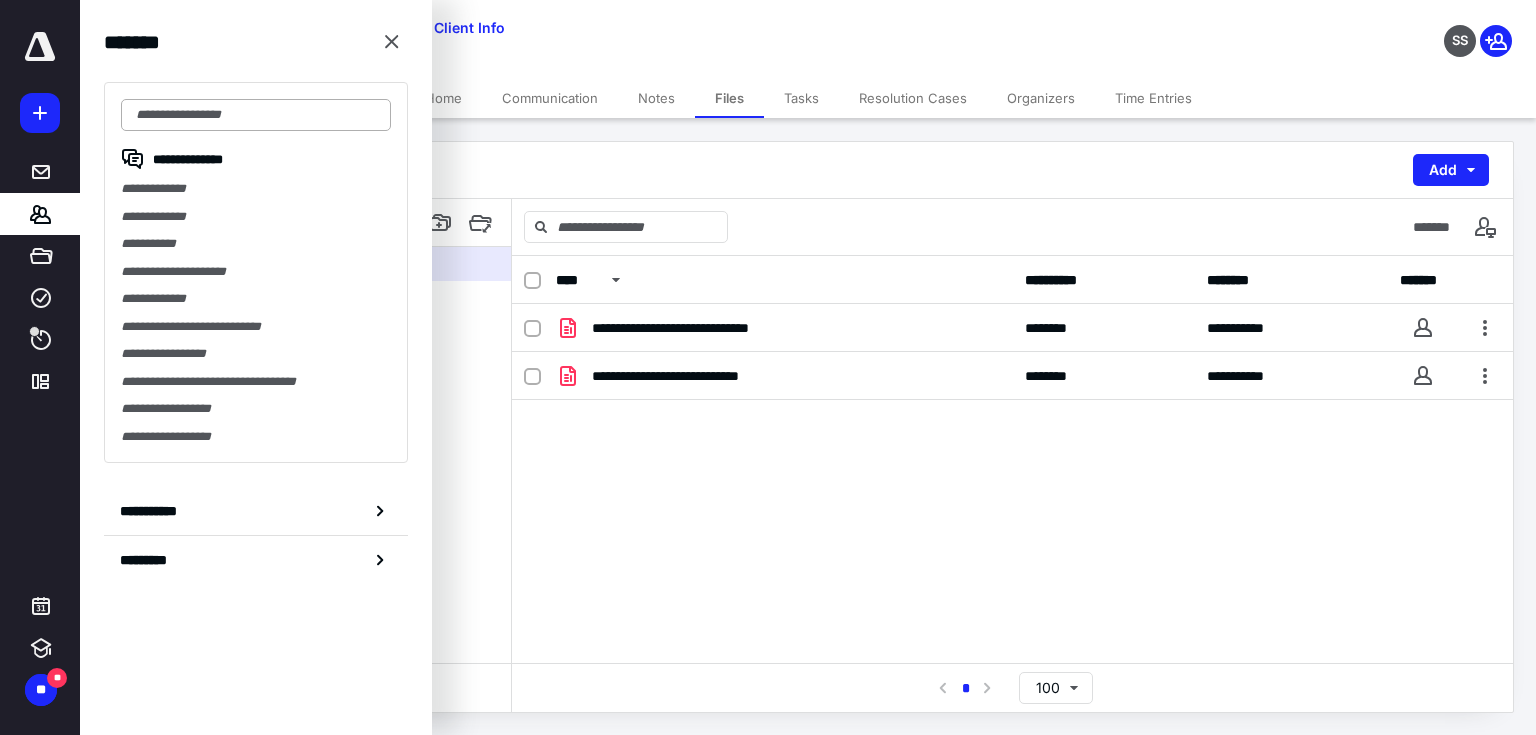 click at bounding box center (256, 115) 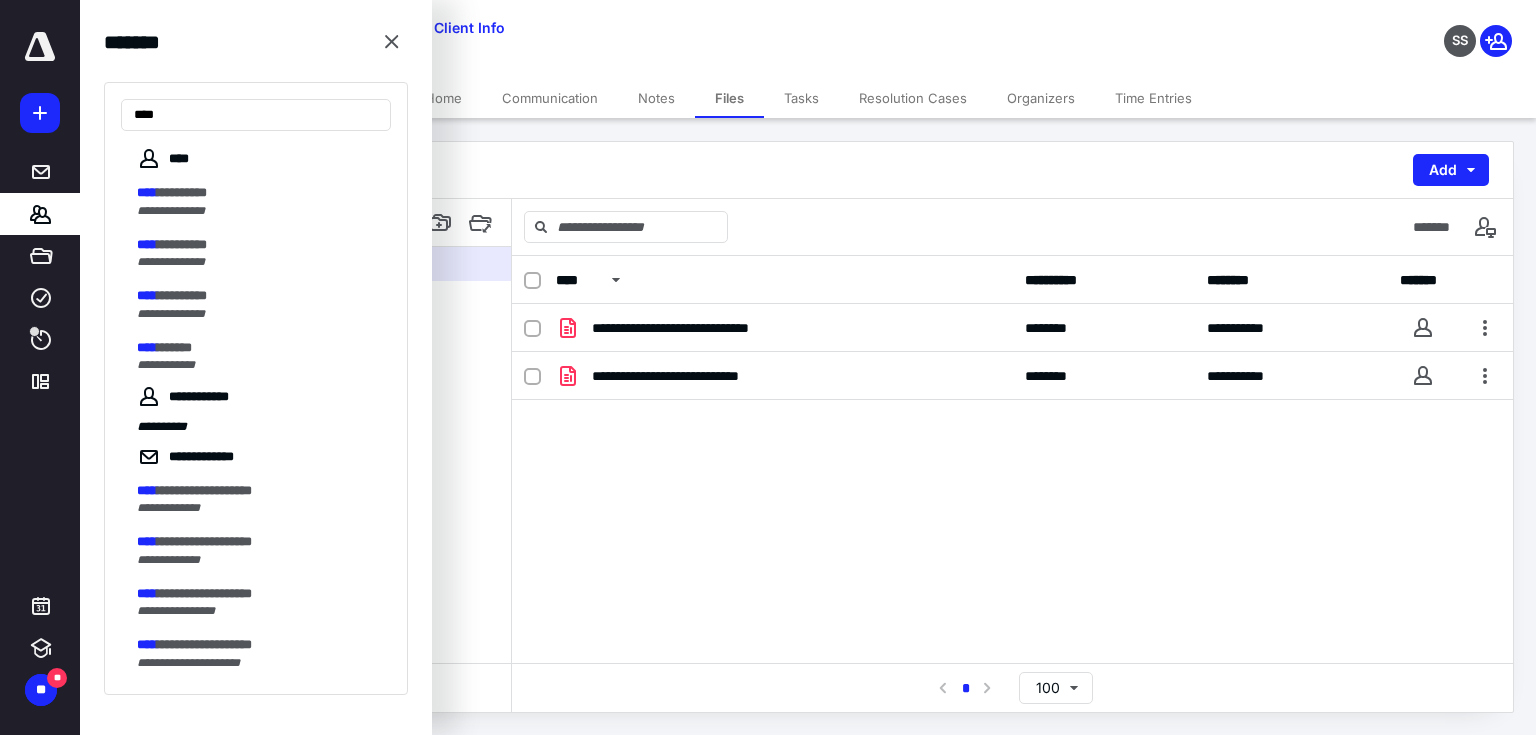 type on "****" 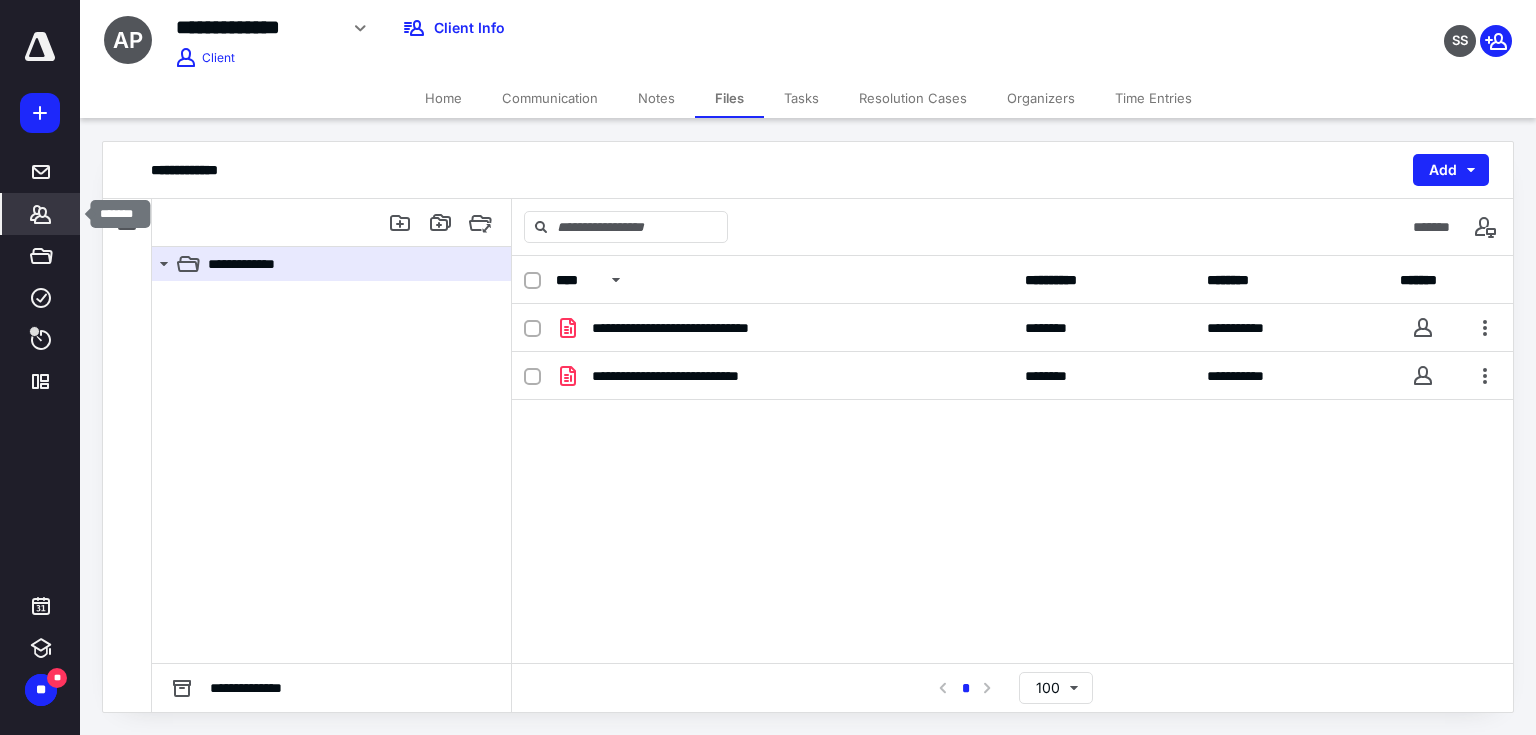 click 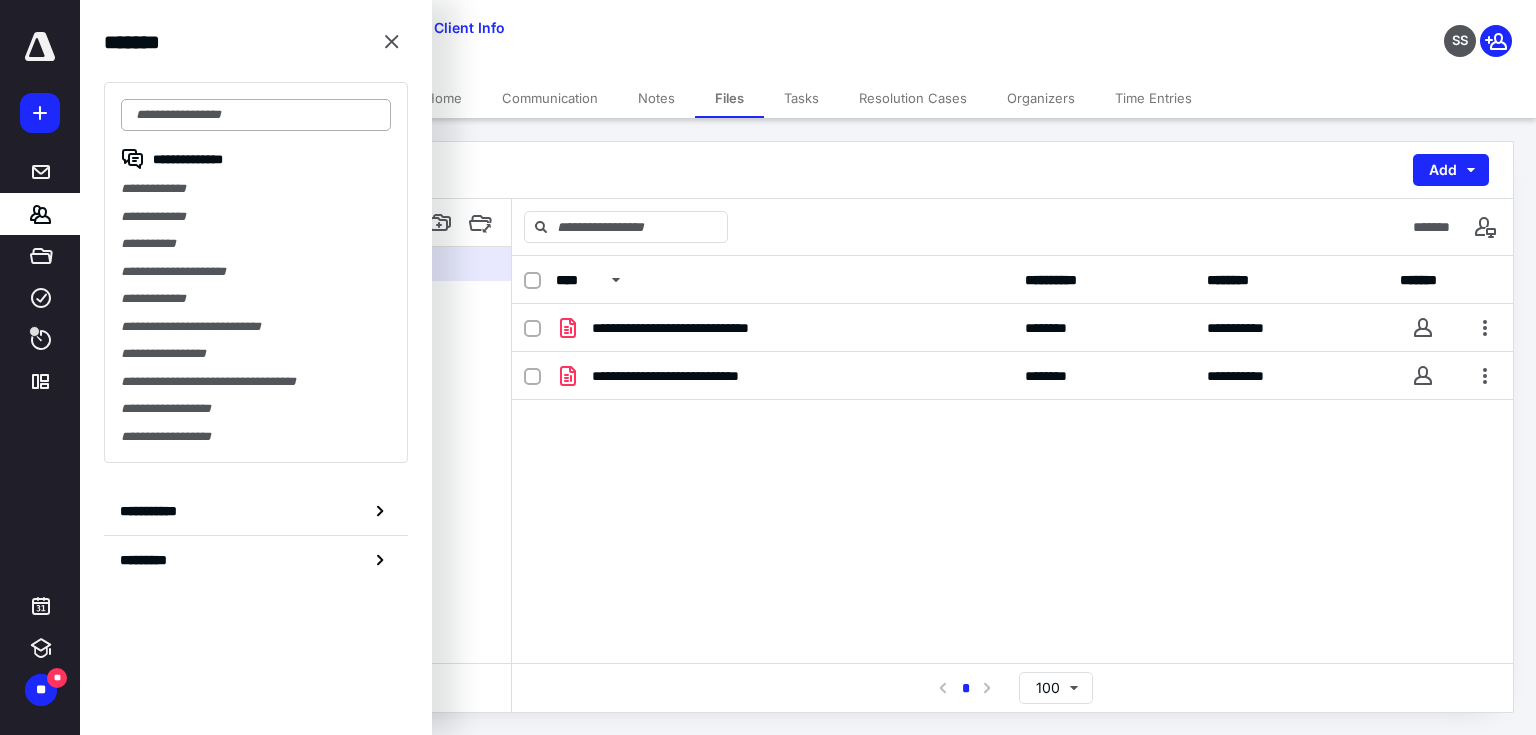 click at bounding box center (256, 115) 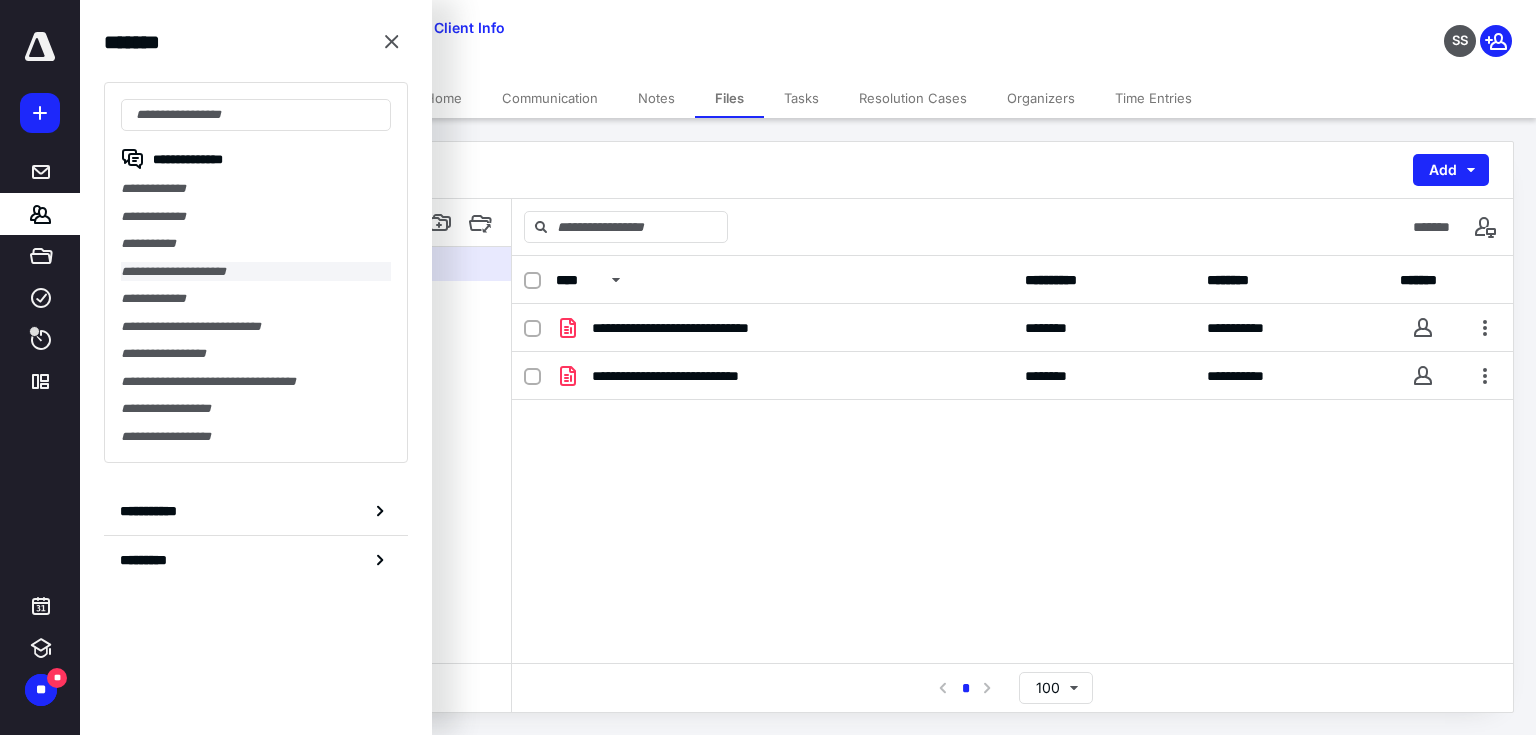 click on "**********" at bounding box center [256, 272] 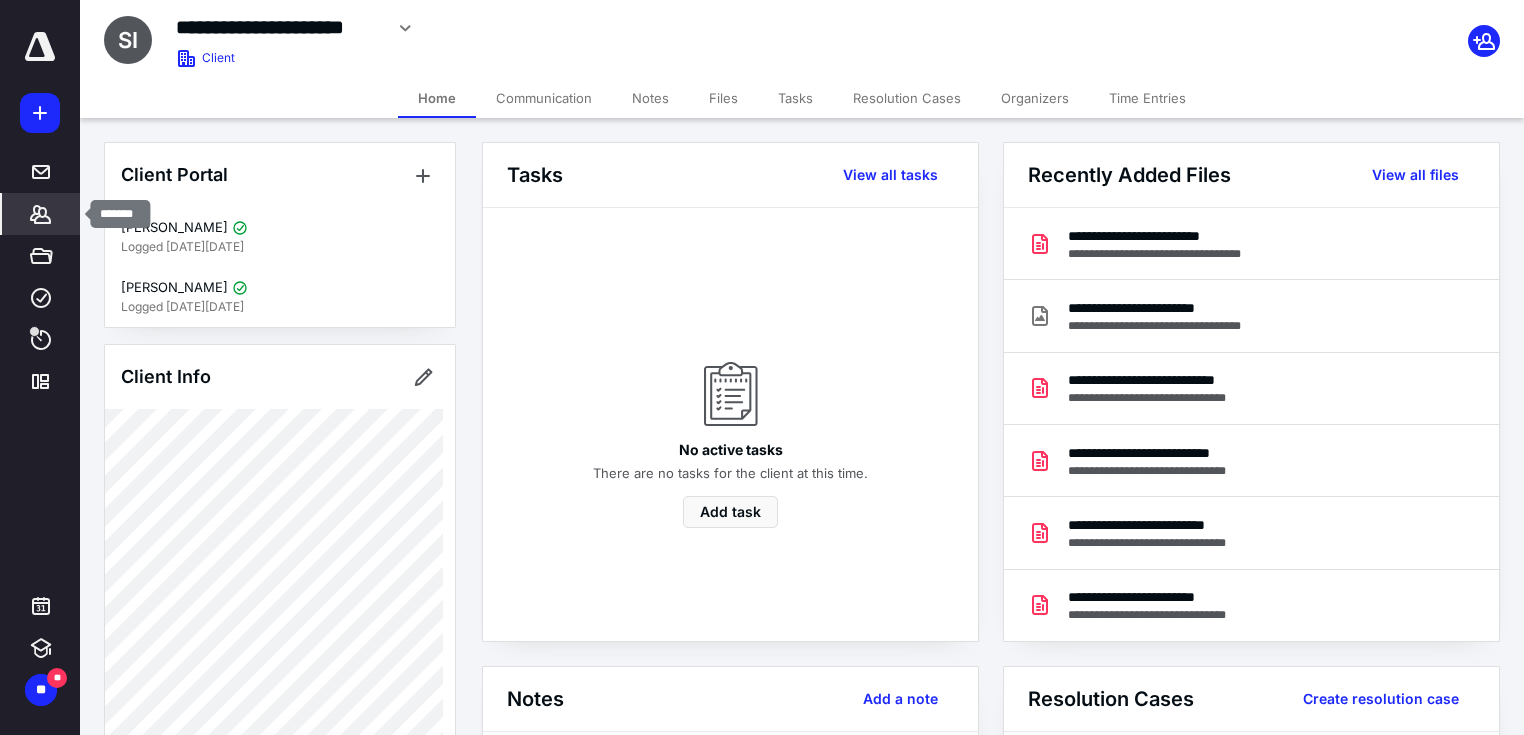 click 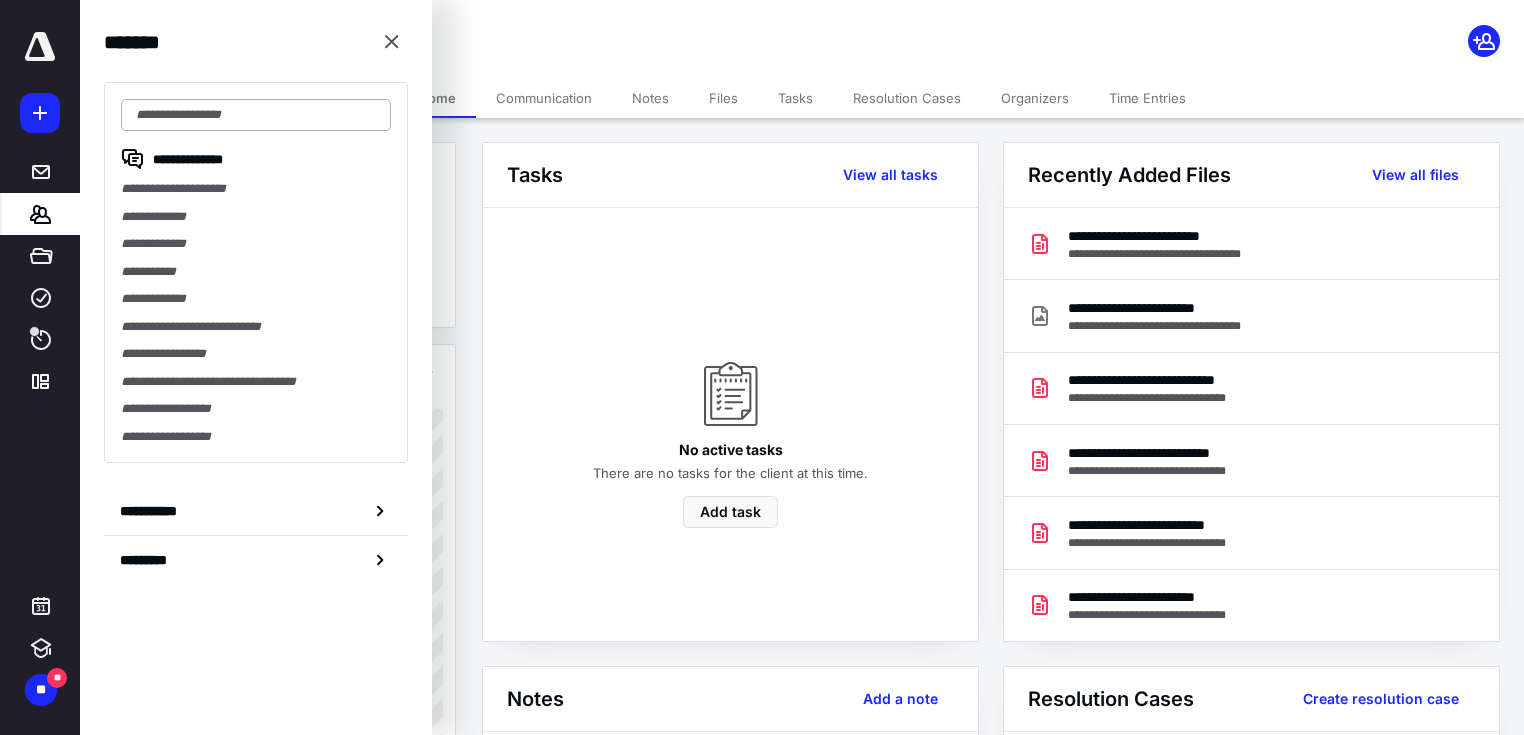 click at bounding box center [256, 115] 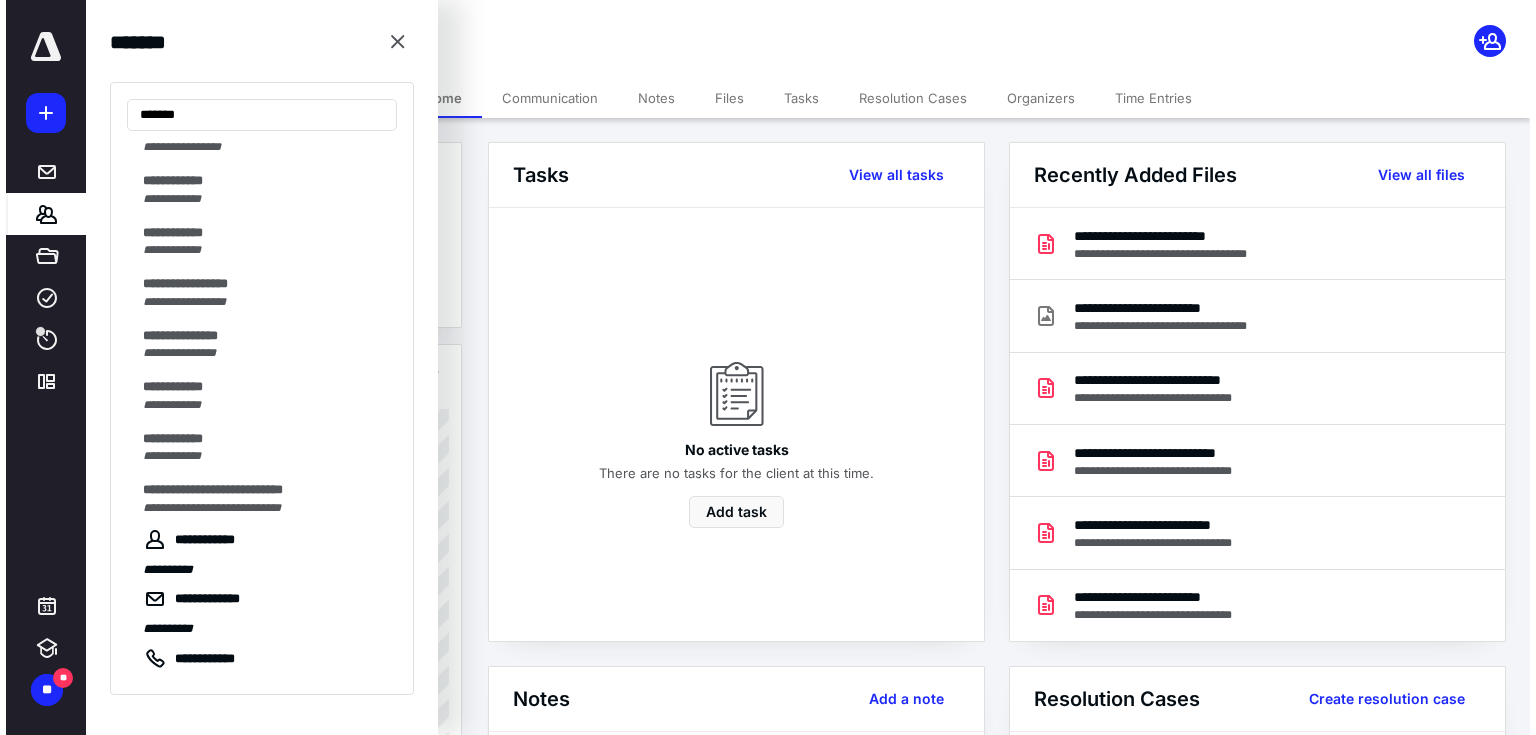 scroll, scrollTop: 1280, scrollLeft: 0, axis: vertical 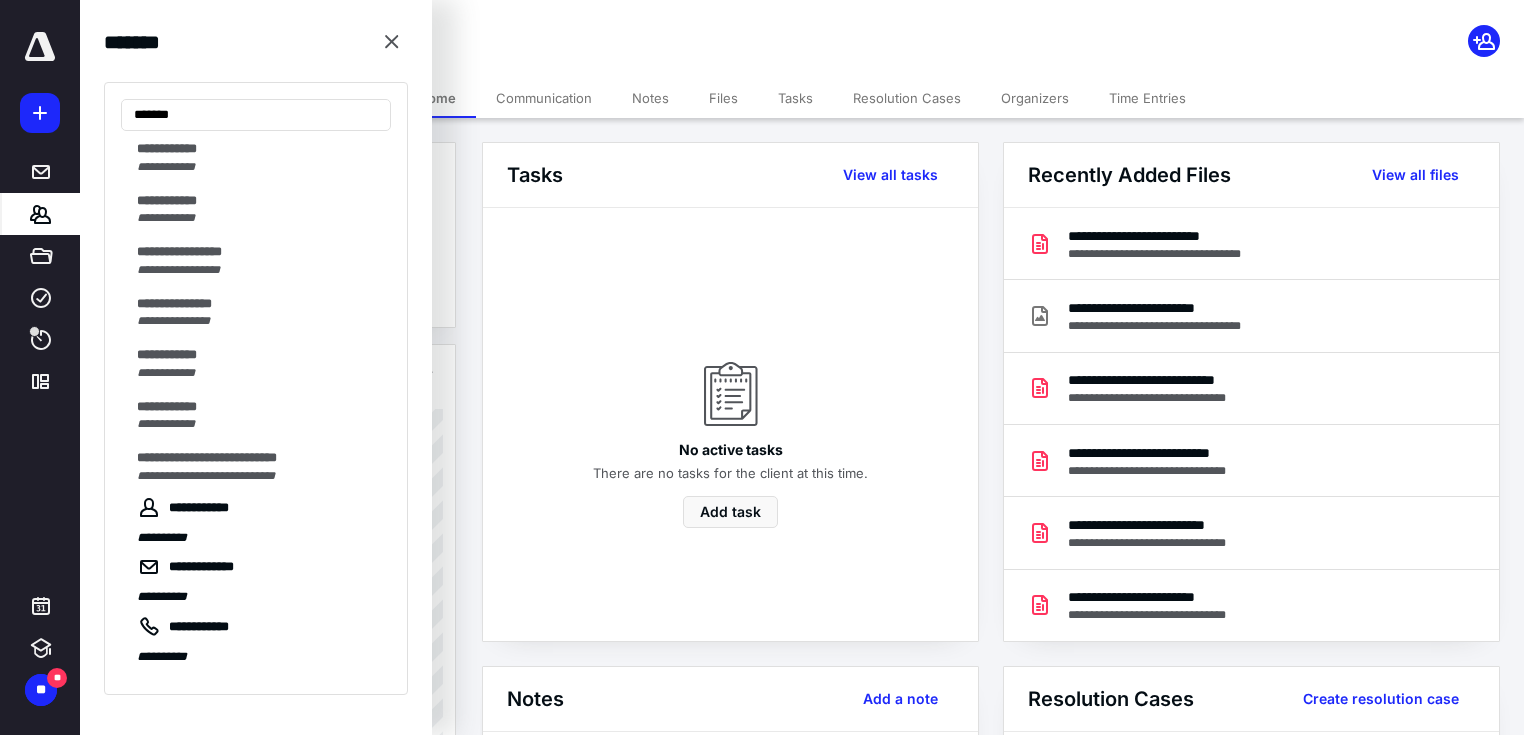 type on "*******" 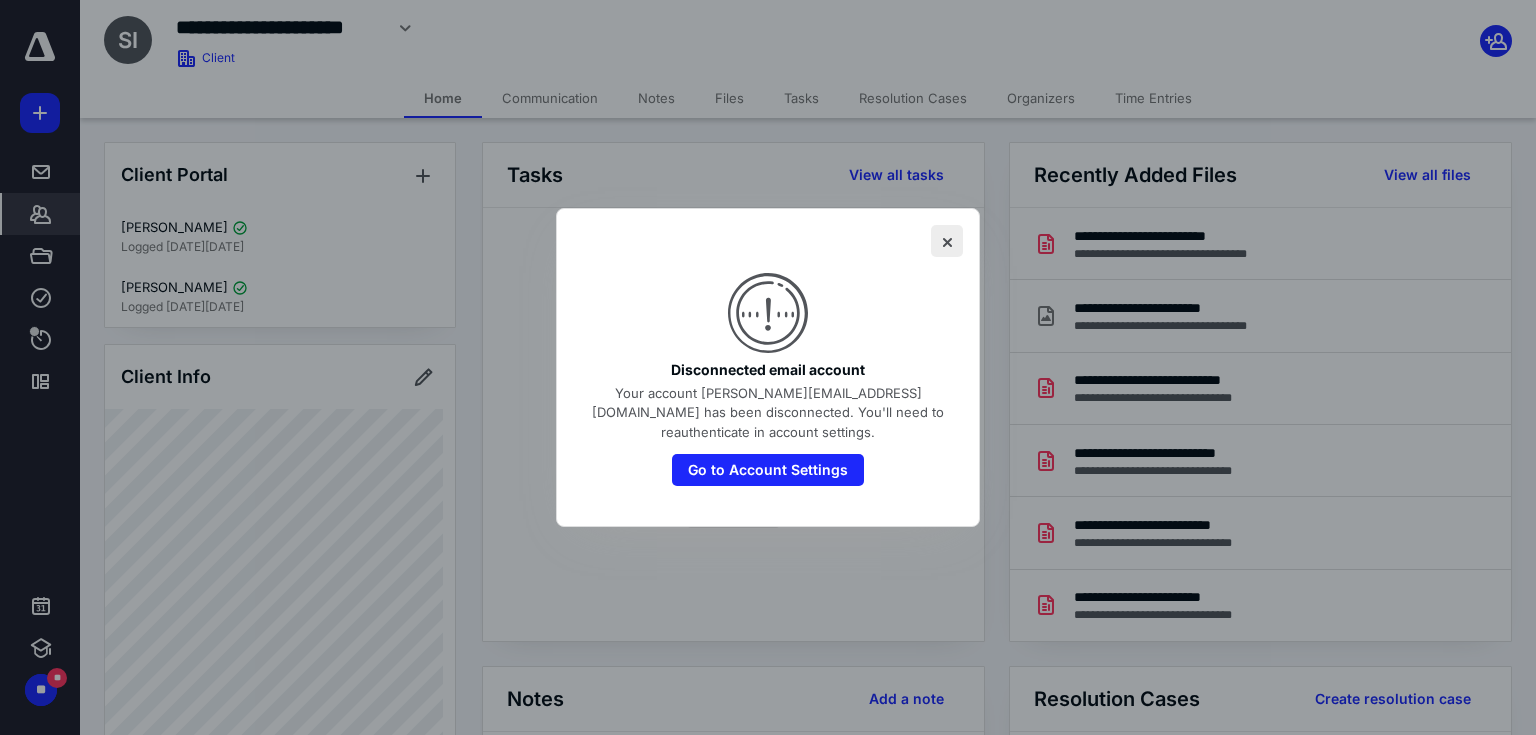 click at bounding box center [947, 241] 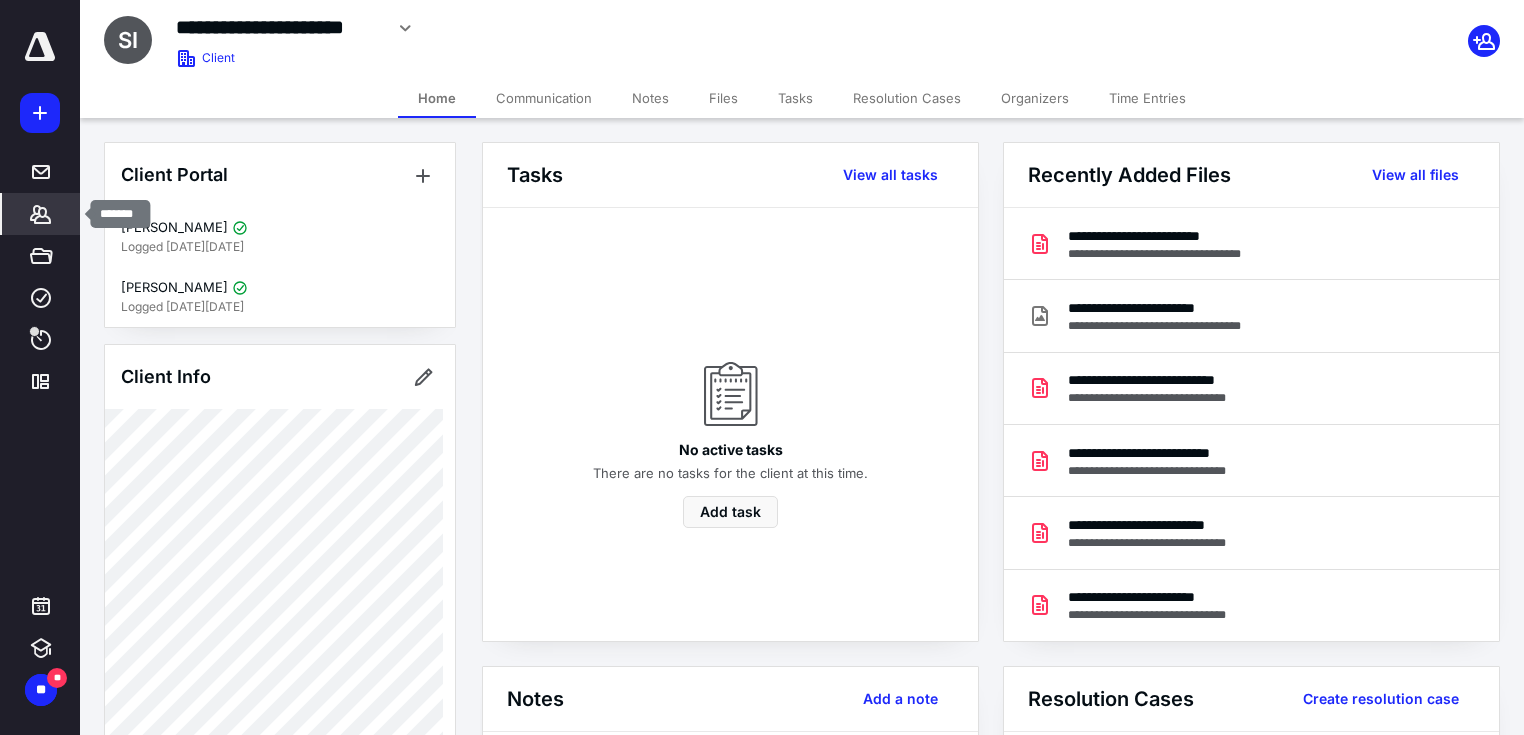 click on "*******" at bounding box center [41, 214] 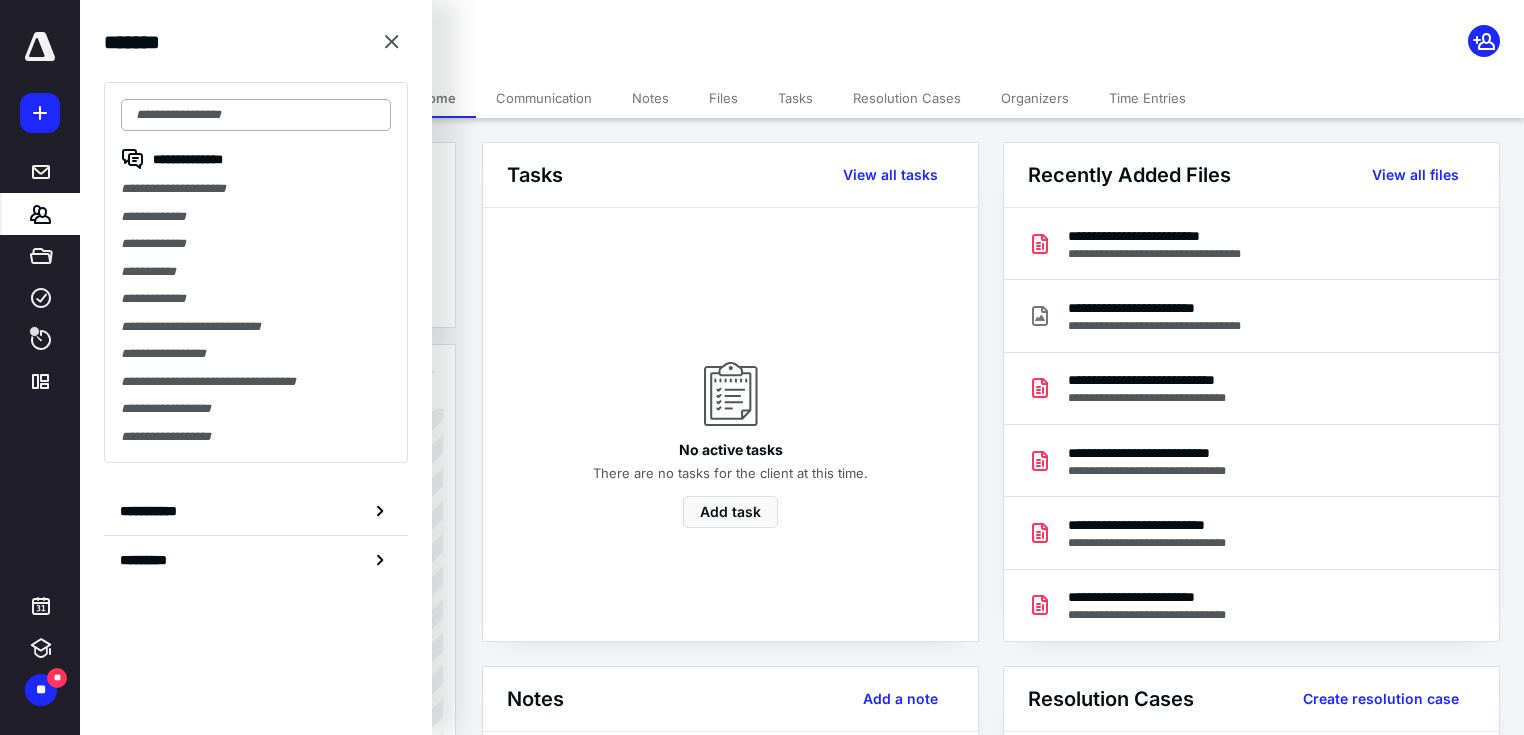 click at bounding box center [256, 115] 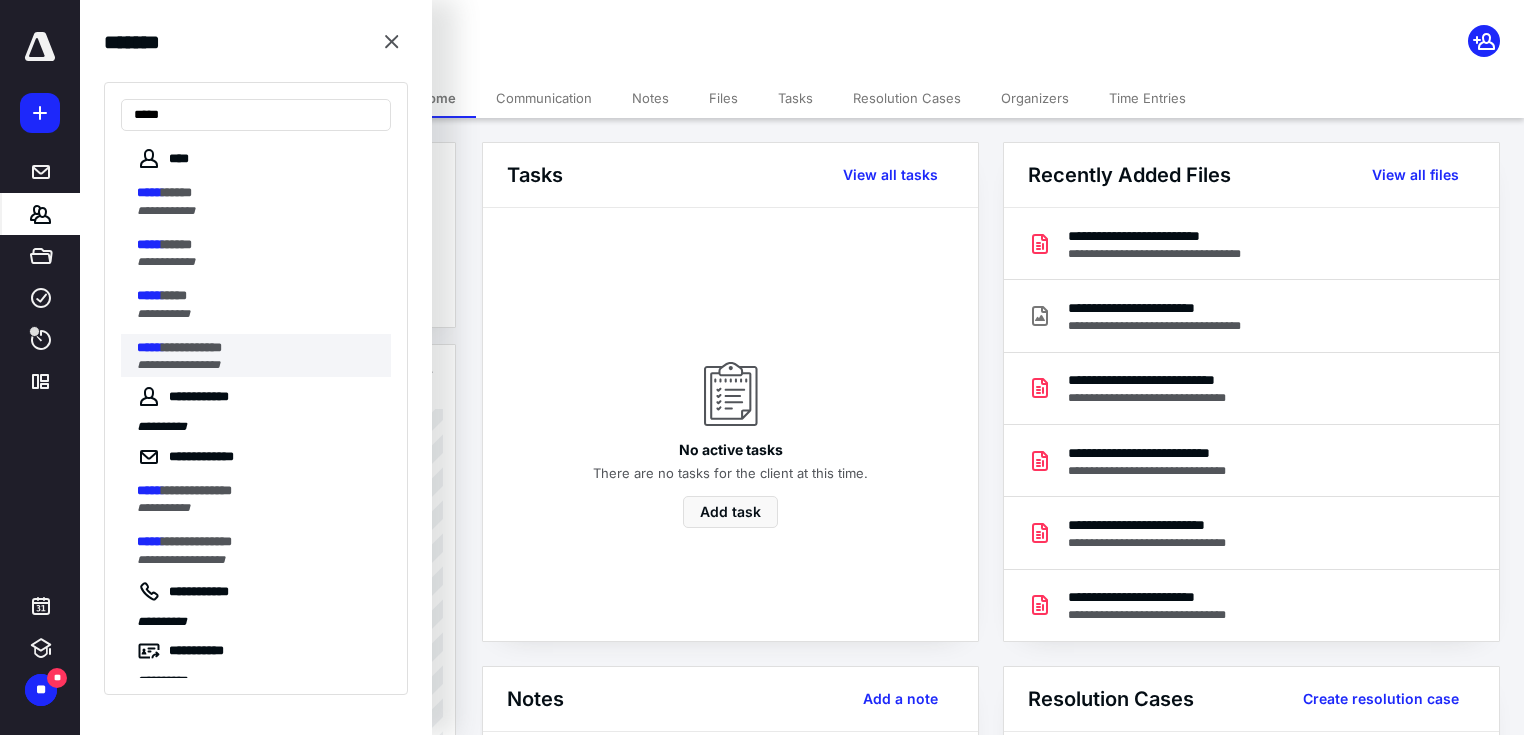 type on "*****" 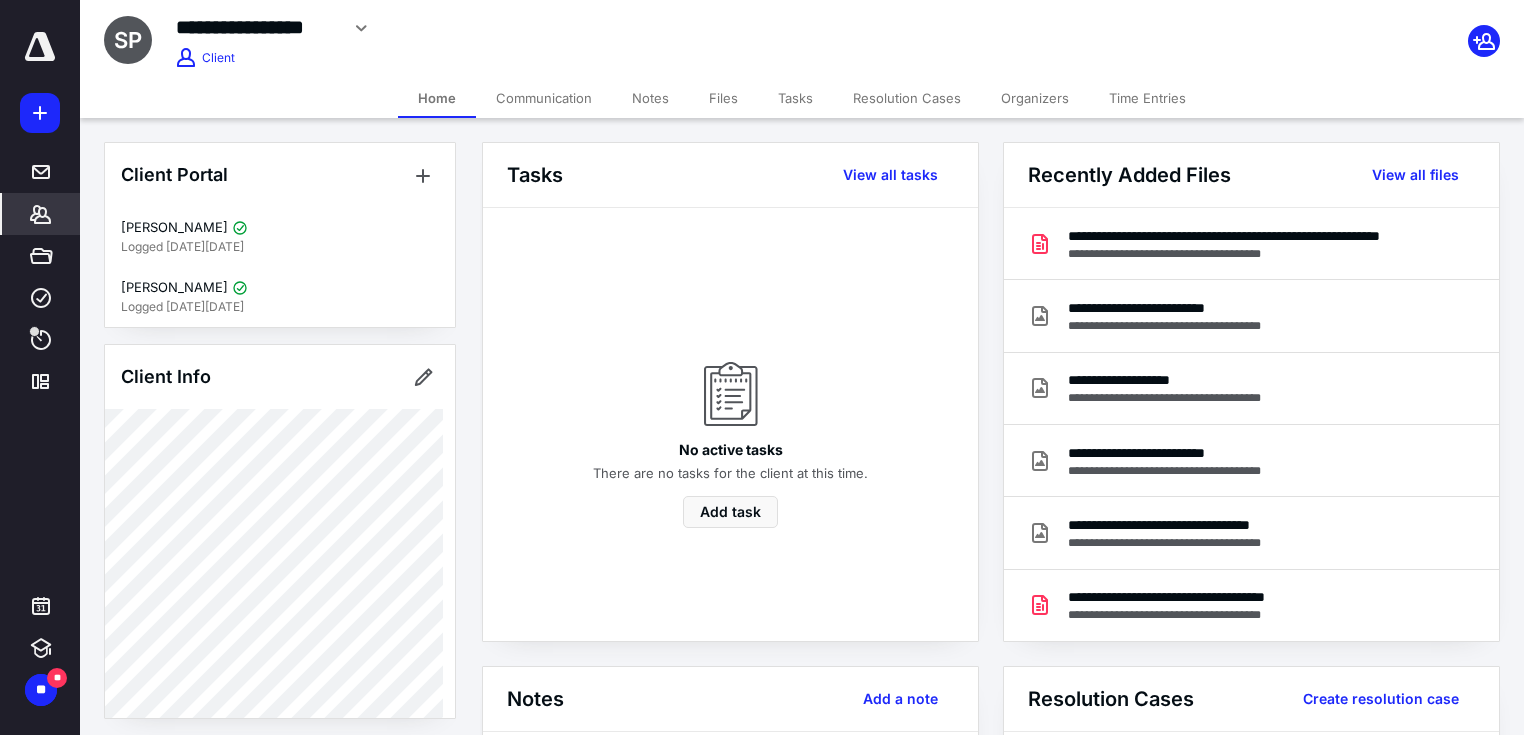 click on "Files" at bounding box center [723, 98] 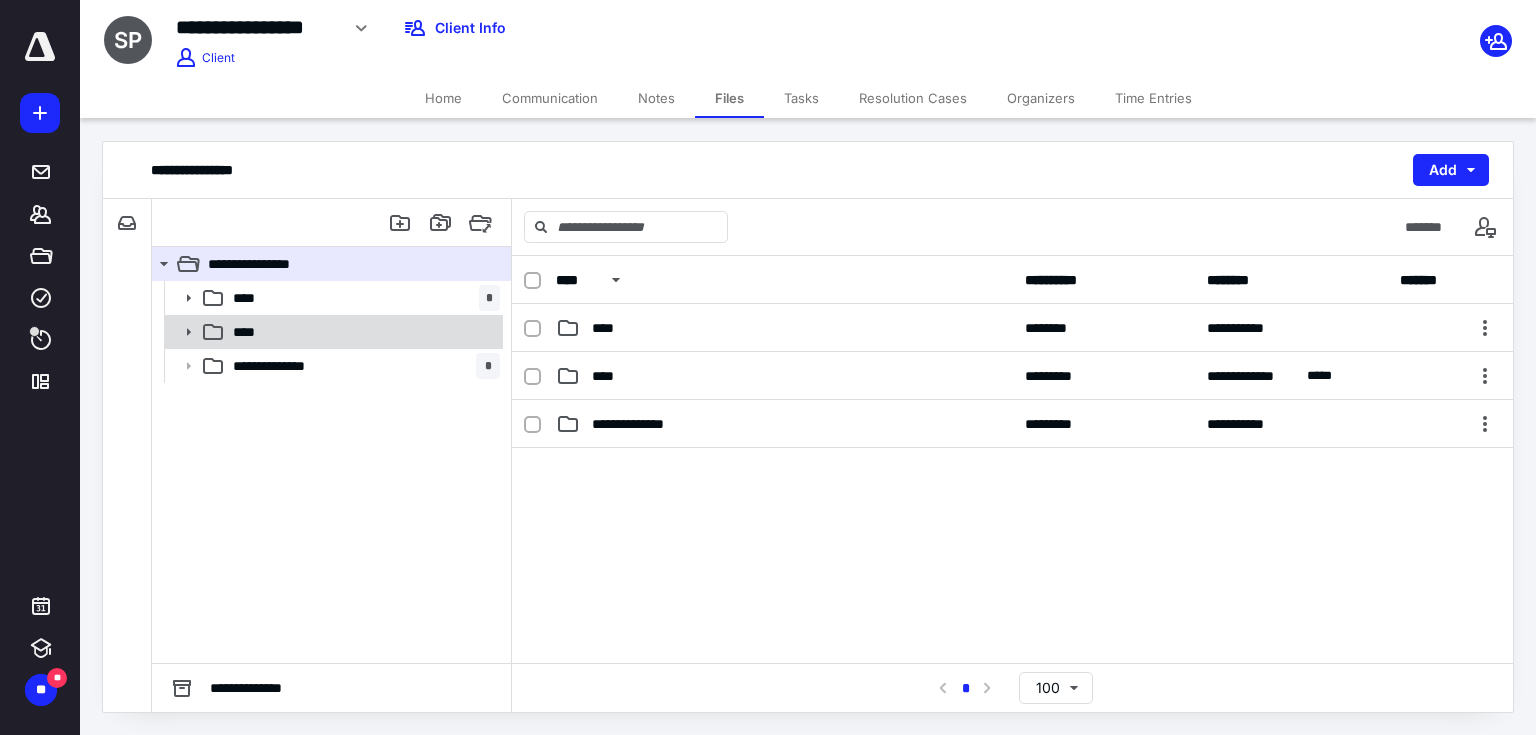 click 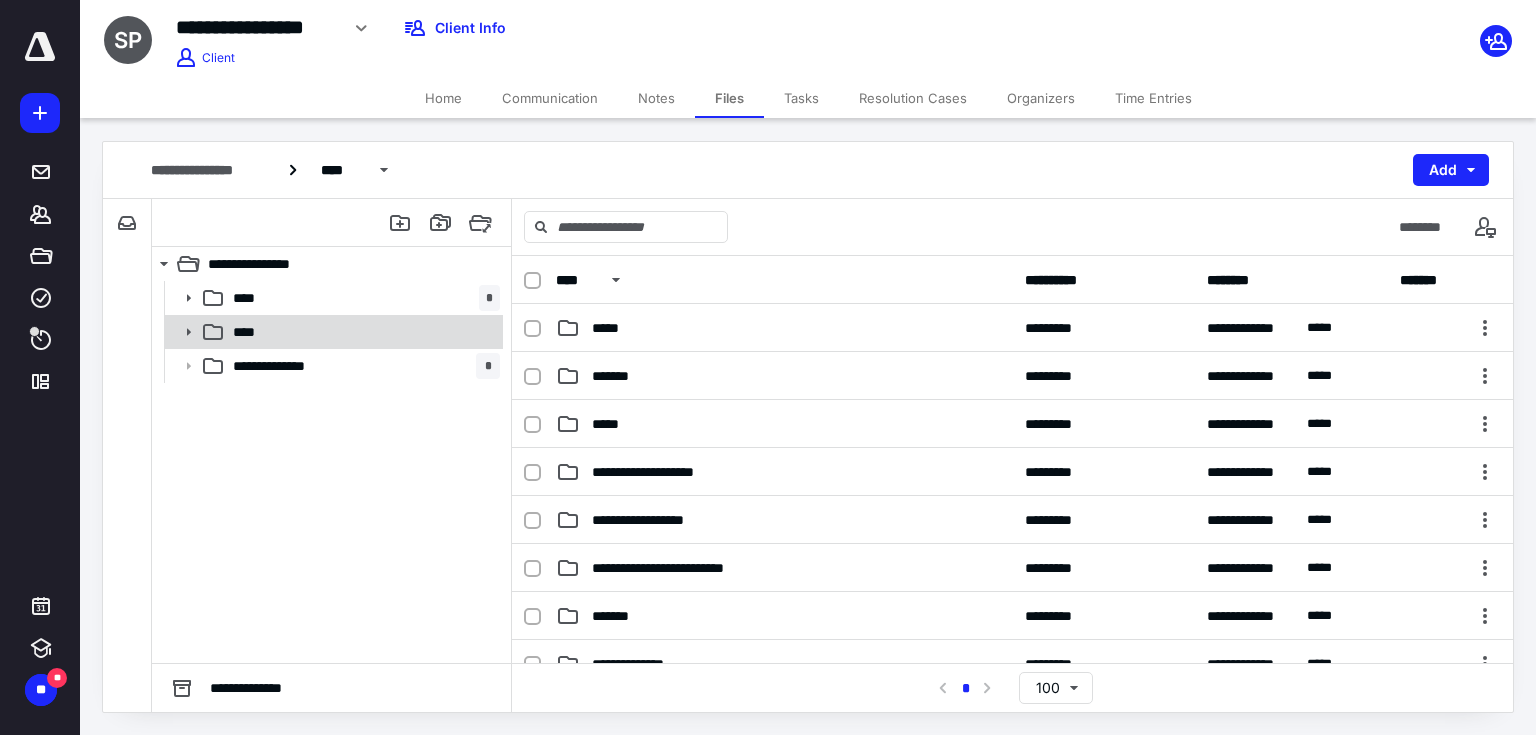 click 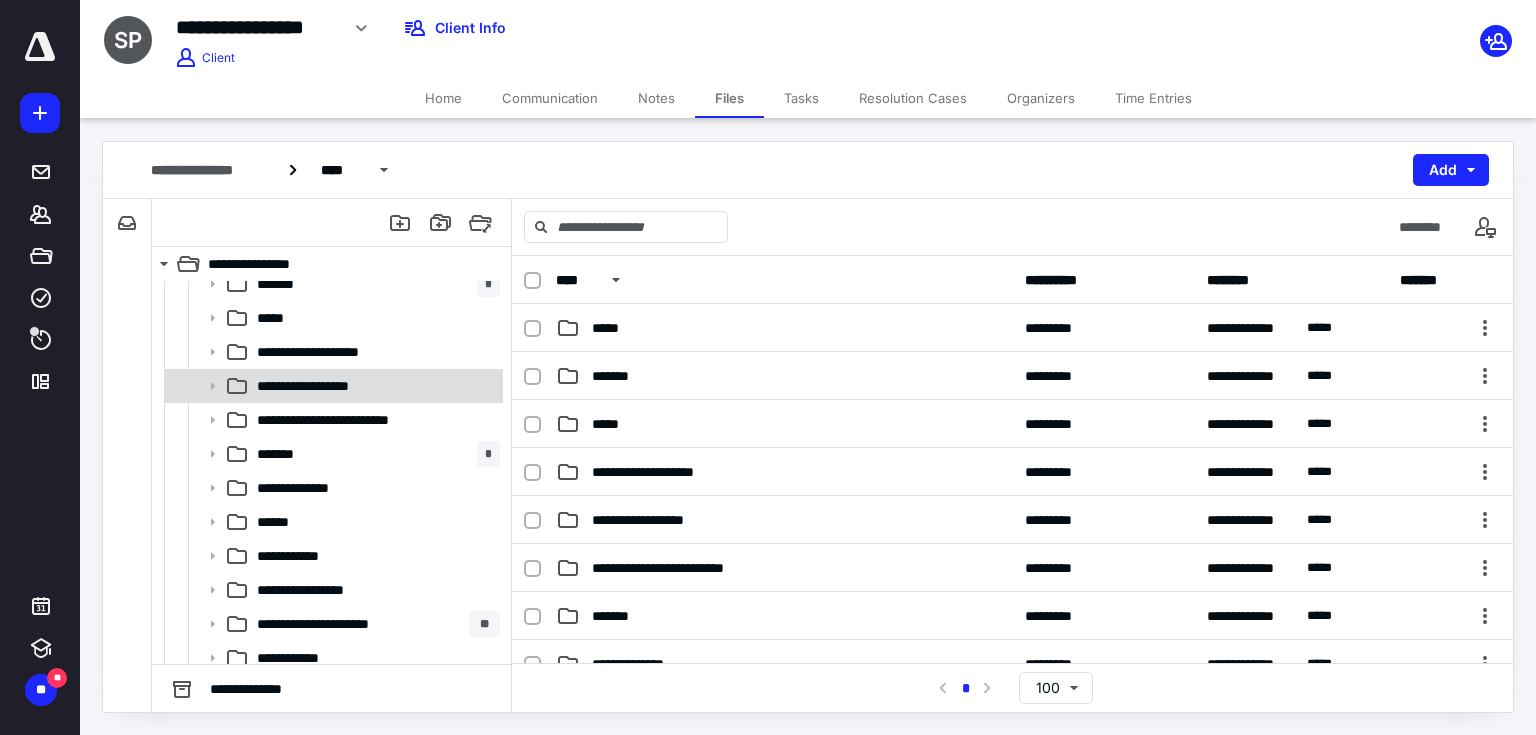 scroll, scrollTop: 194, scrollLeft: 0, axis: vertical 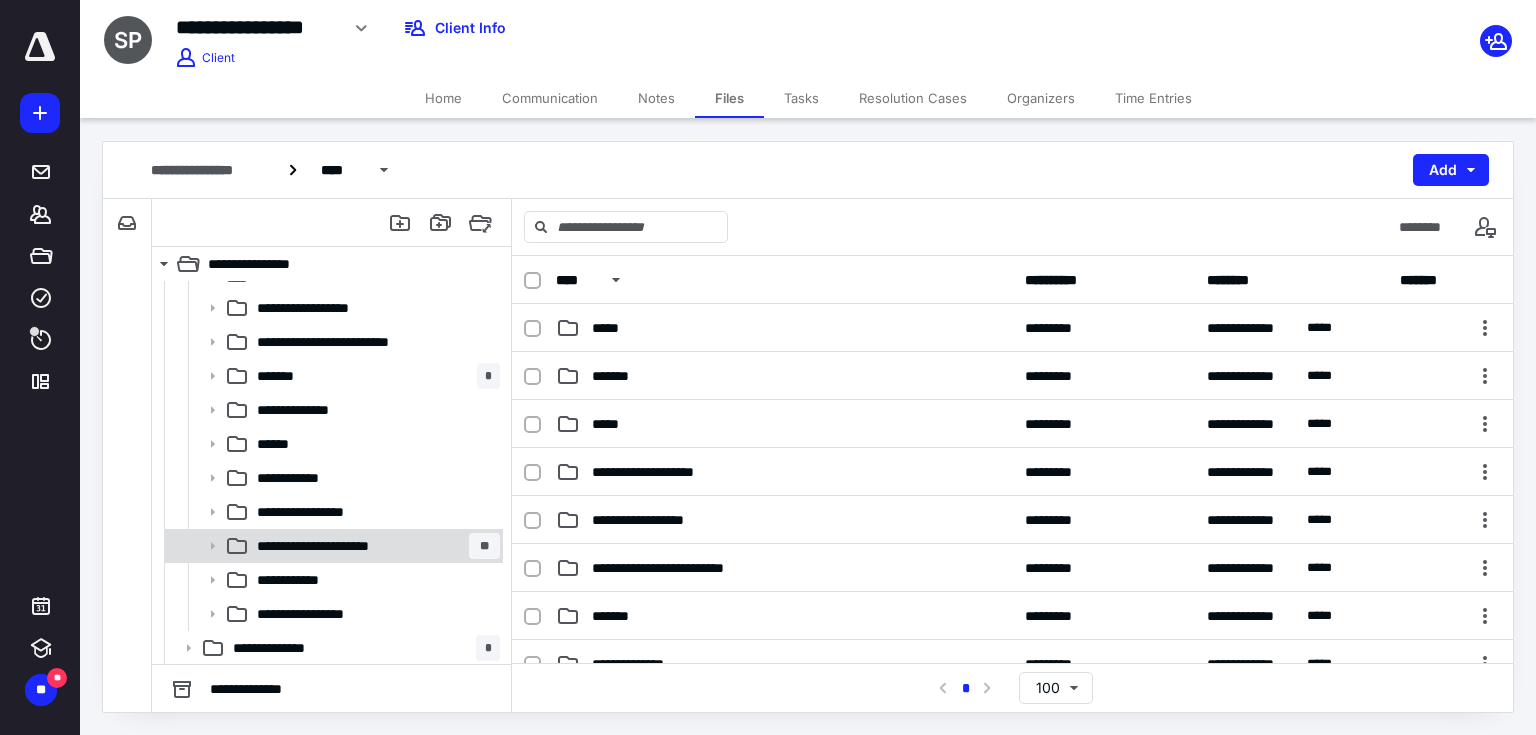 click on "**********" at bounding box center (334, 546) 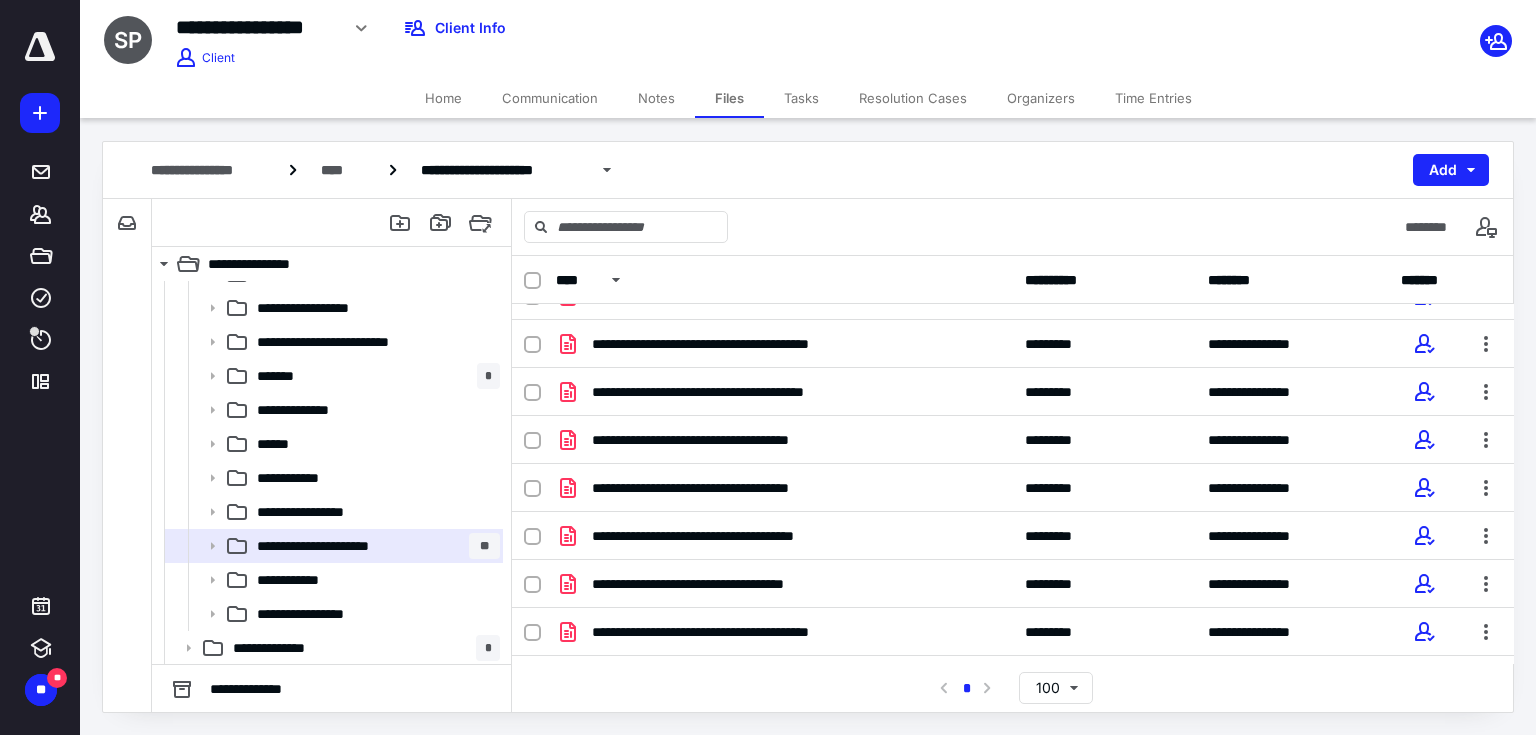 scroll, scrollTop: 1120, scrollLeft: 0, axis: vertical 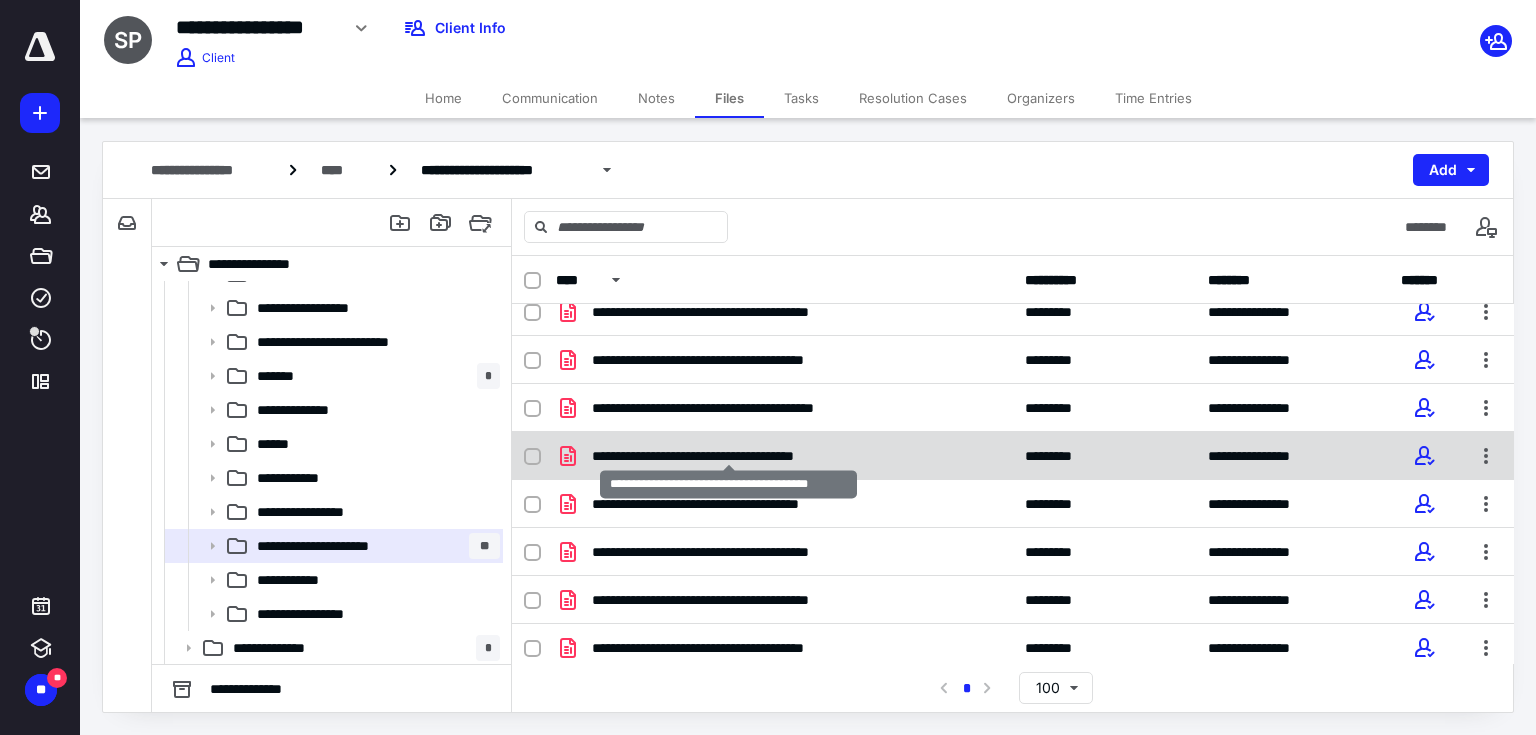 click on "**********" at bounding box center (728, 456) 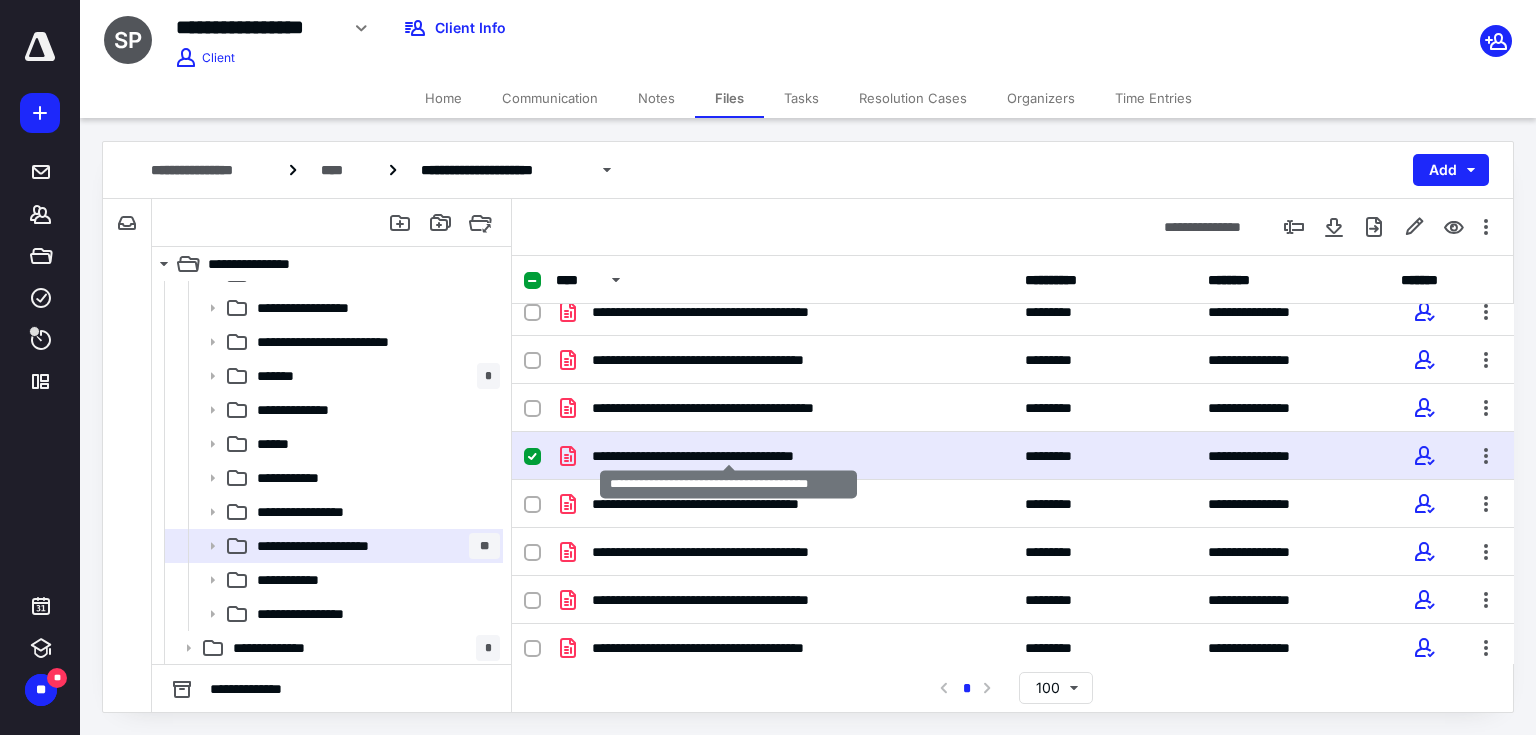 click on "**********" at bounding box center (728, 456) 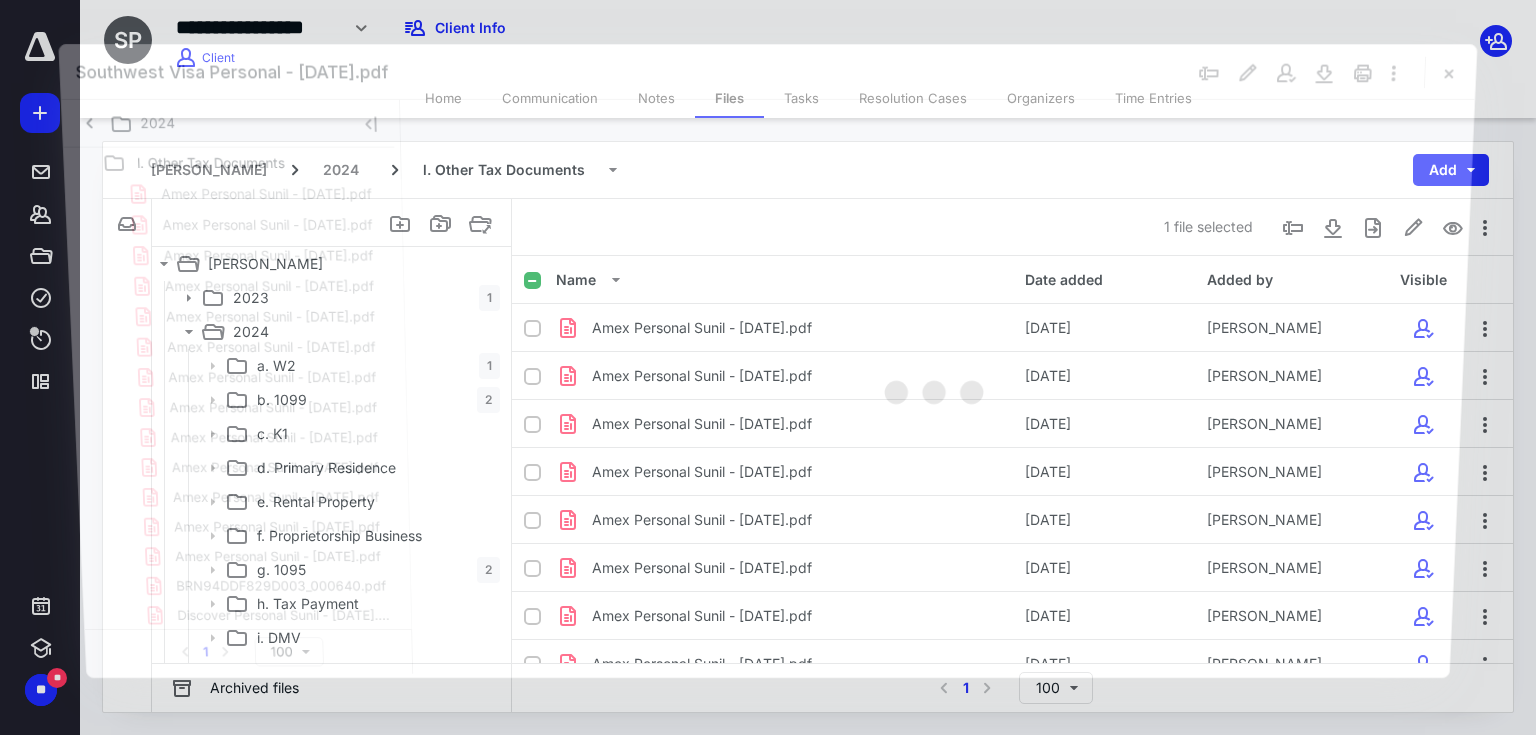 scroll, scrollTop: 194, scrollLeft: 0, axis: vertical 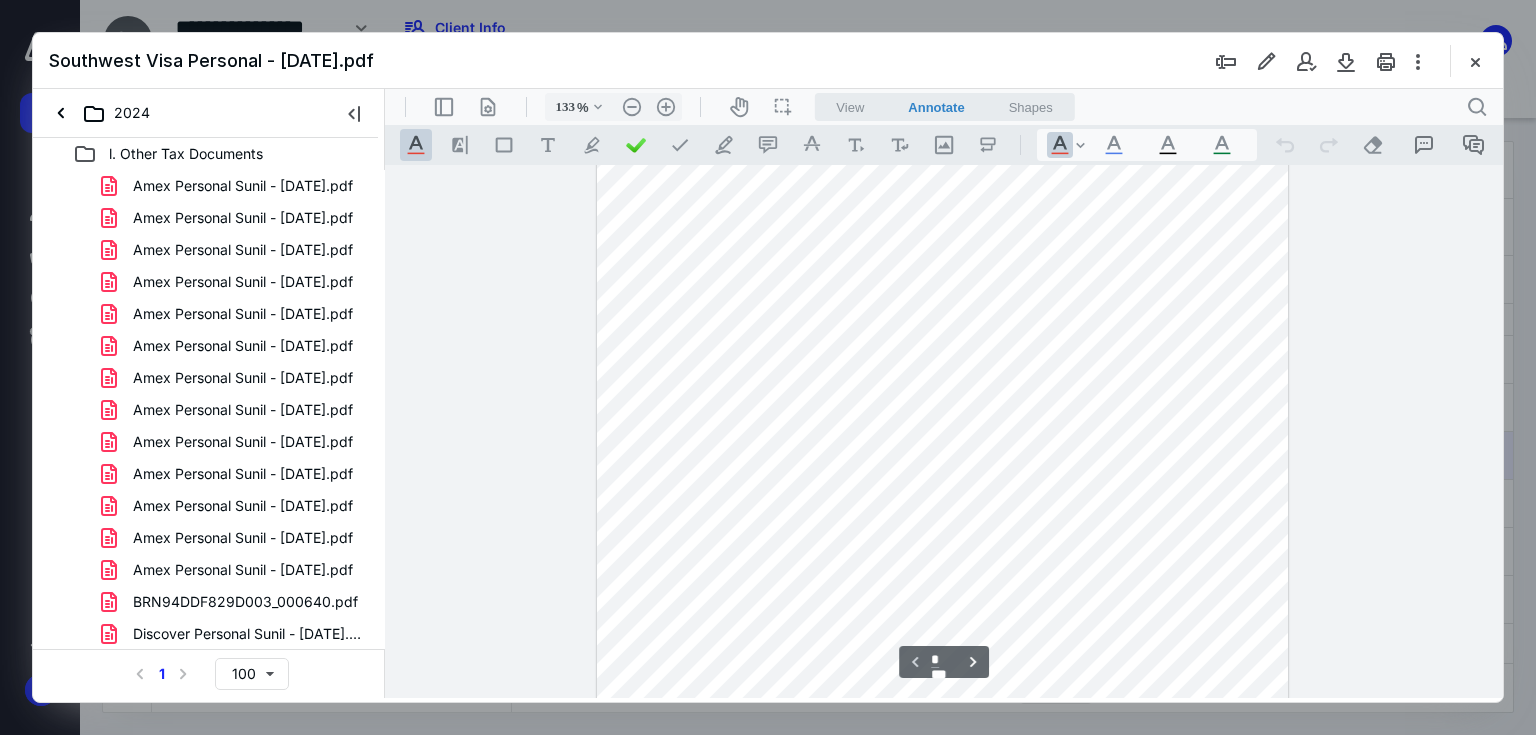 type on "158" 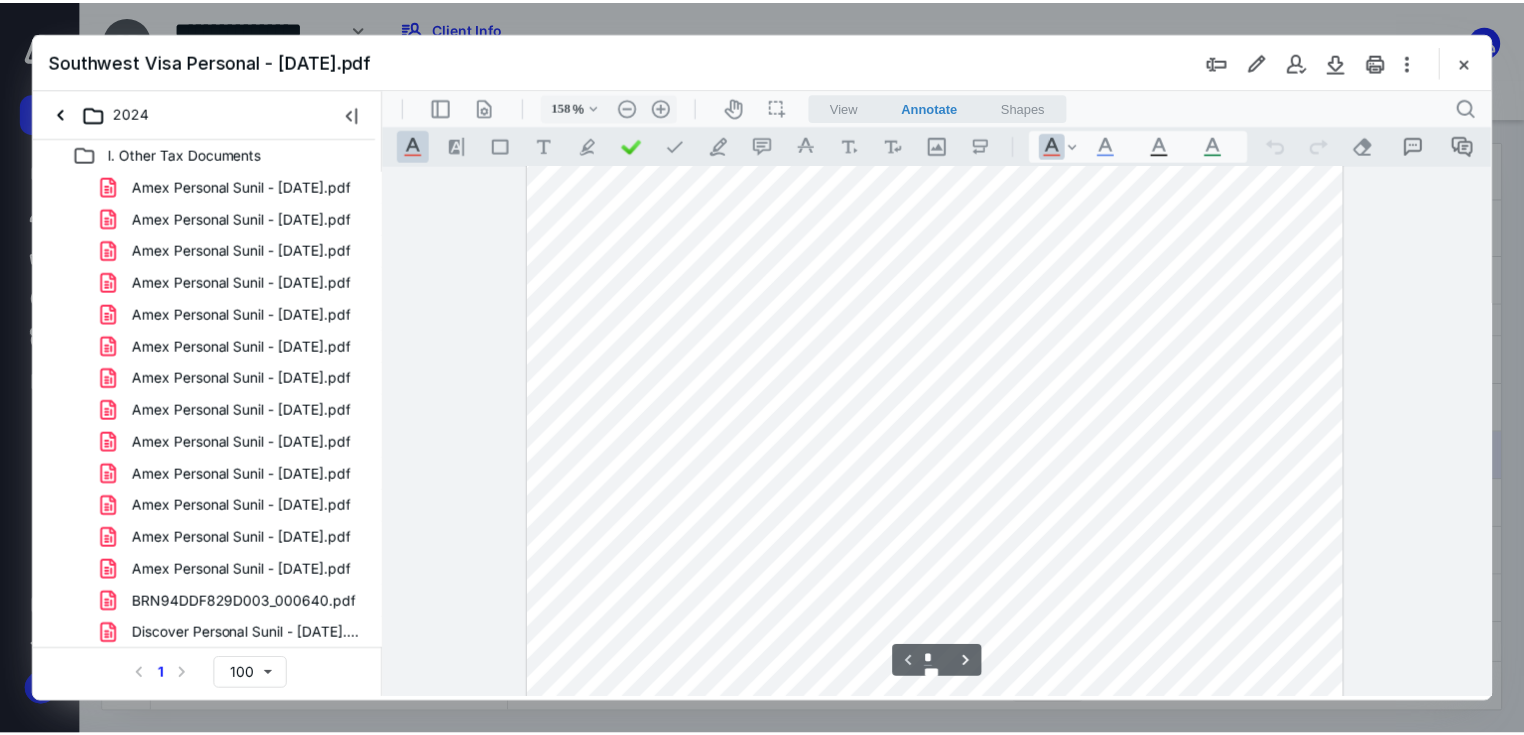 scroll, scrollTop: 480, scrollLeft: 0, axis: vertical 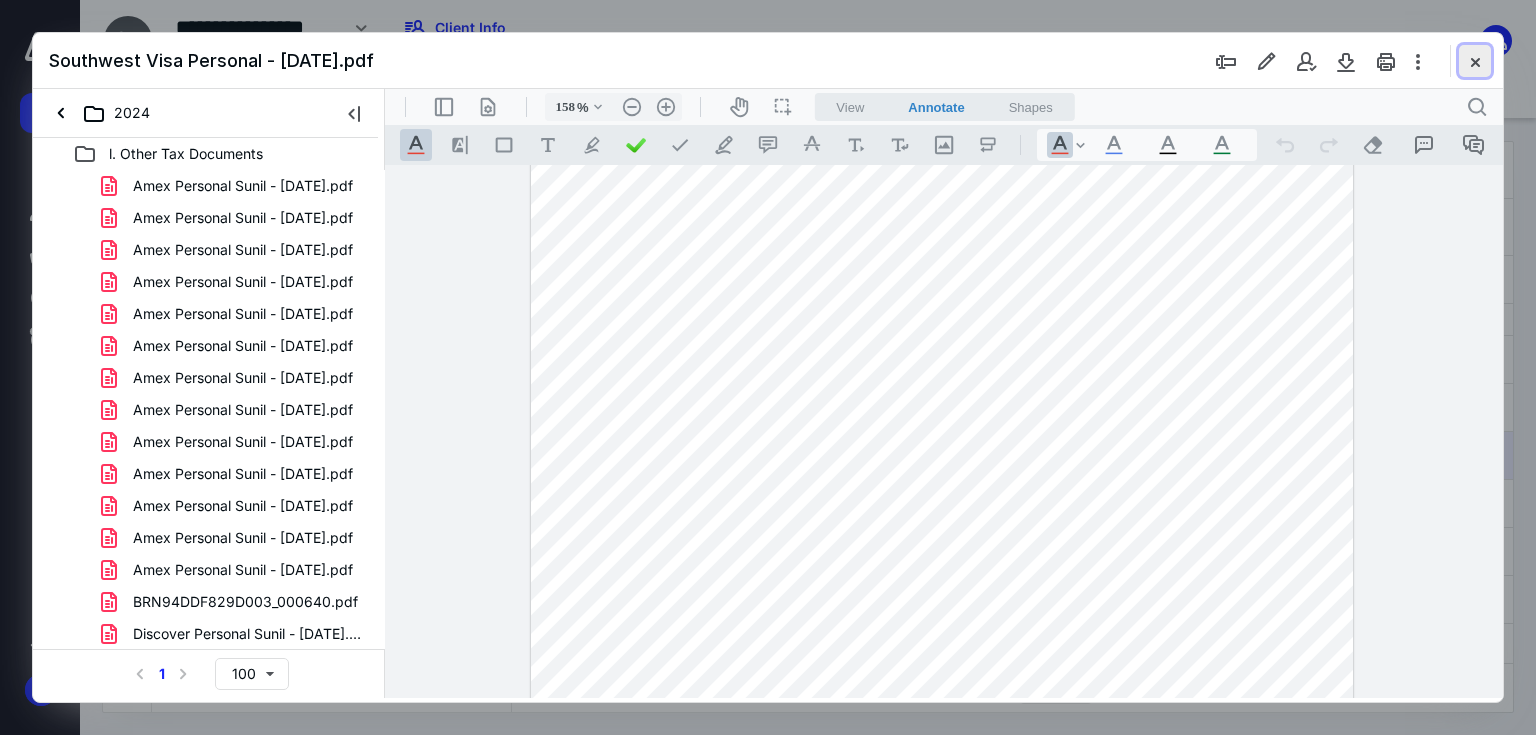 click at bounding box center (1475, 61) 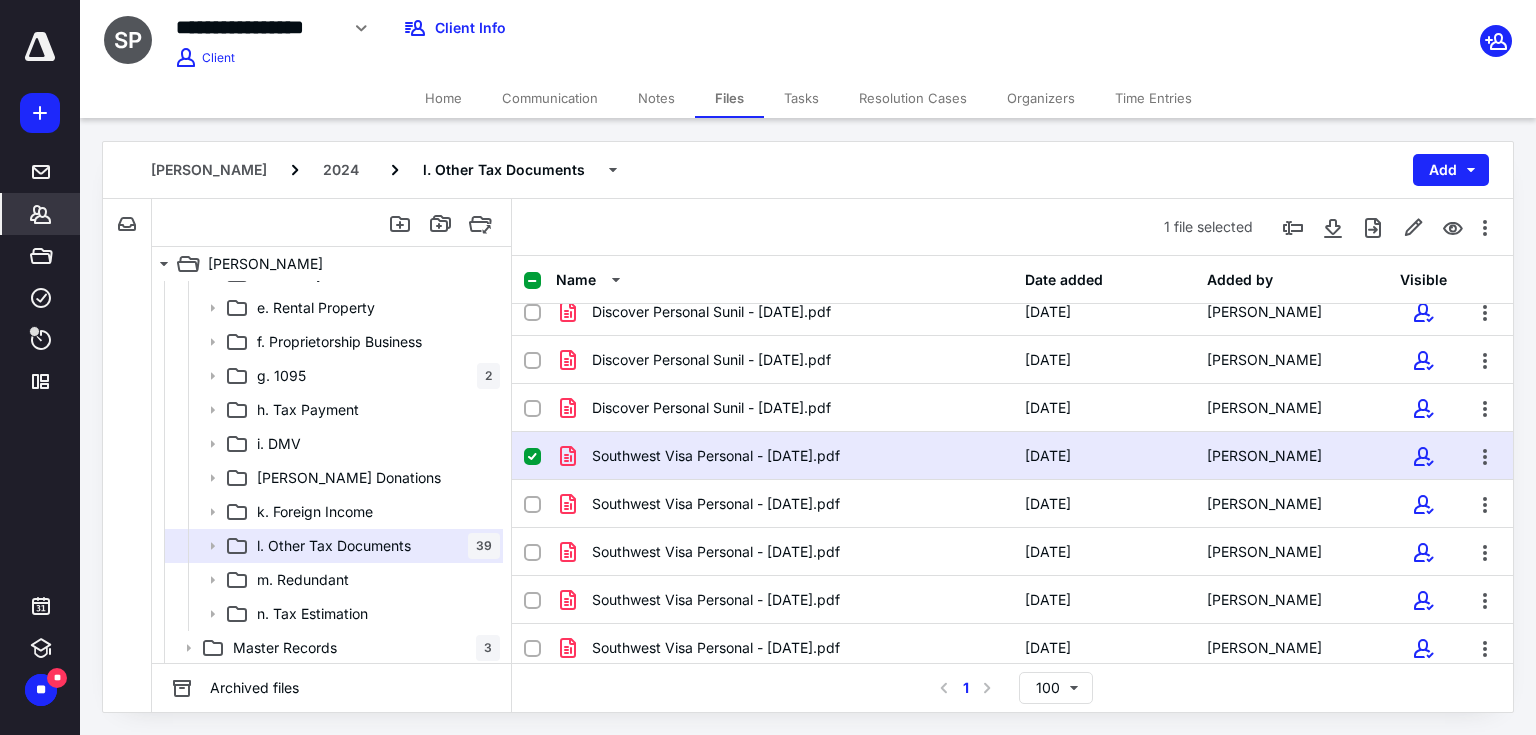 click on "*******" at bounding box center (41, 214) 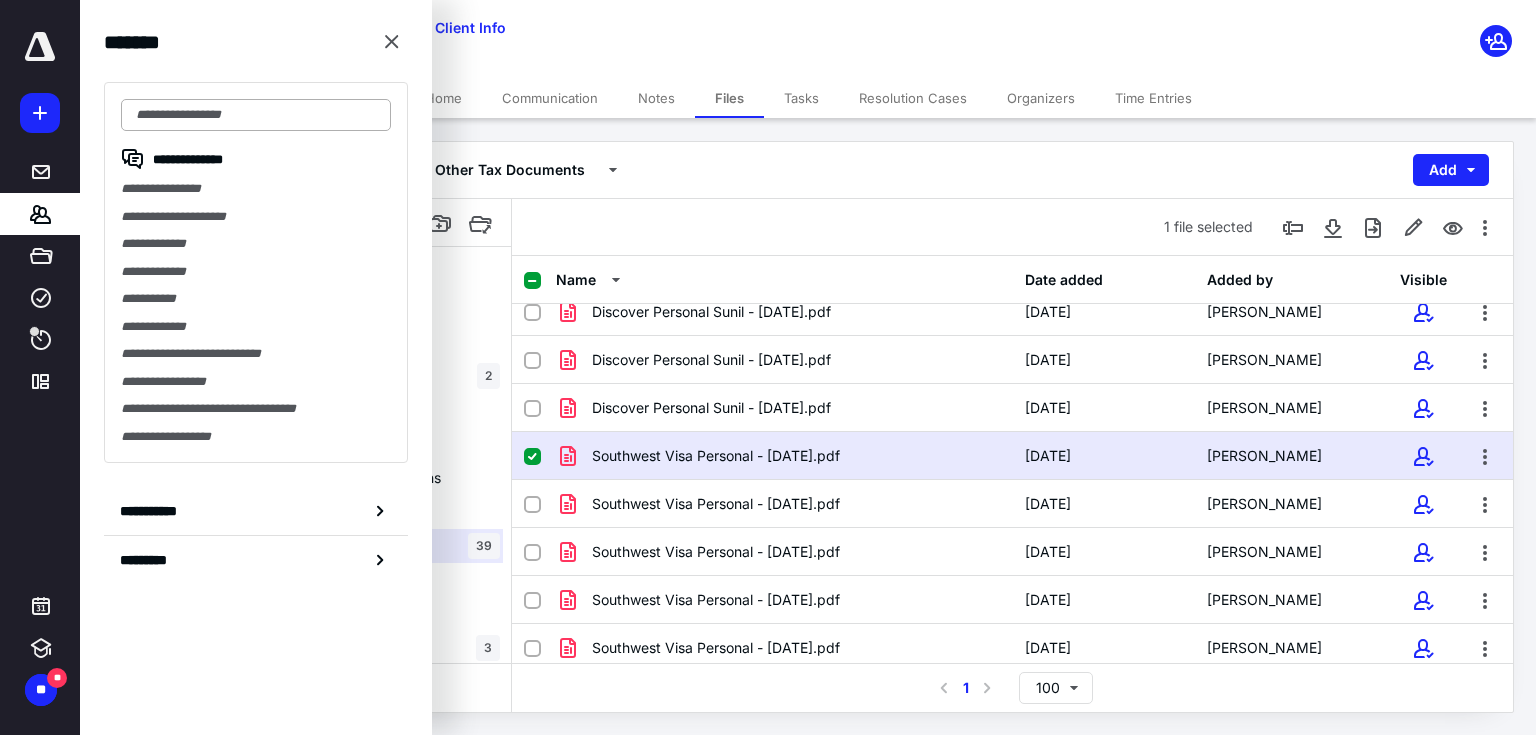 click at bounding box center [256, 115] 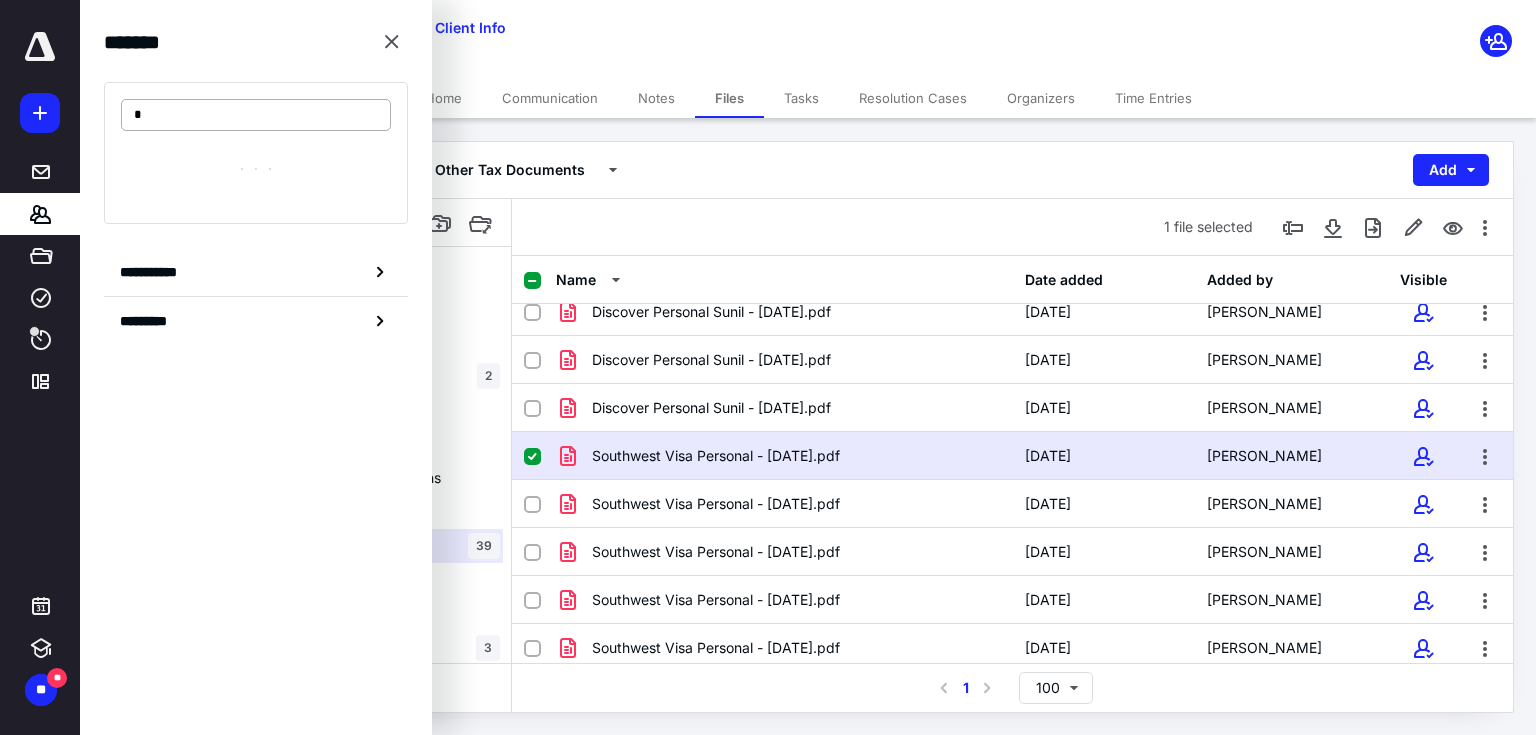 type on "*" 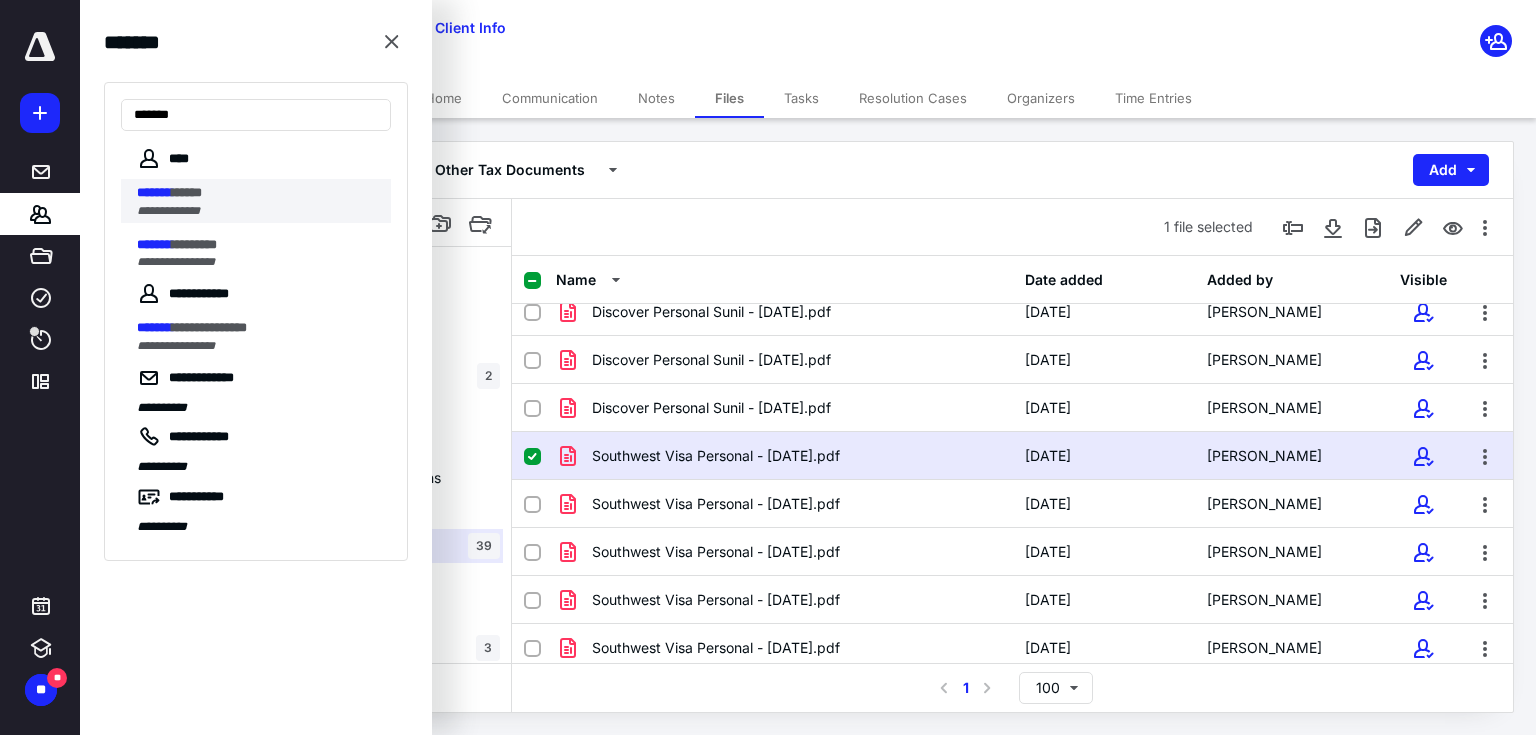 type on "*******" 